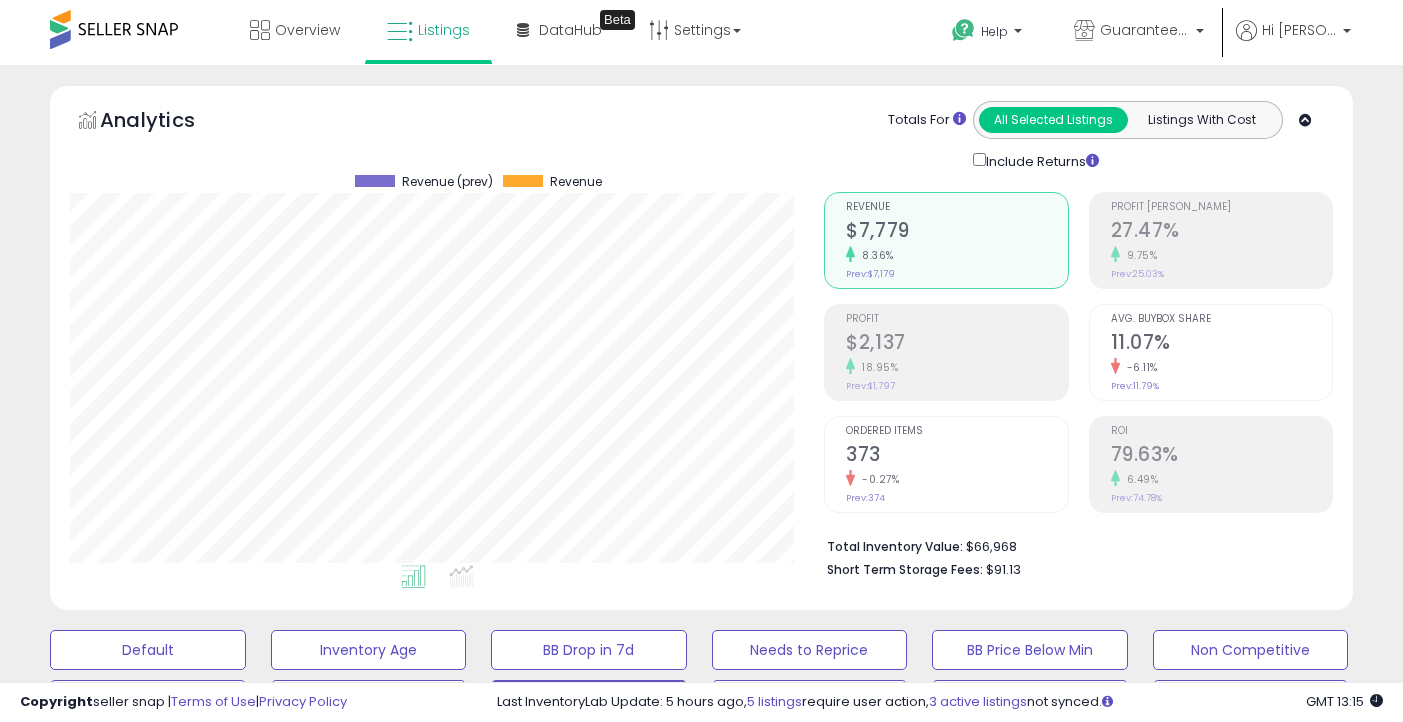 select on "**" 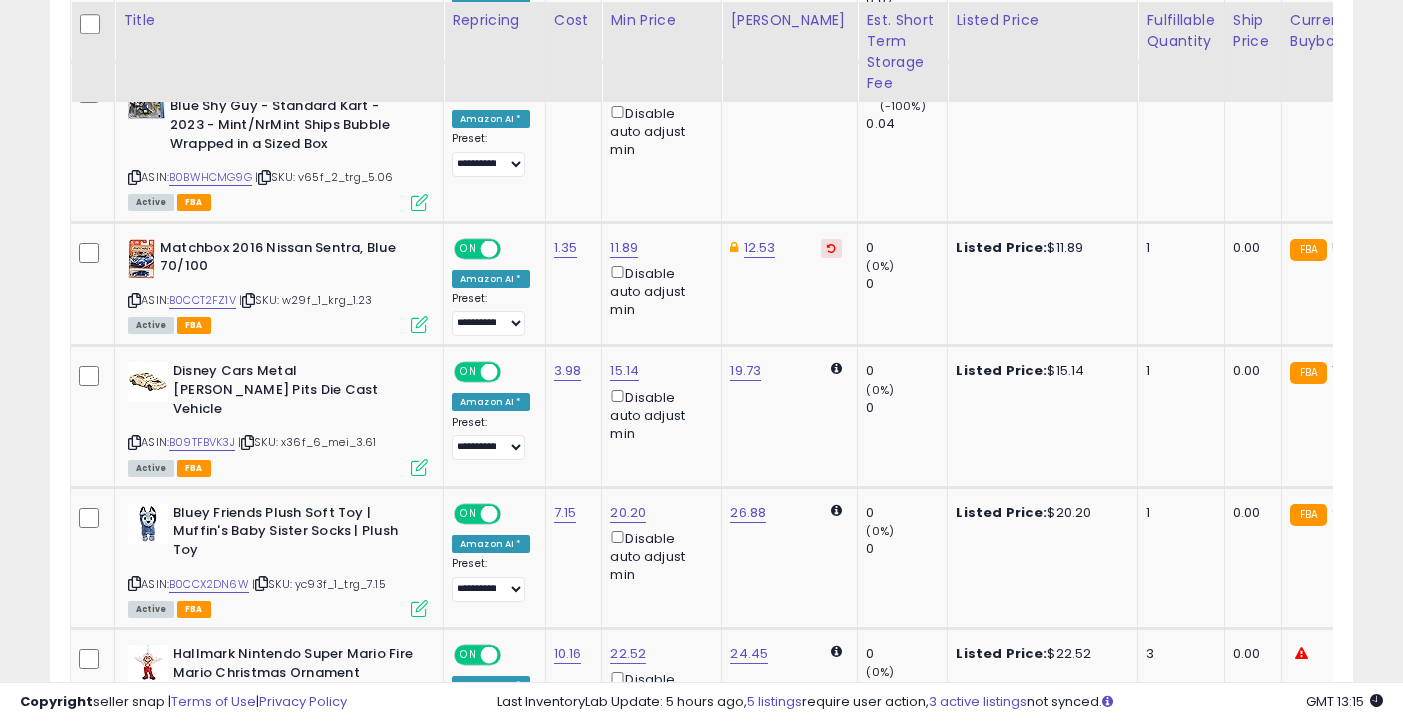 scroll, scrollTop: 2033, scrollLeft: 0, axis: vertical 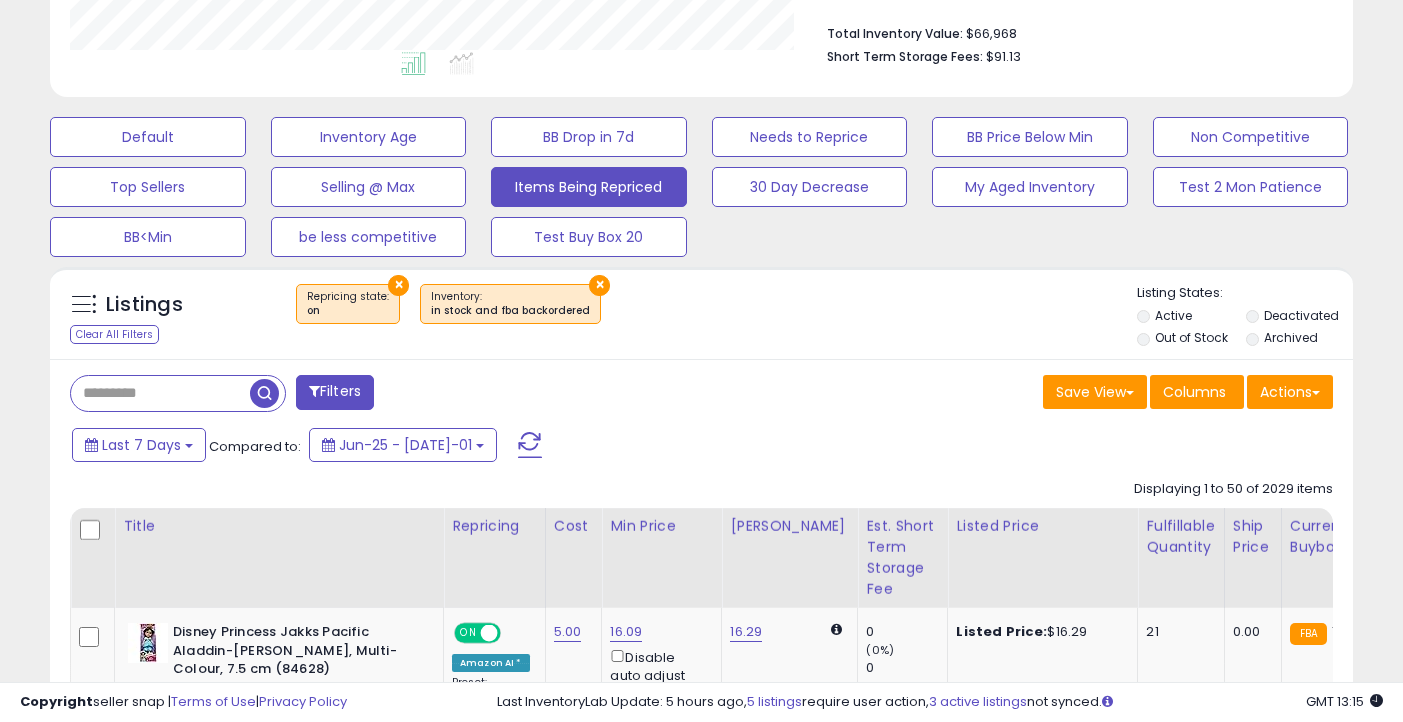 click at bounding box center [530, 445] 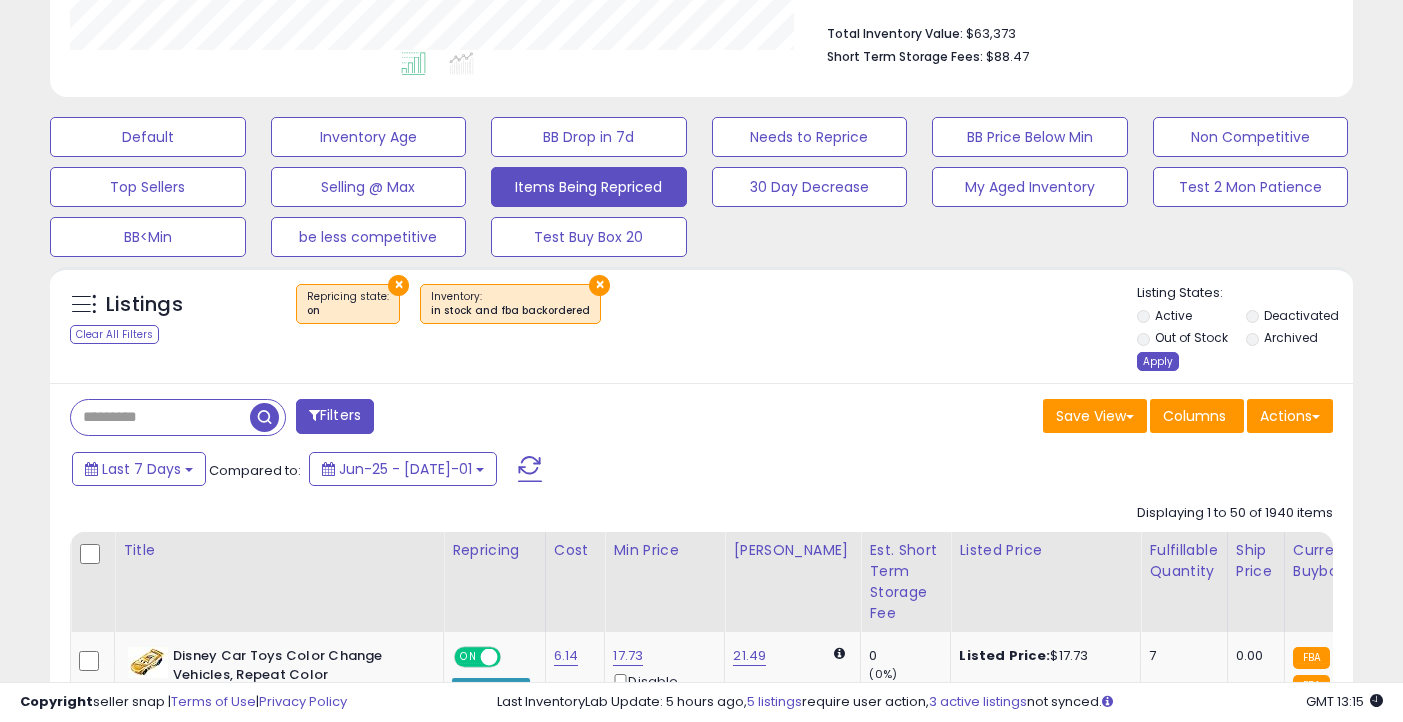 click on "Apply" at bounding box center (1158, 361) 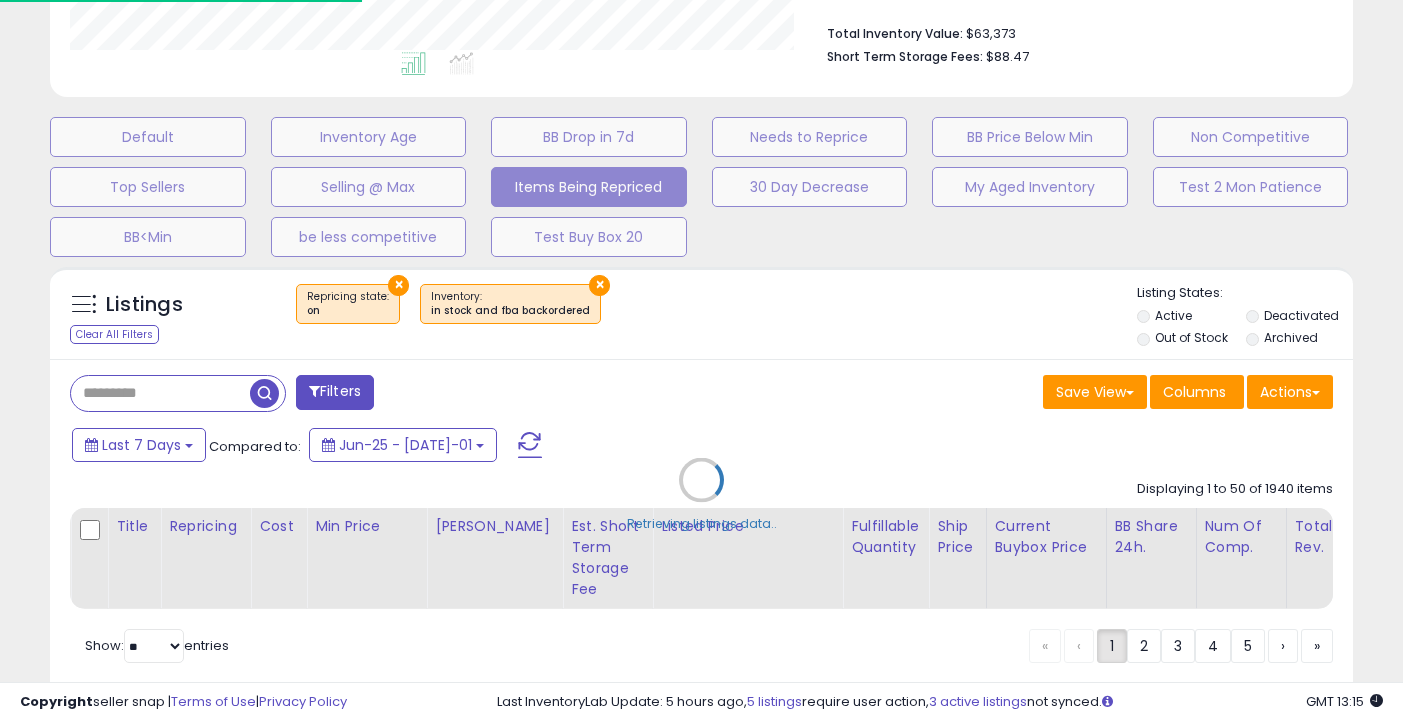scroll, scrollTop: 999590, scrollLeft: 999245, axis: both 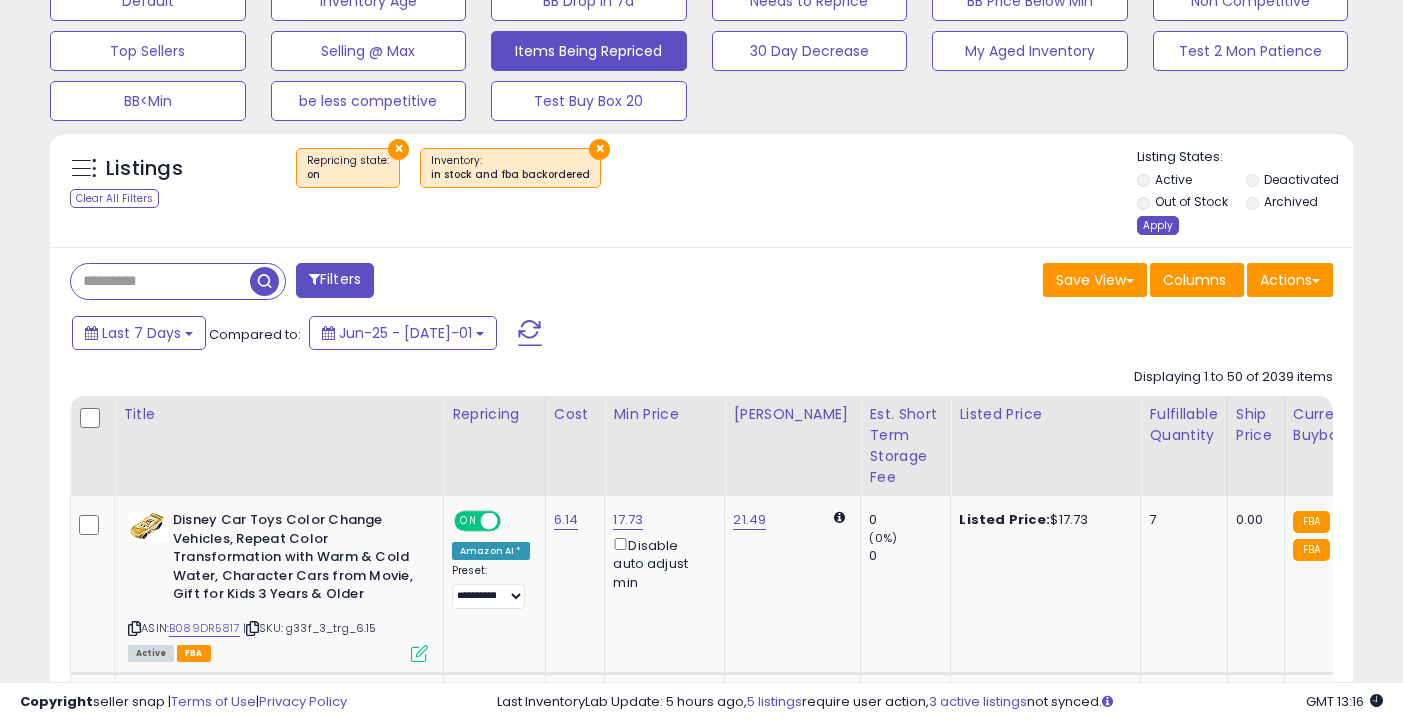 click on "Apply" at bounding box center (1158, 225) 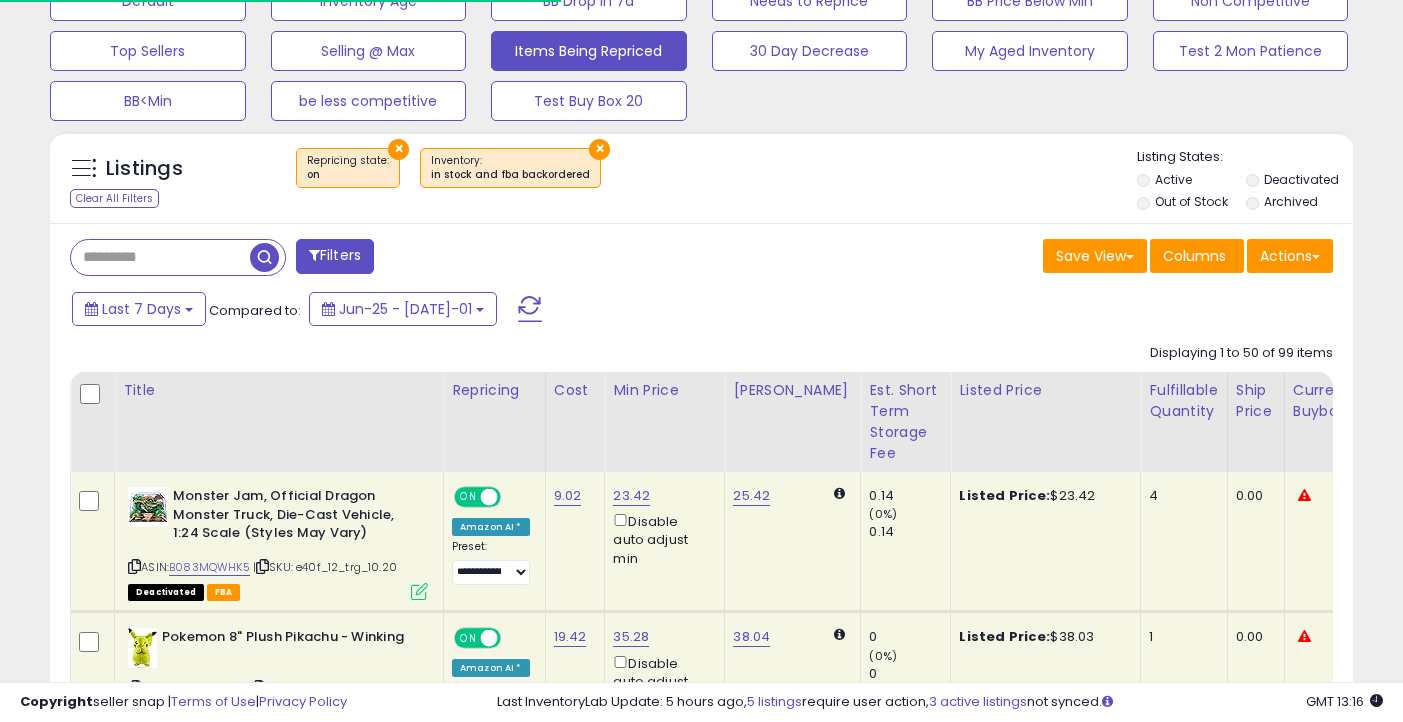 scroll, scrollTop: 573, scrollLeft: 0, axis: vertical 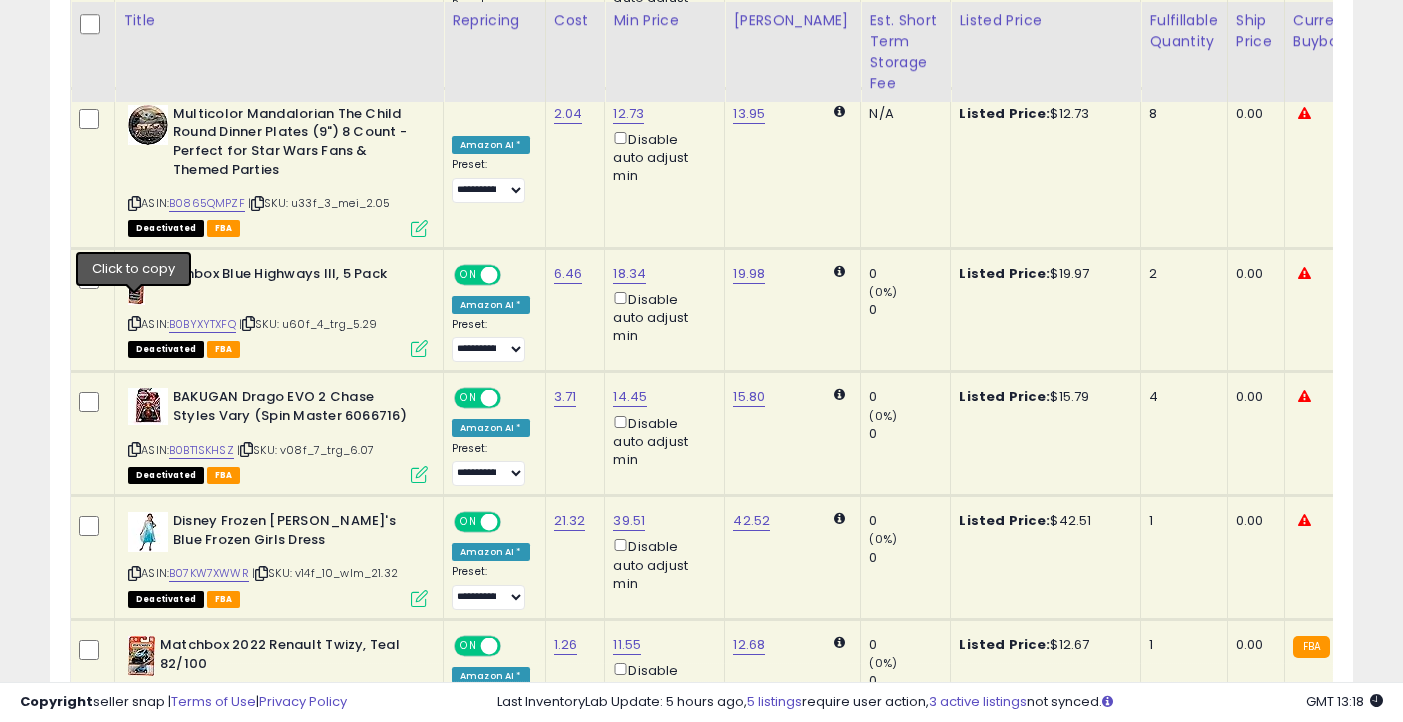 click at bounding box center (134, 323) 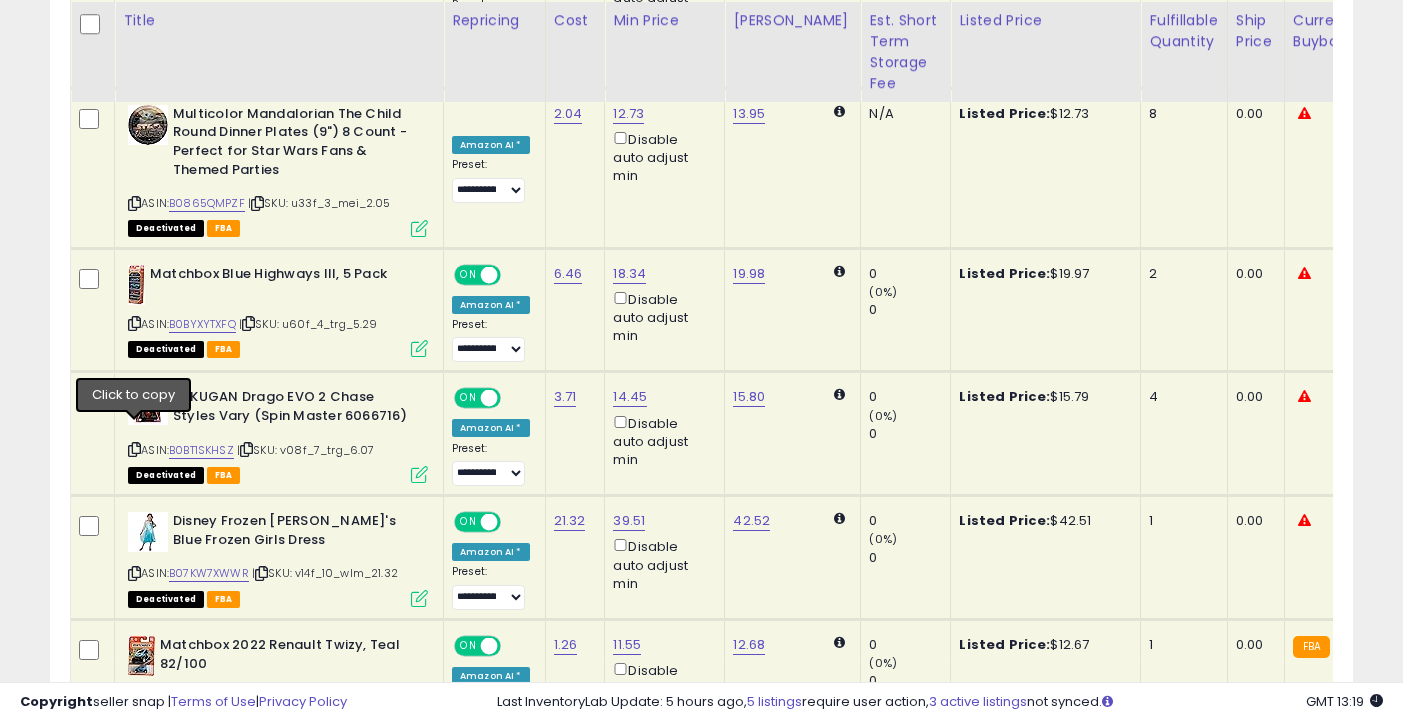 click at bounding box center [134, 449] 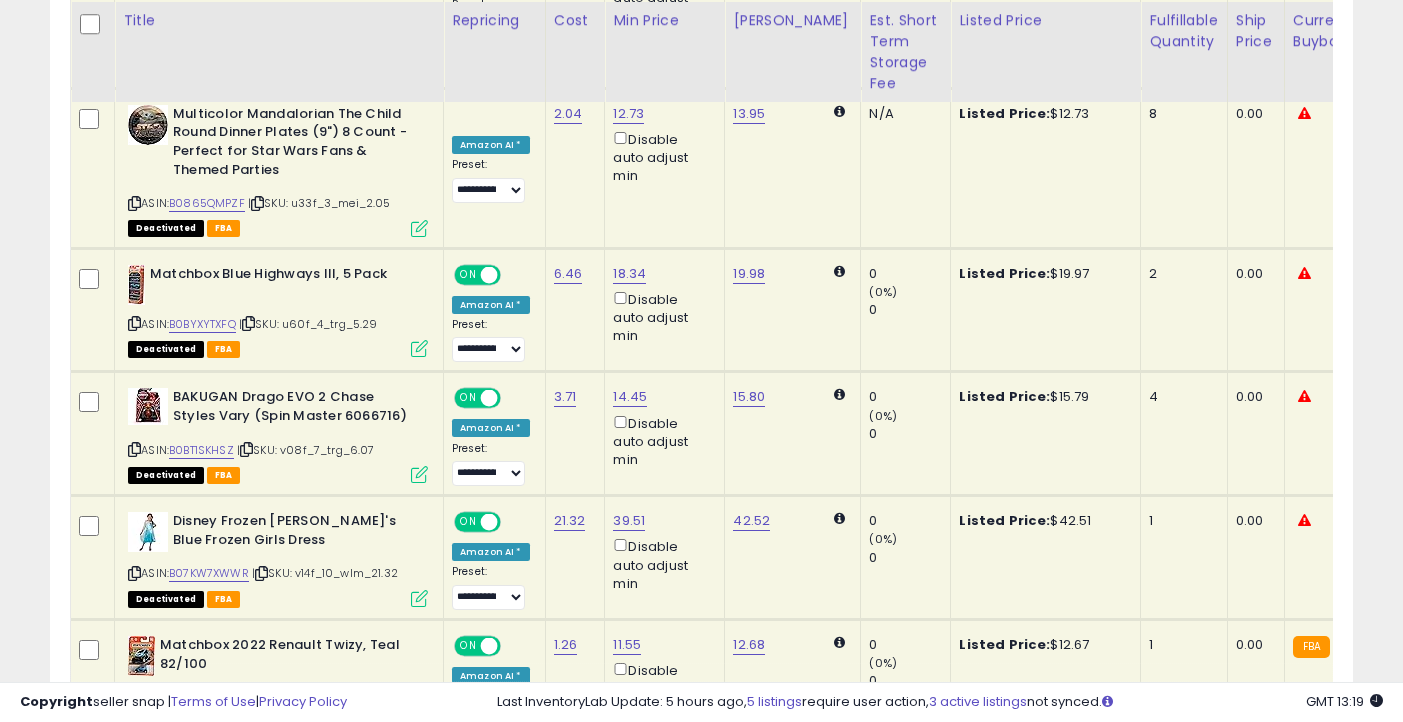 scroll, scrollTop: 0, scrollLeft: 105, axis: horizontal 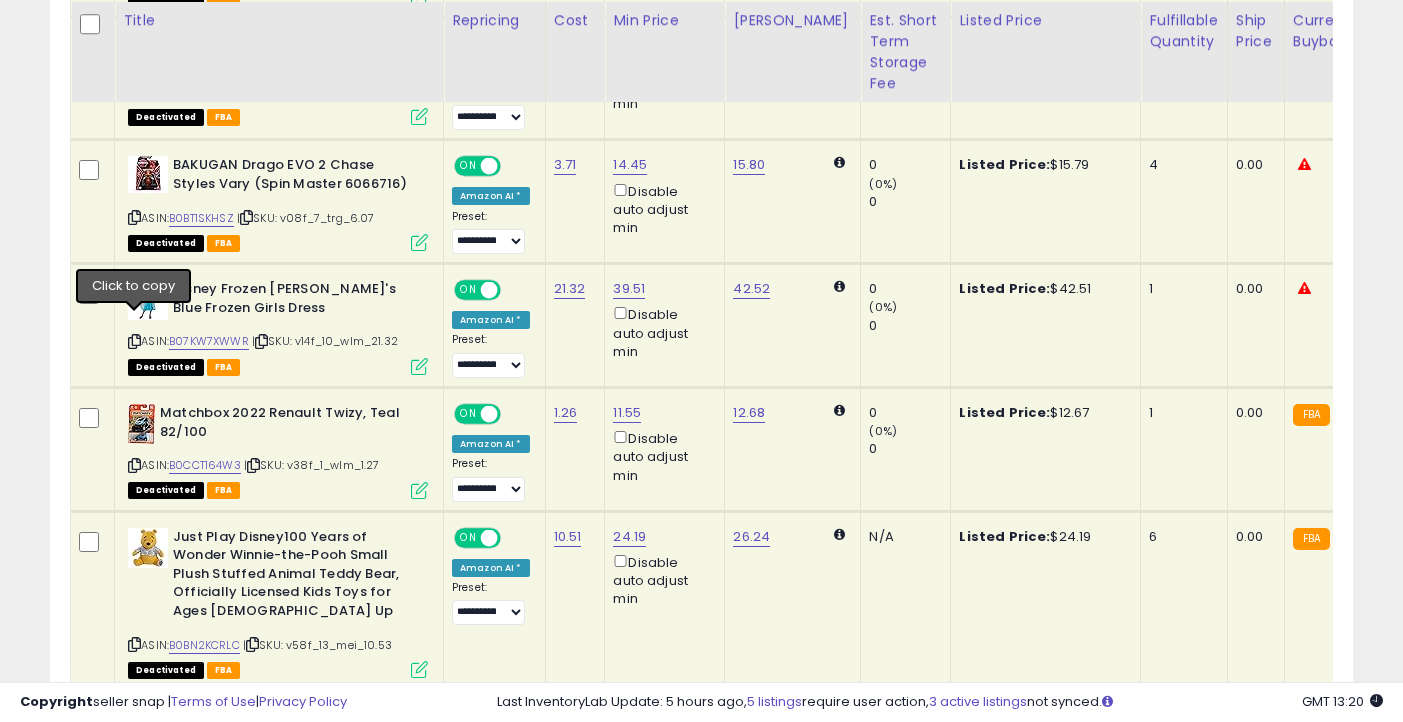 click at bounding box center (134, 341) 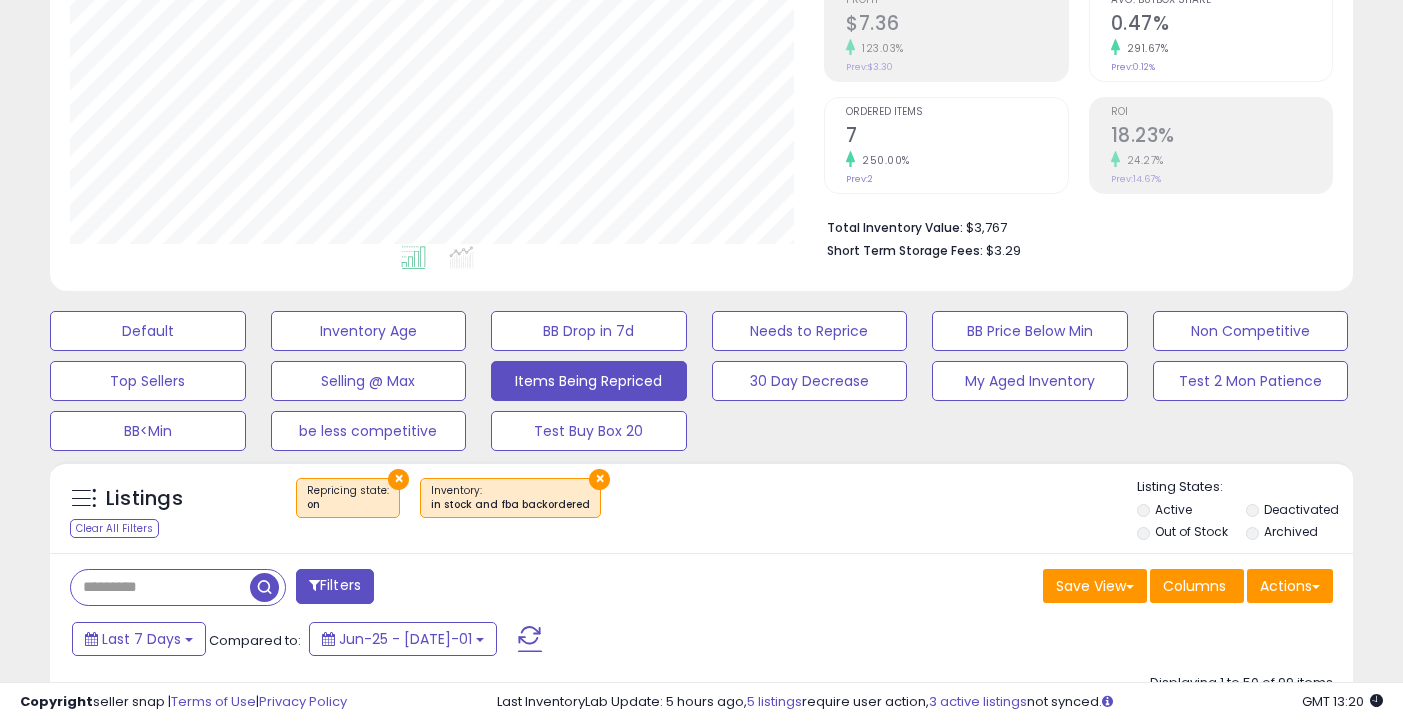 scroll, scrollTop: 316, scrollLeft: 0, axis: vertical 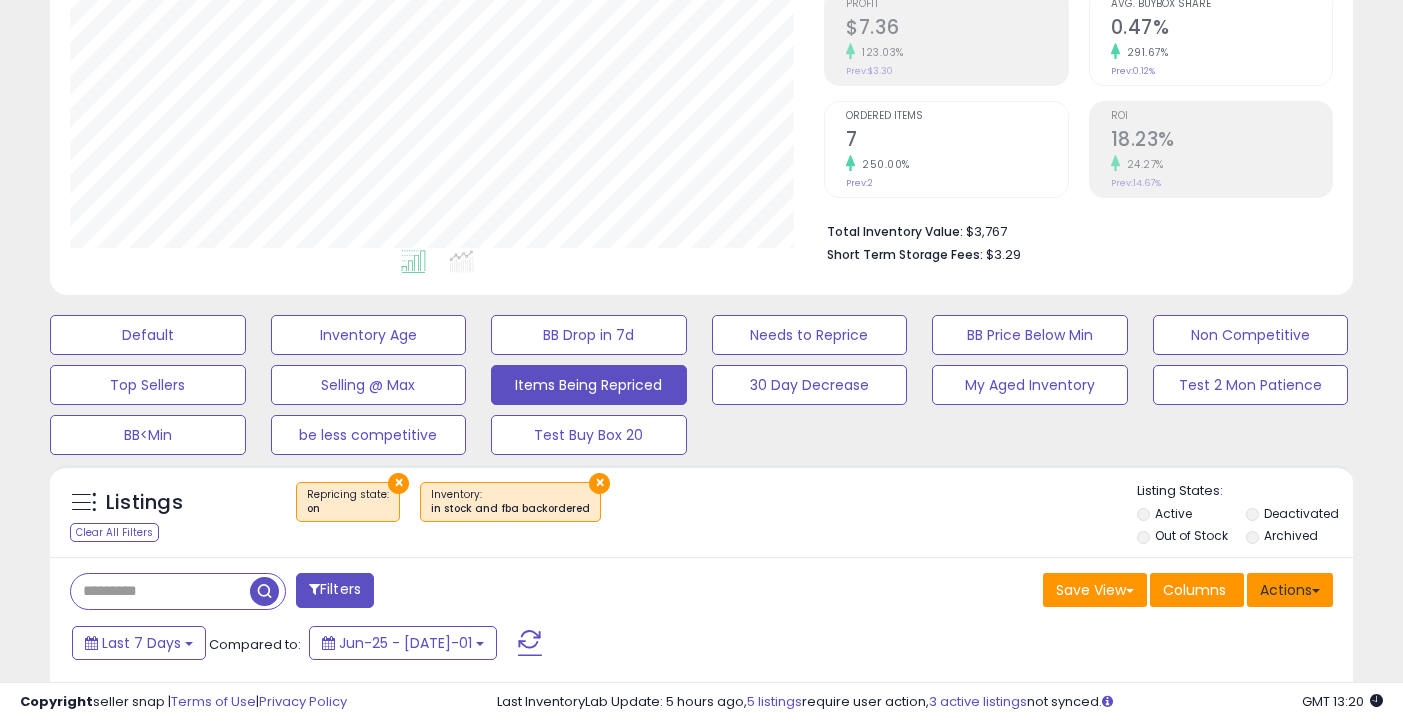 click on "Actions" at bounding box center [1290, 590] 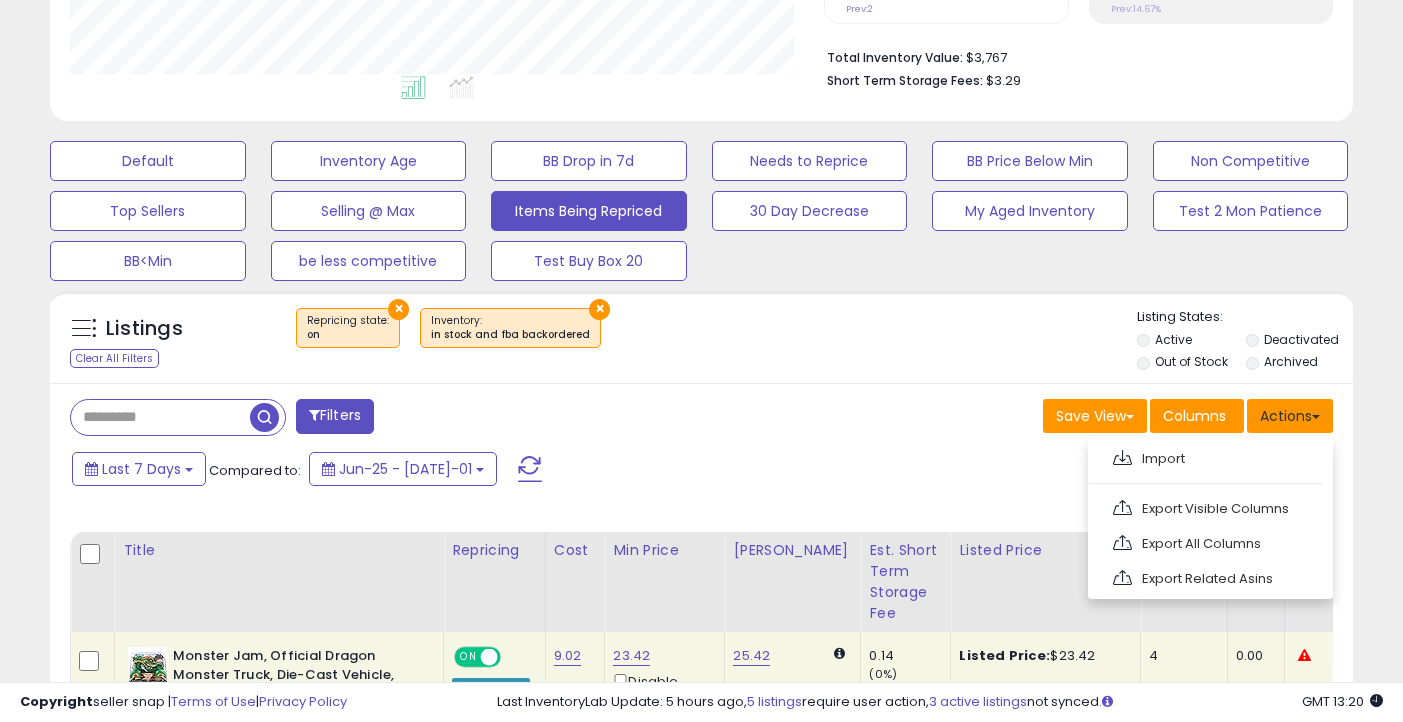 scroll, scrollTop: 502, scrollLeft: 0, axis: vertical 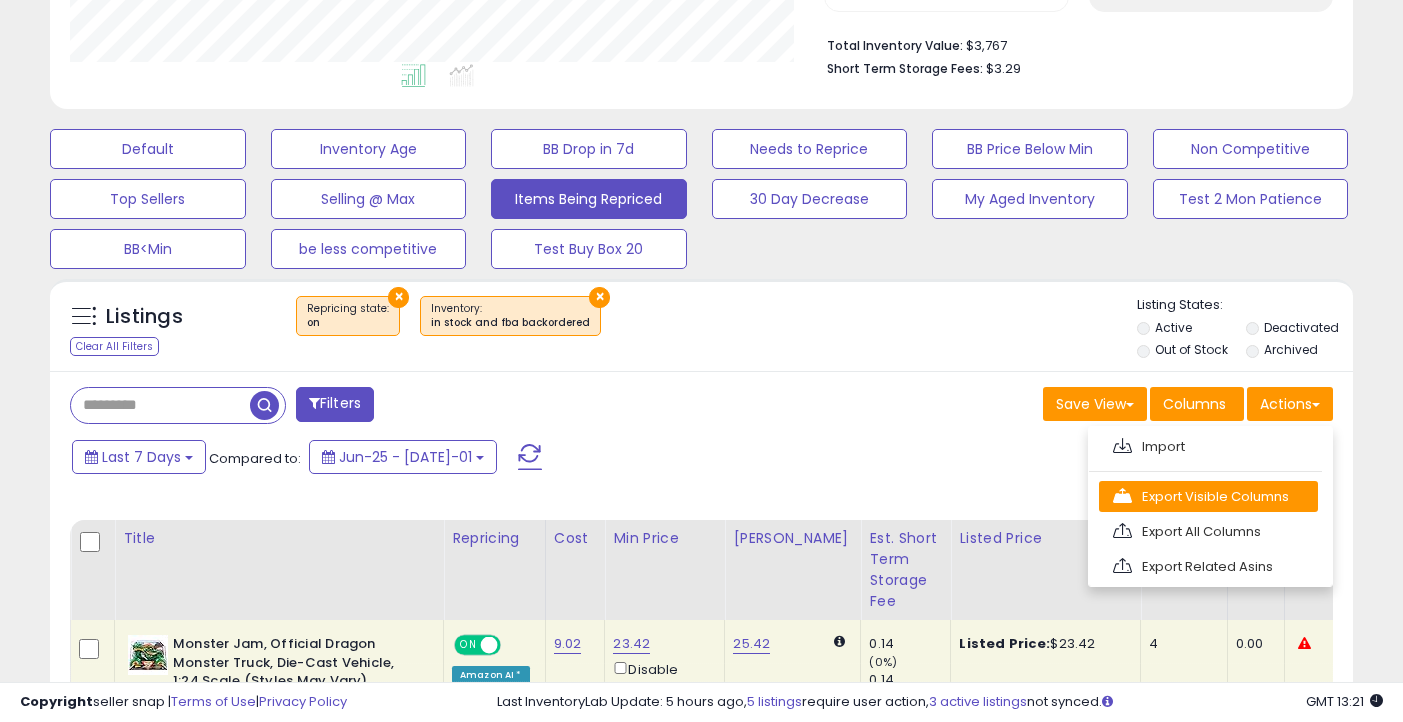 click on "Export Visible Columns" at bounding box center [1208, 496] 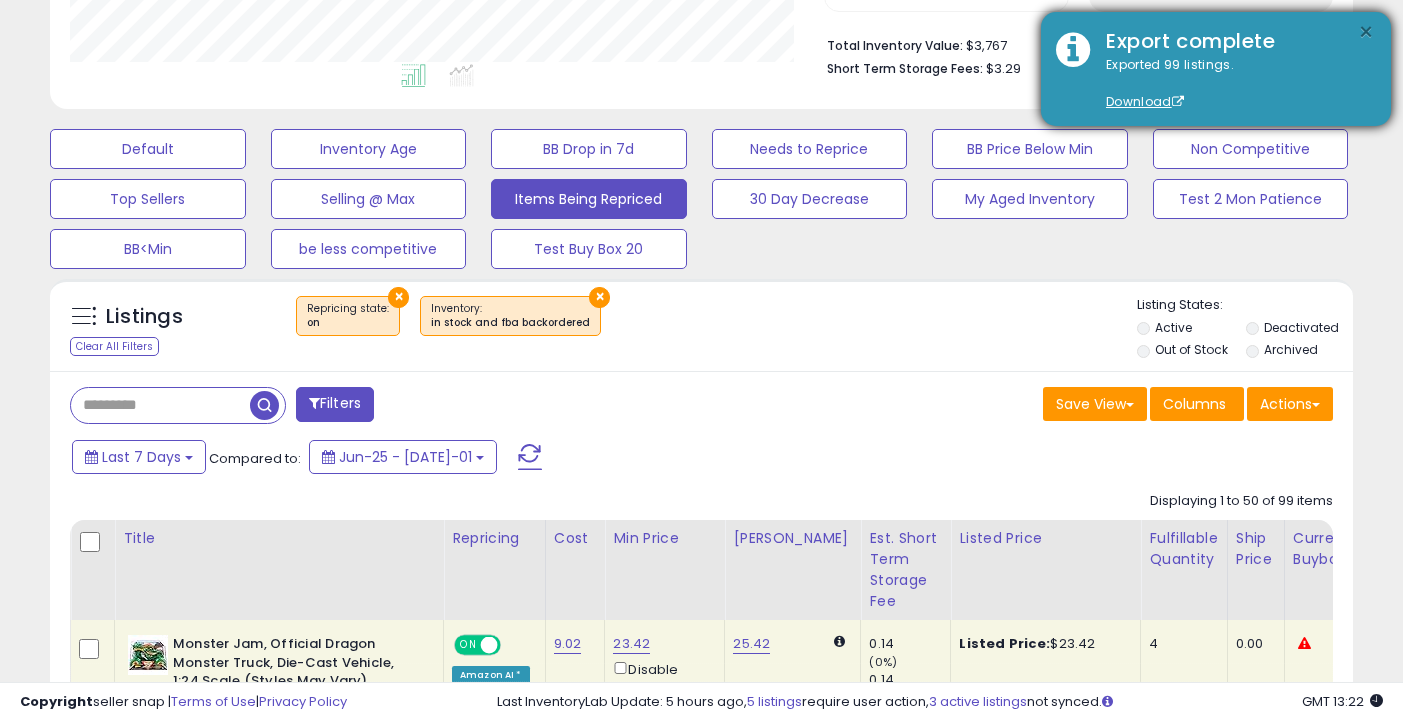click on "×" at bounding box center (1366, 32) 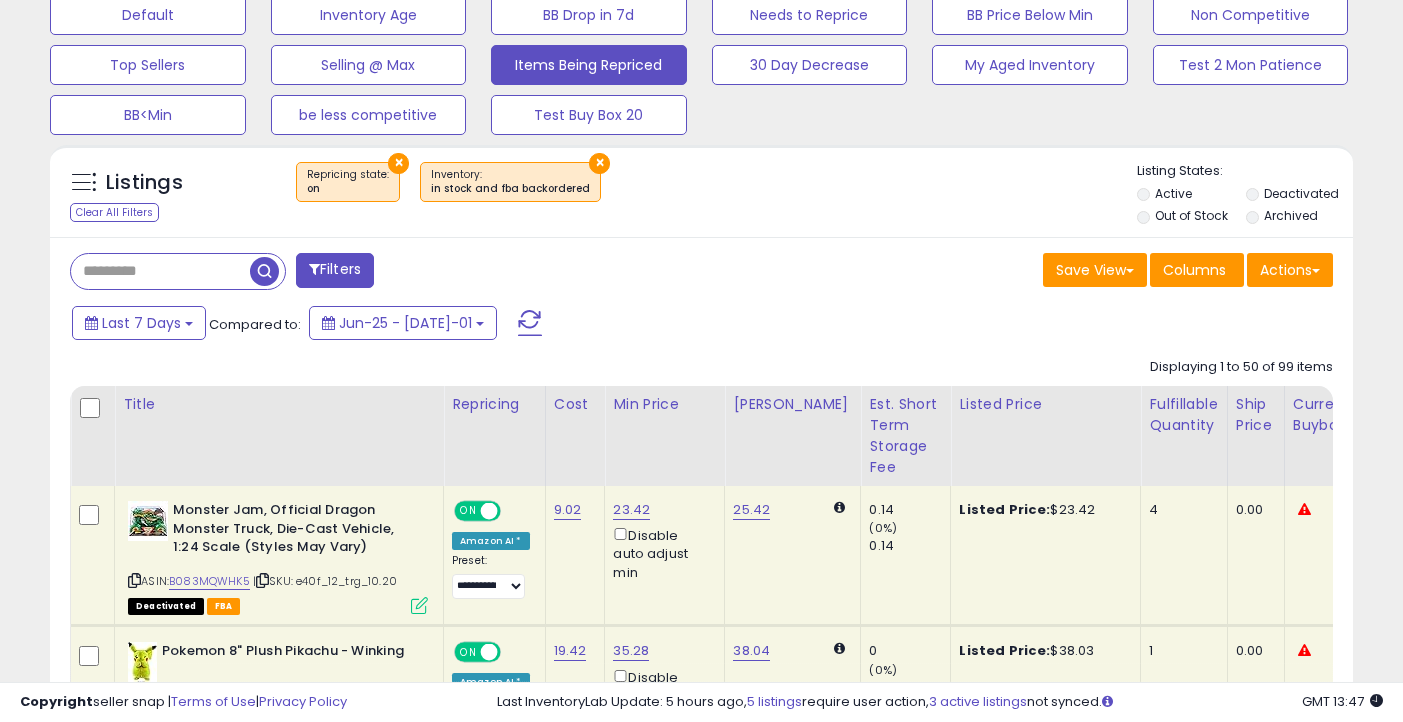 scroll, scrollTop: 615, scrollLeft: 0, axis: vertical 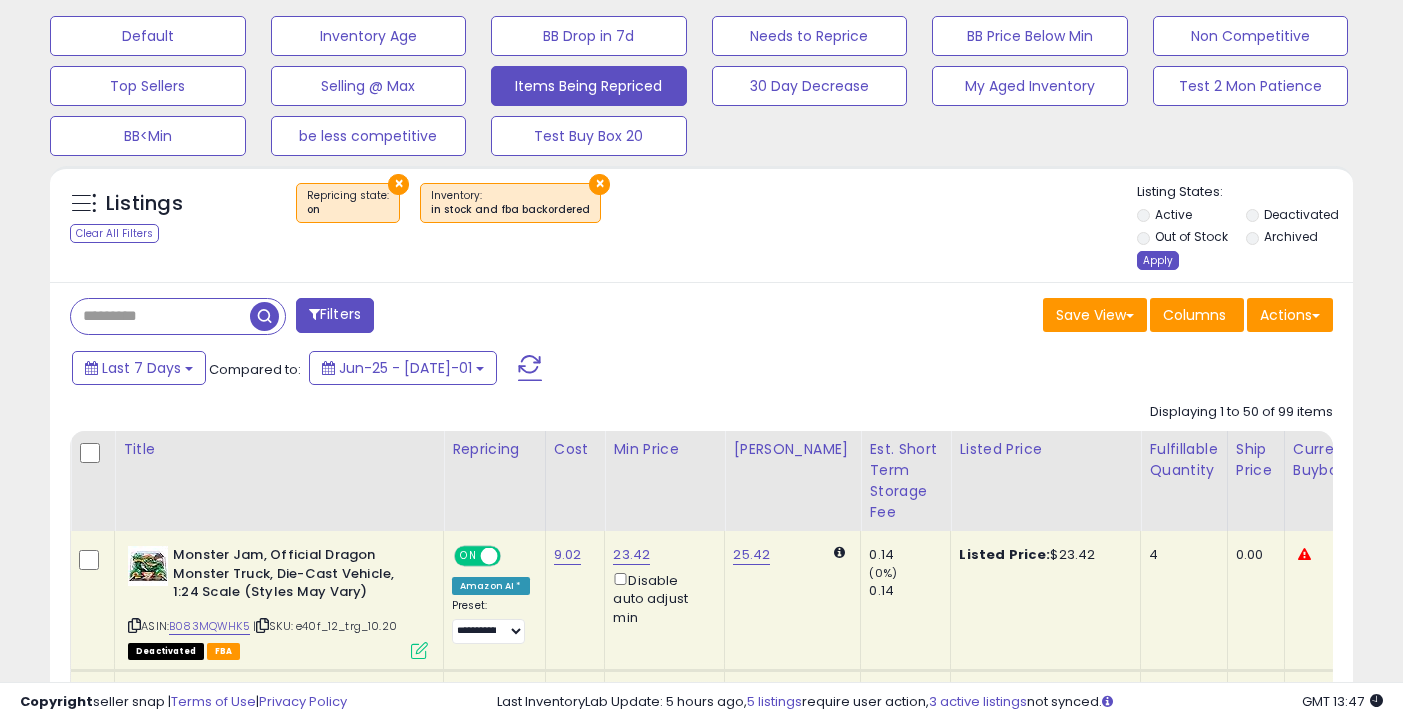 click on "Apply" at bounding box center (1158, 260) 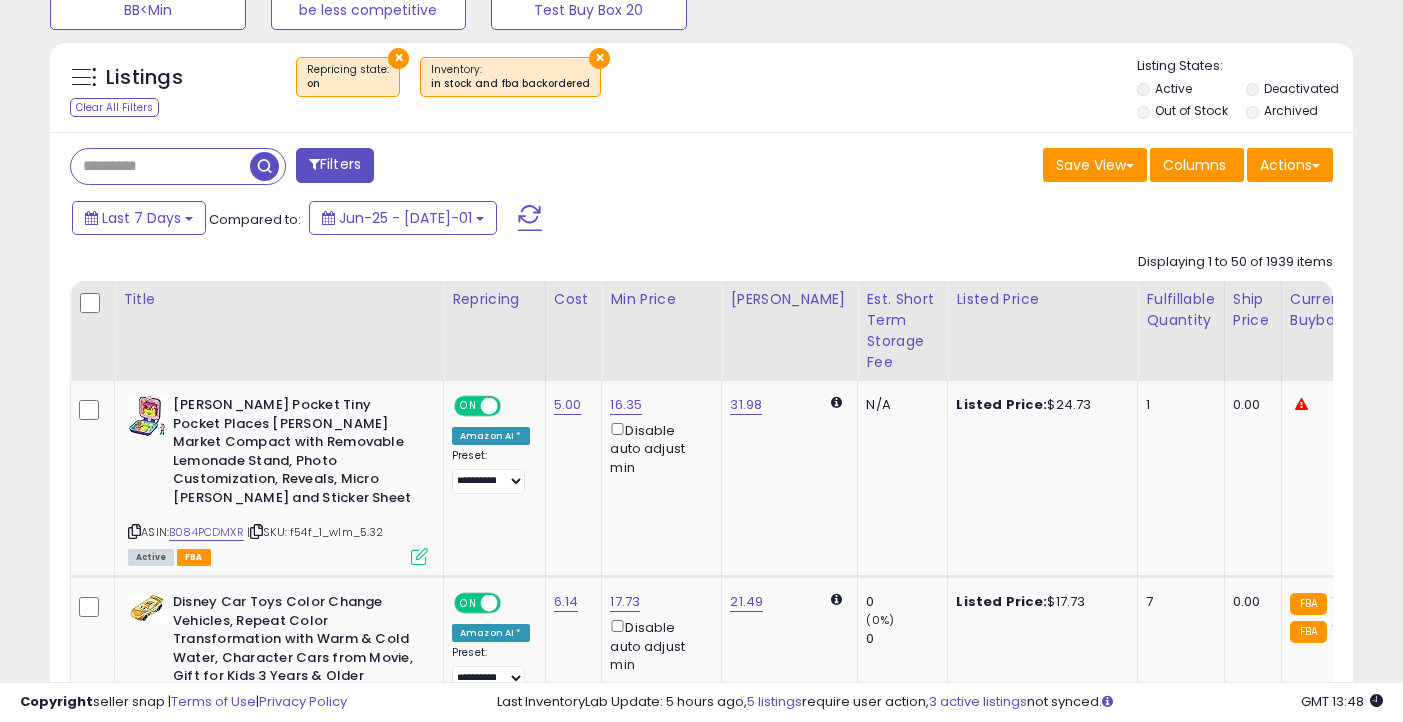 scroll, scrollTop: 833, scrollLeft: 0, axis: vertical 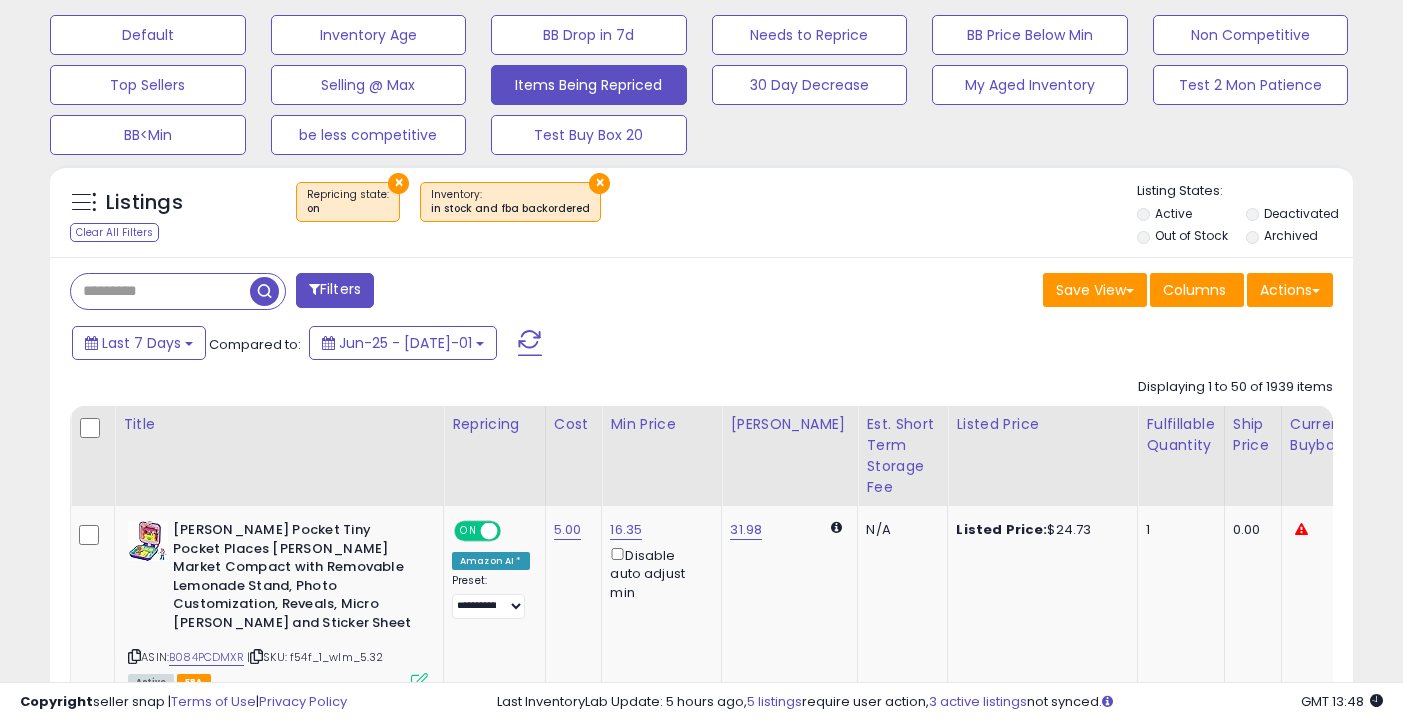 click on "Filters" at bounding box center [335, 290] 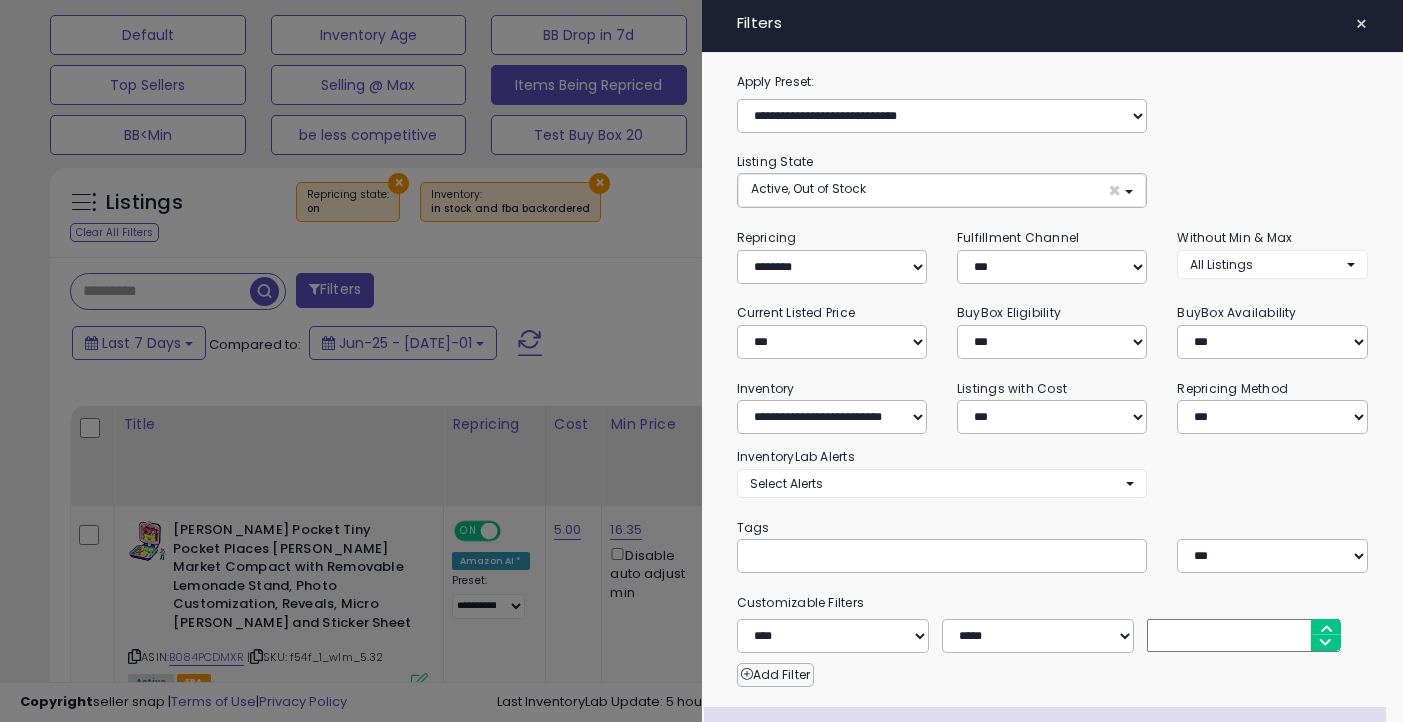 click on "×" at bounding box center (1361, 24) 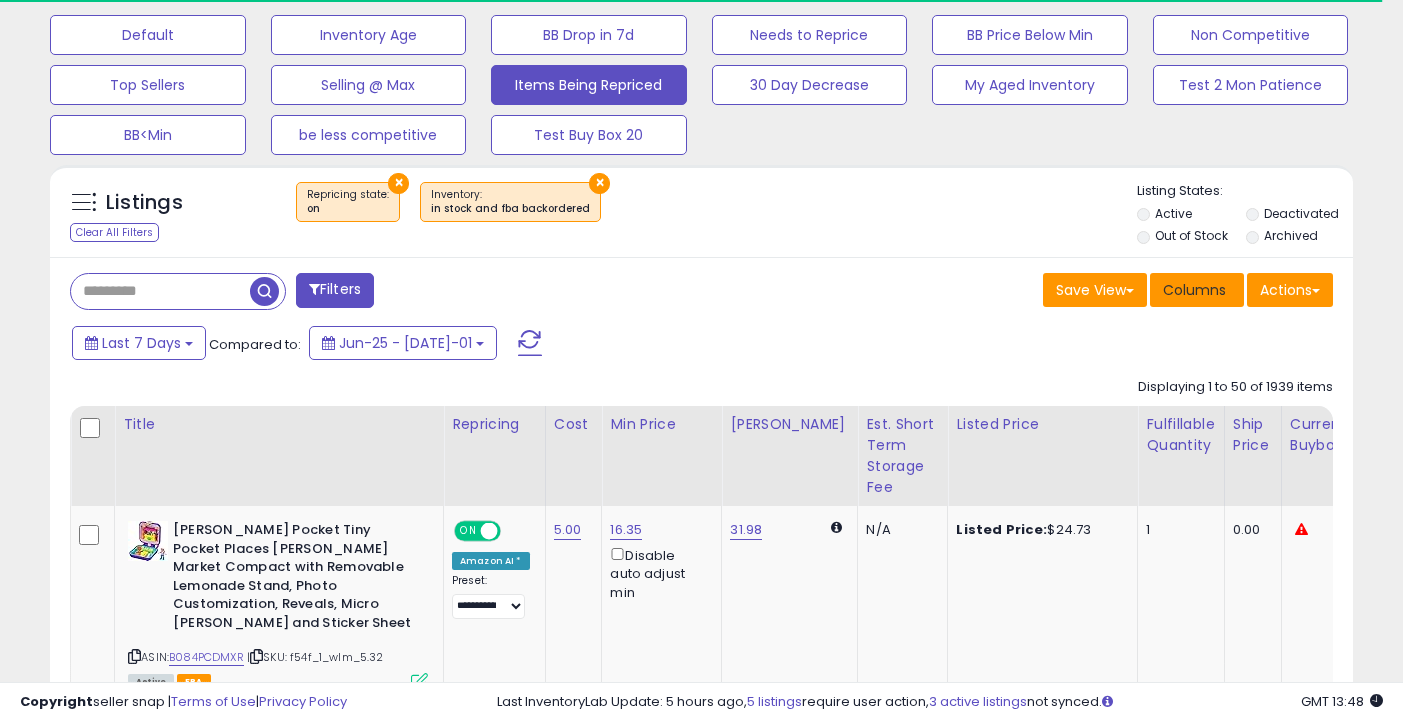 click on "Columns" at bounding box center (1194, 290) 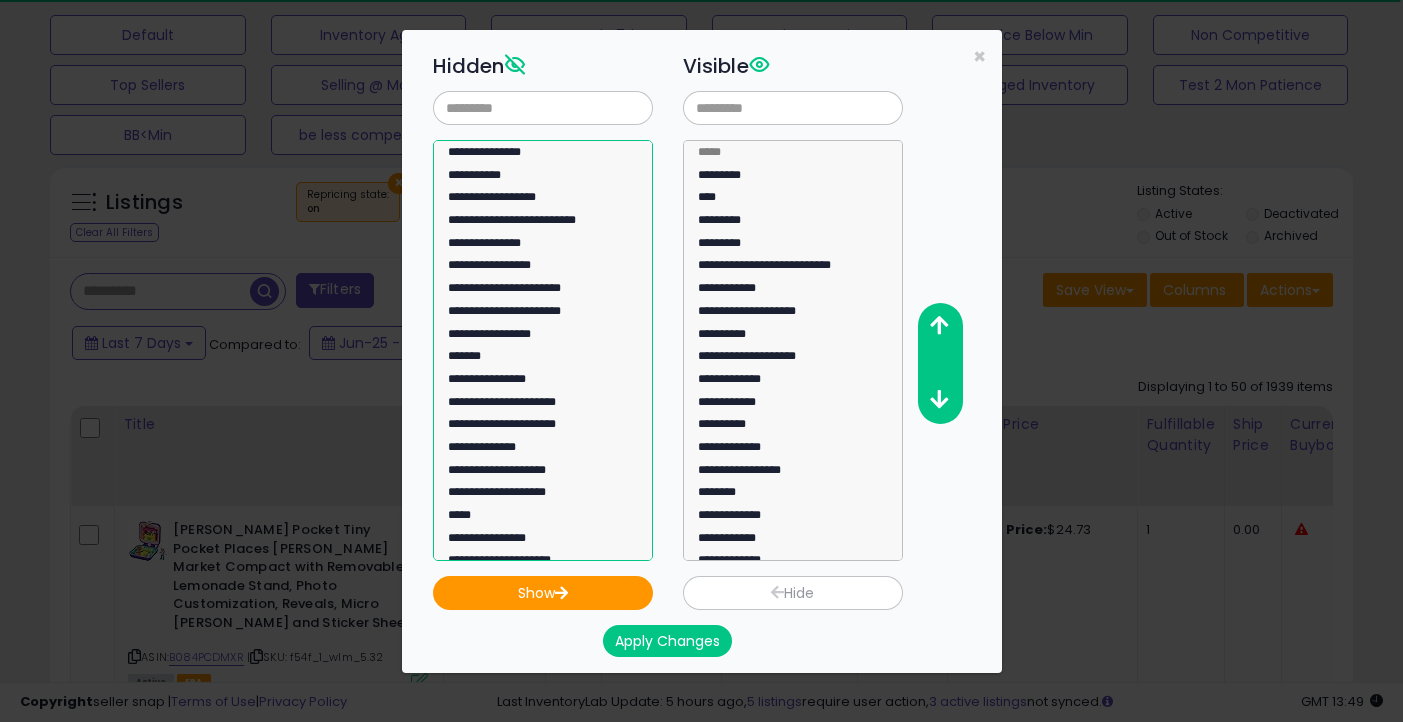 select on "**********" 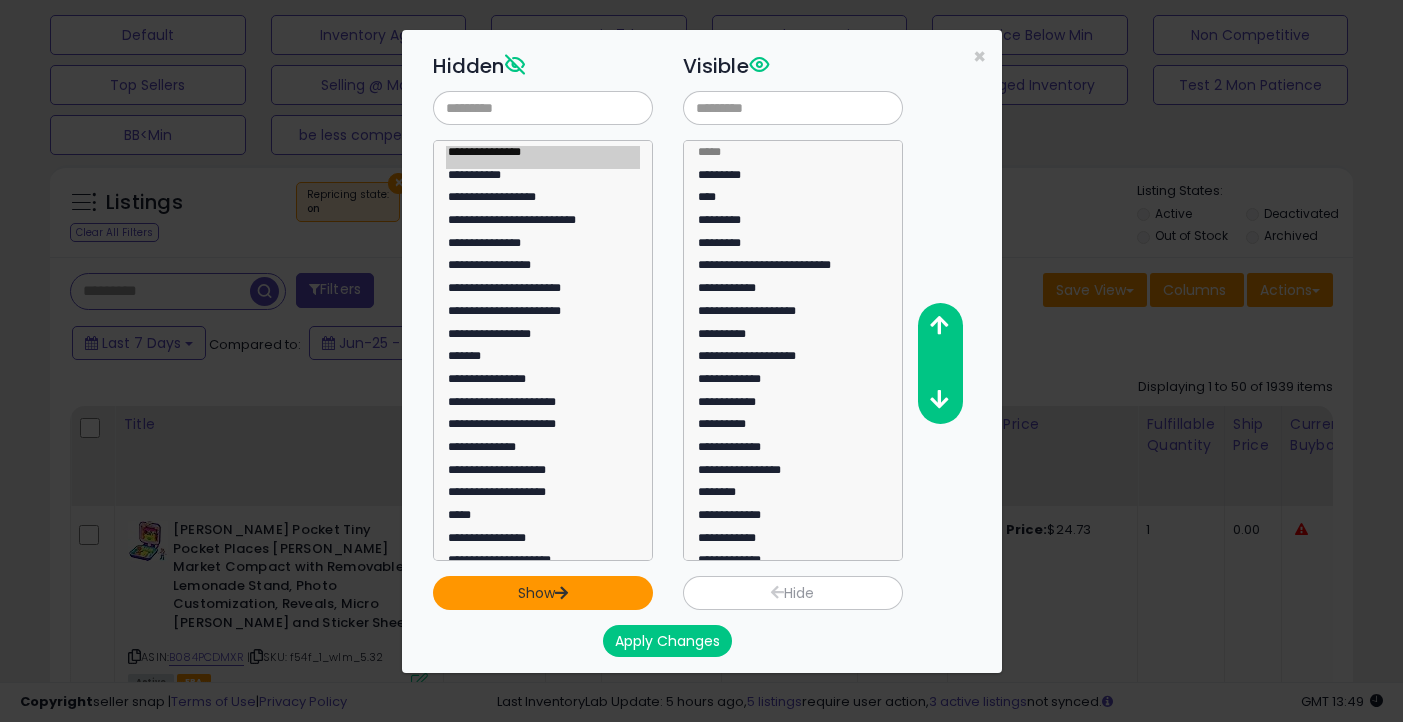 click on "Show" at bounding box center (543, 593) 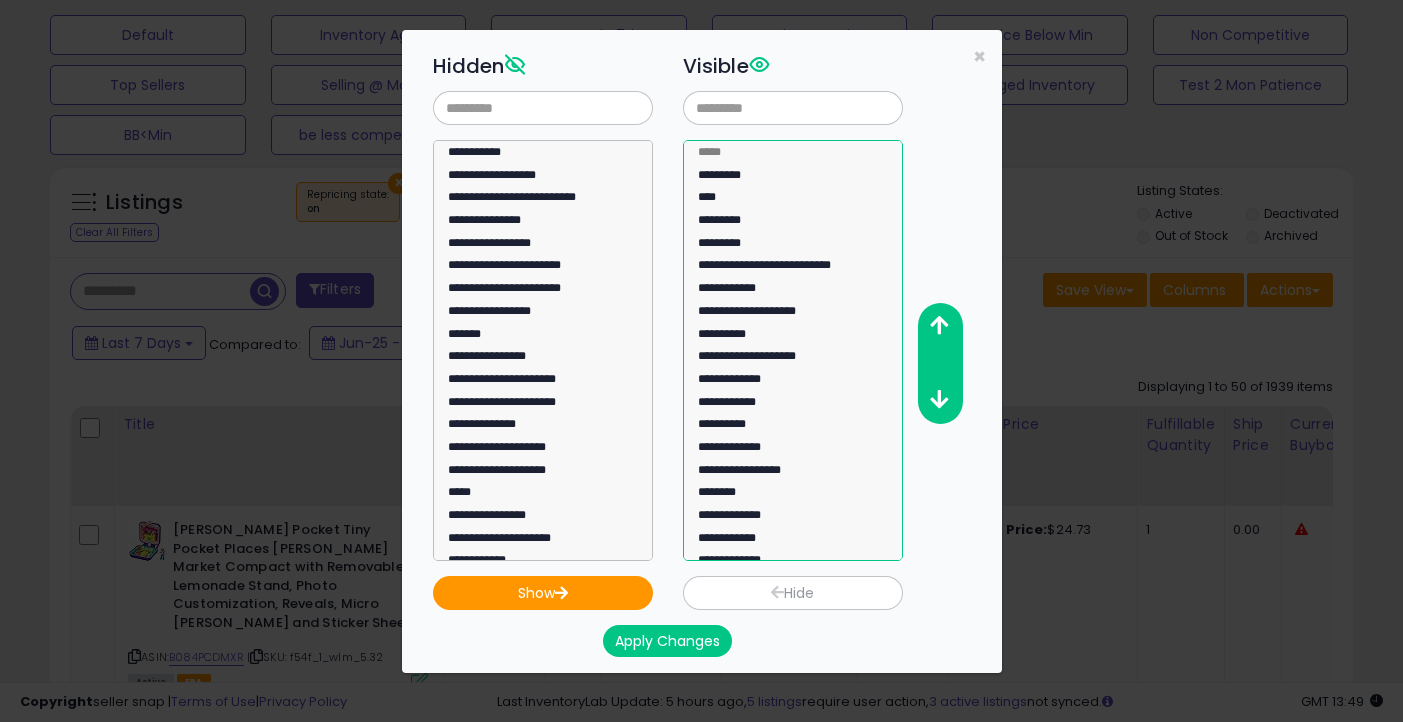 select on "**********" 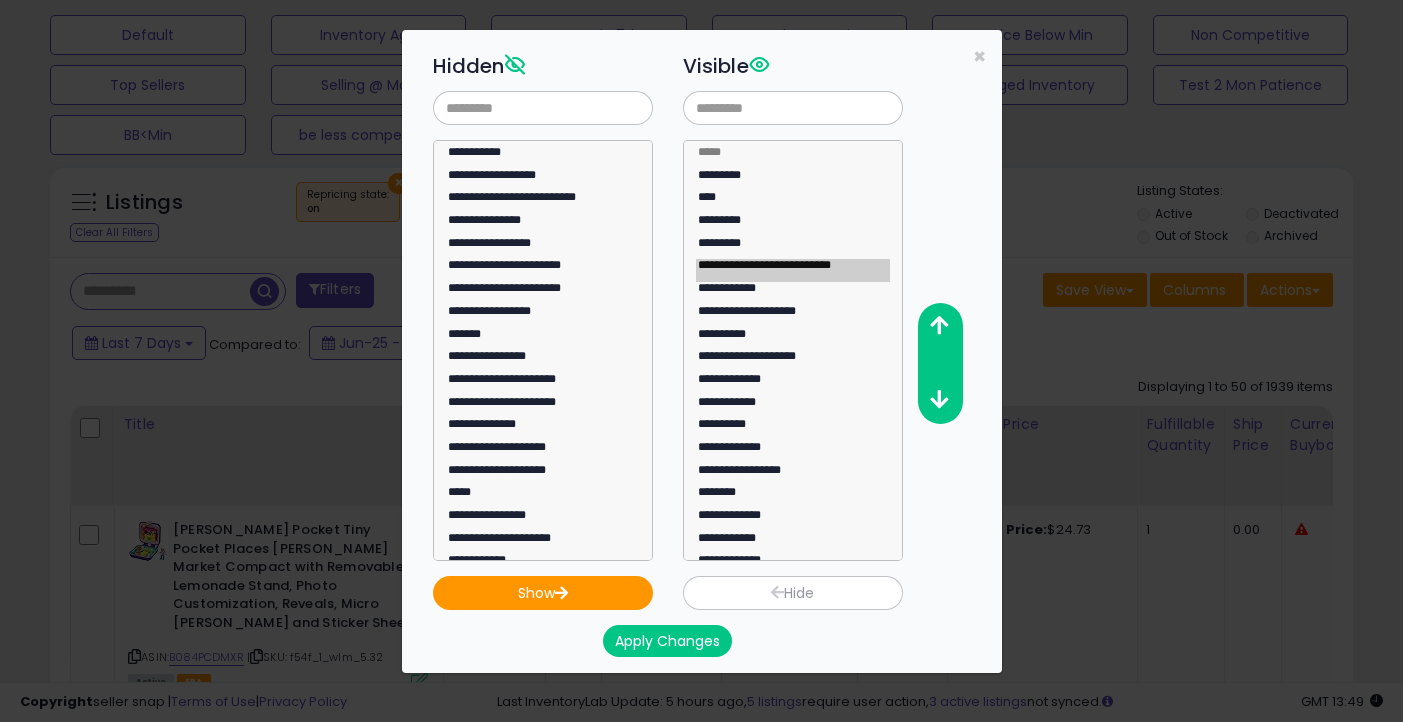 click on "Hide" at bounding box center (793, 593) 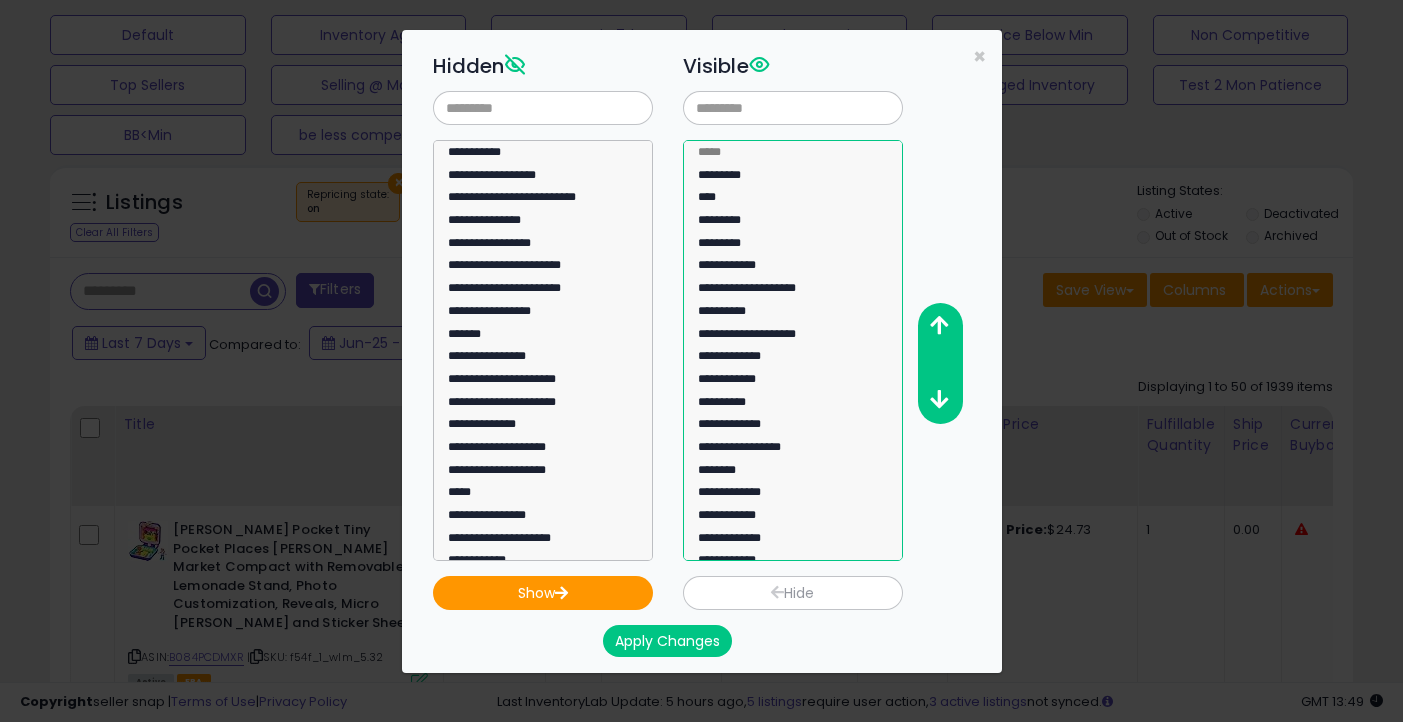 select on "**********" 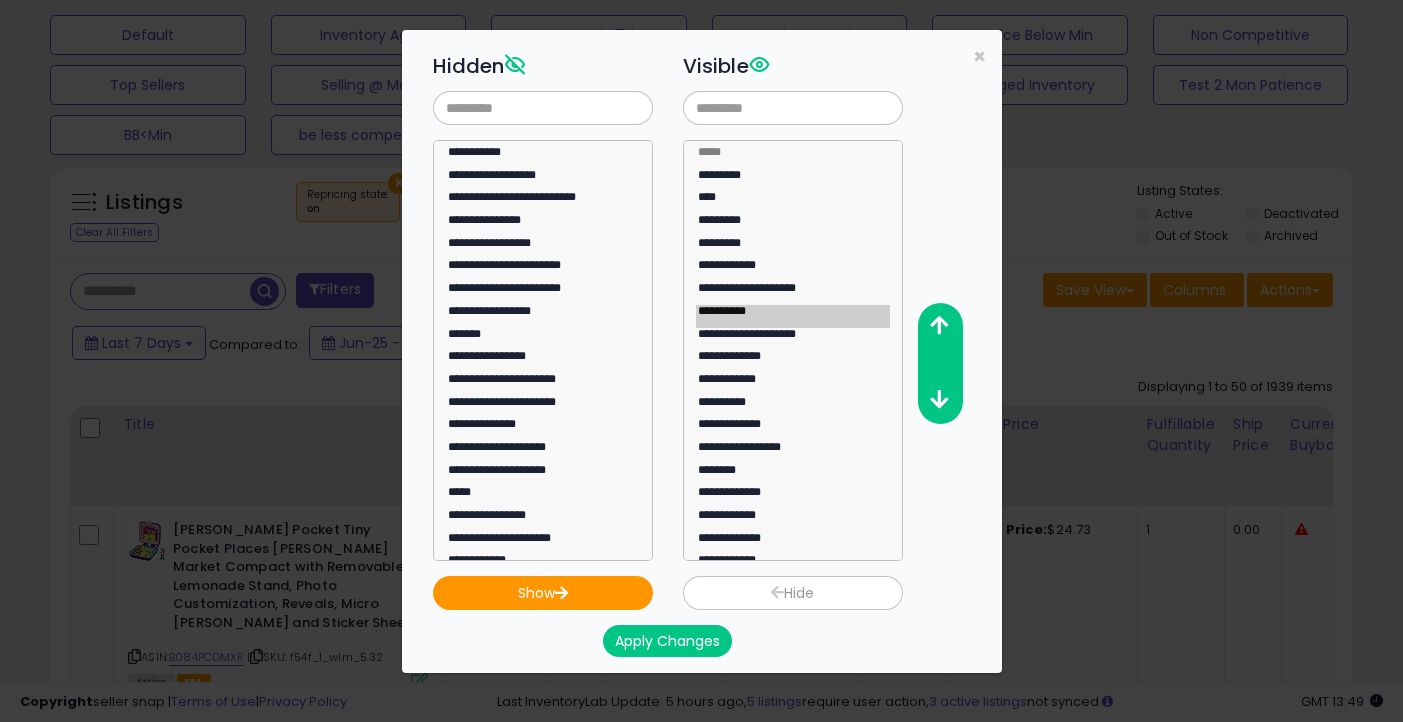 click on "Hide" at bounding box center [793, 593] 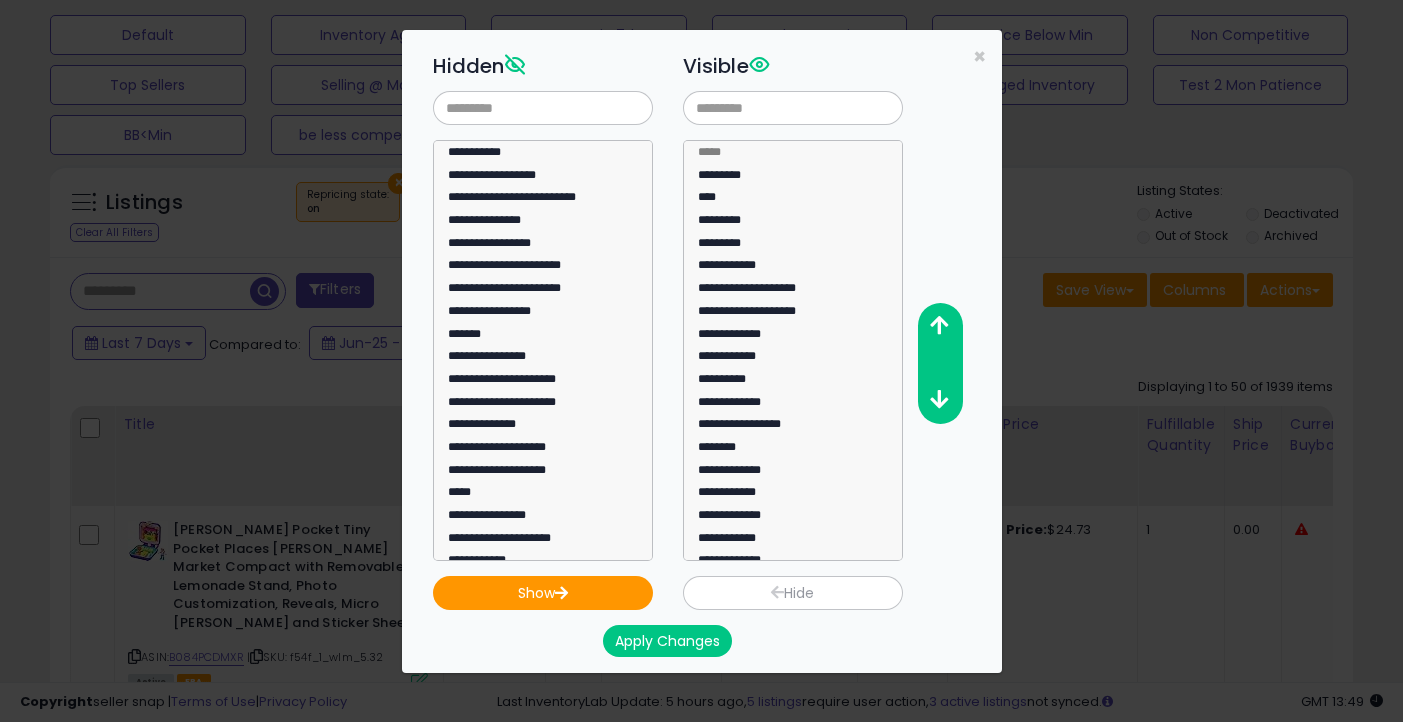 select 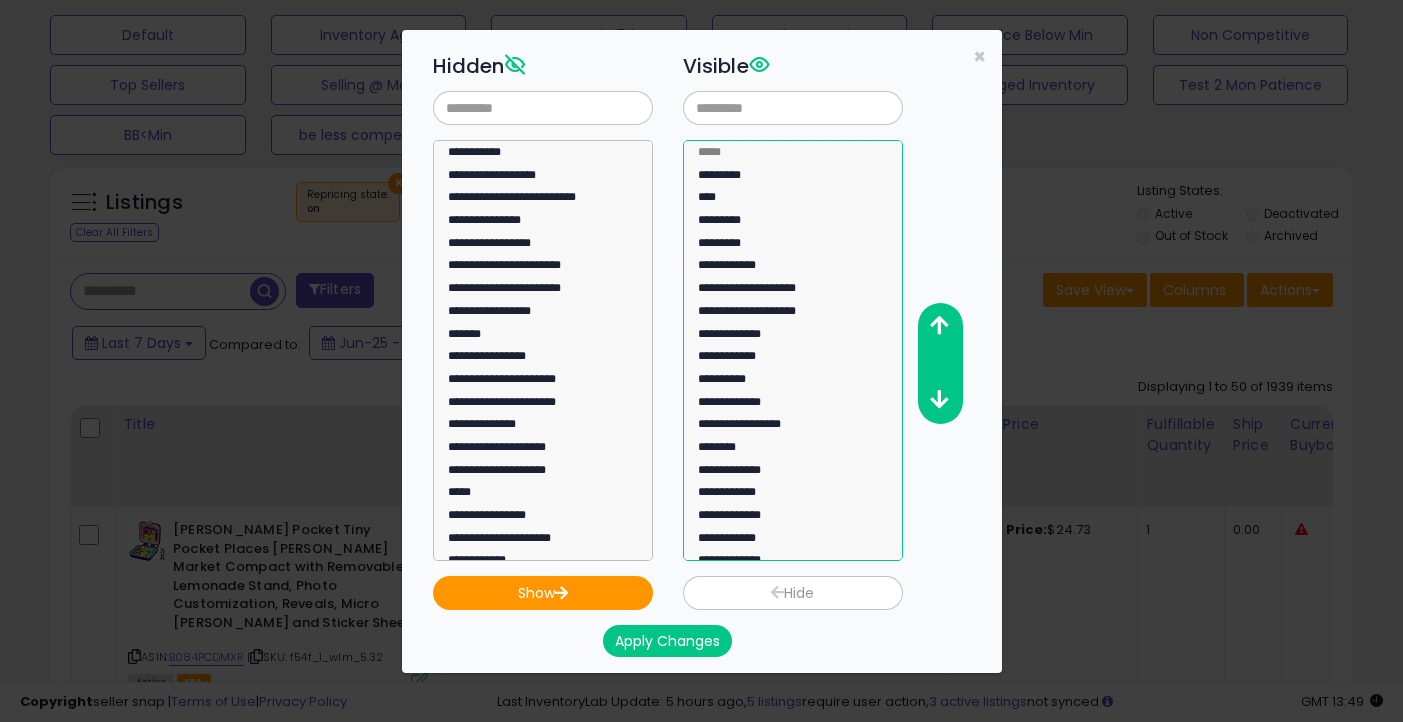 select on "**********" 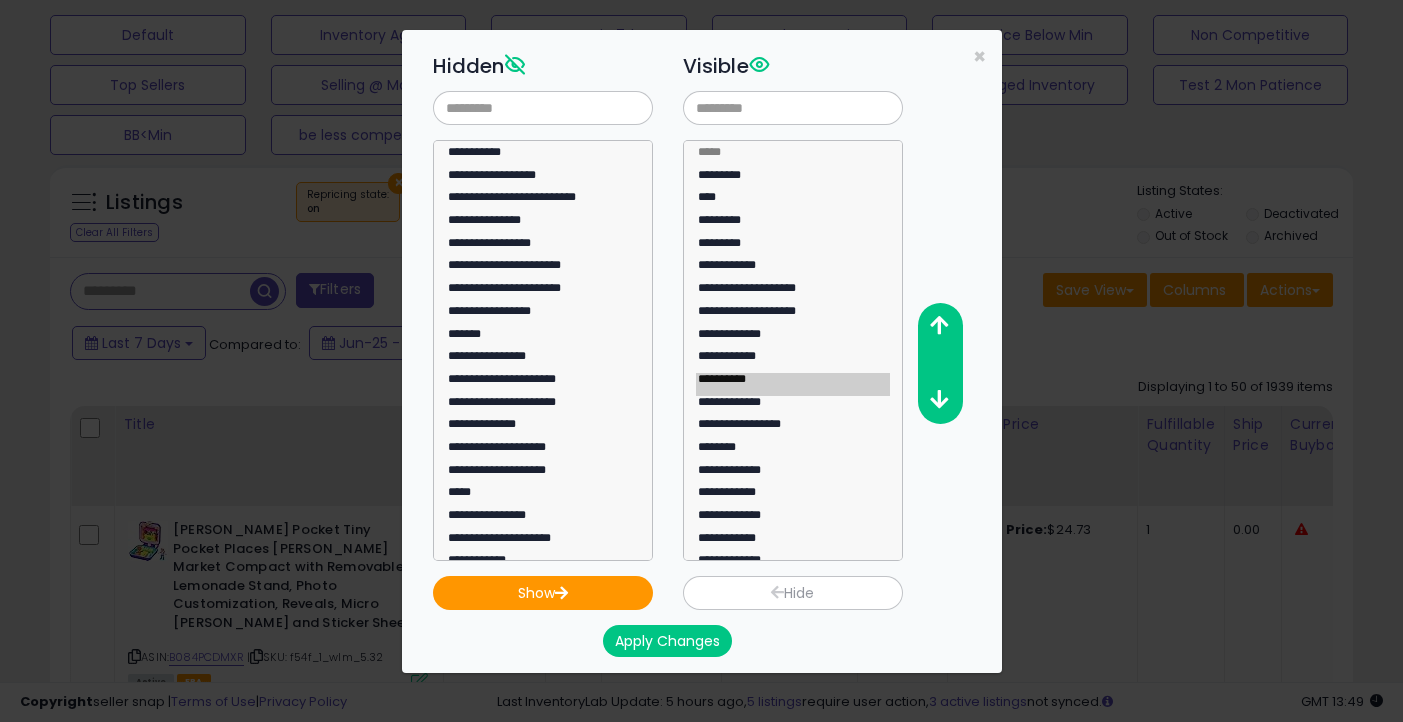 click on "Hide" at bounding box center (793, 593) 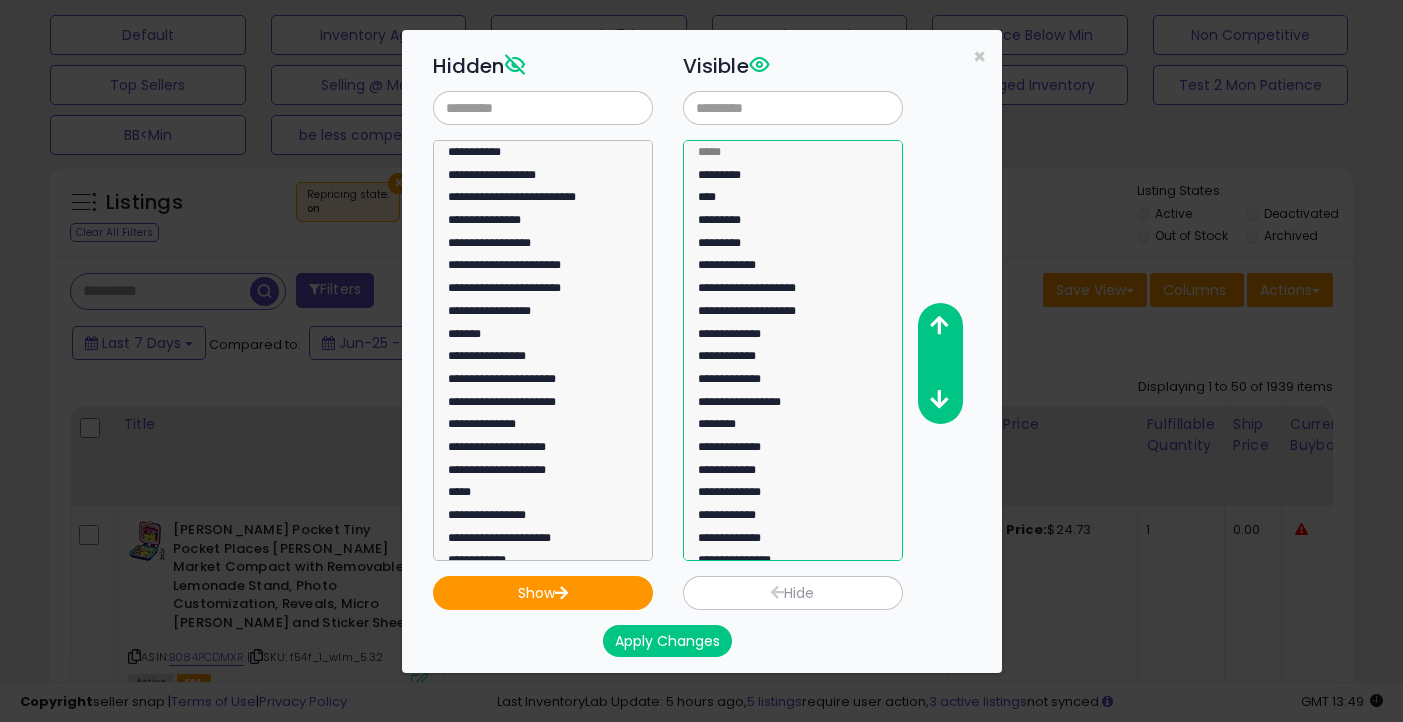 select on "********" 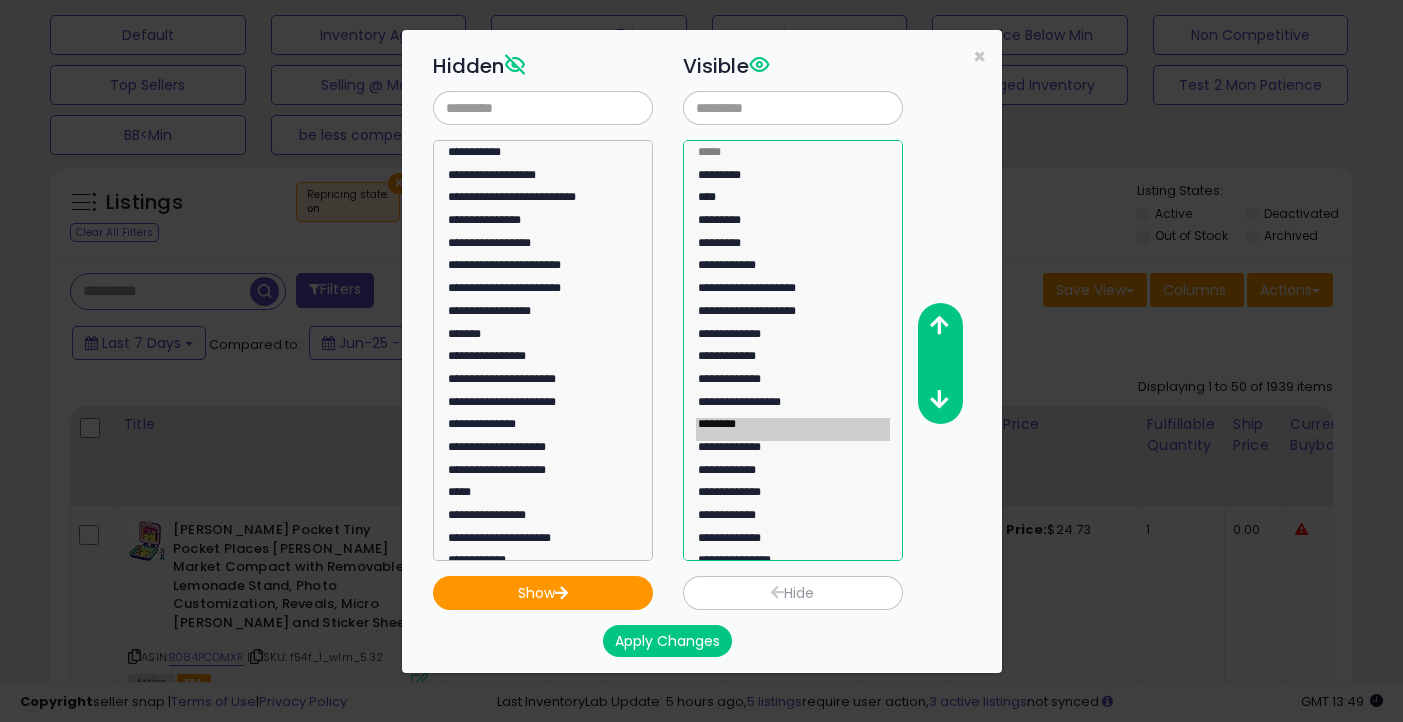 click on "********" 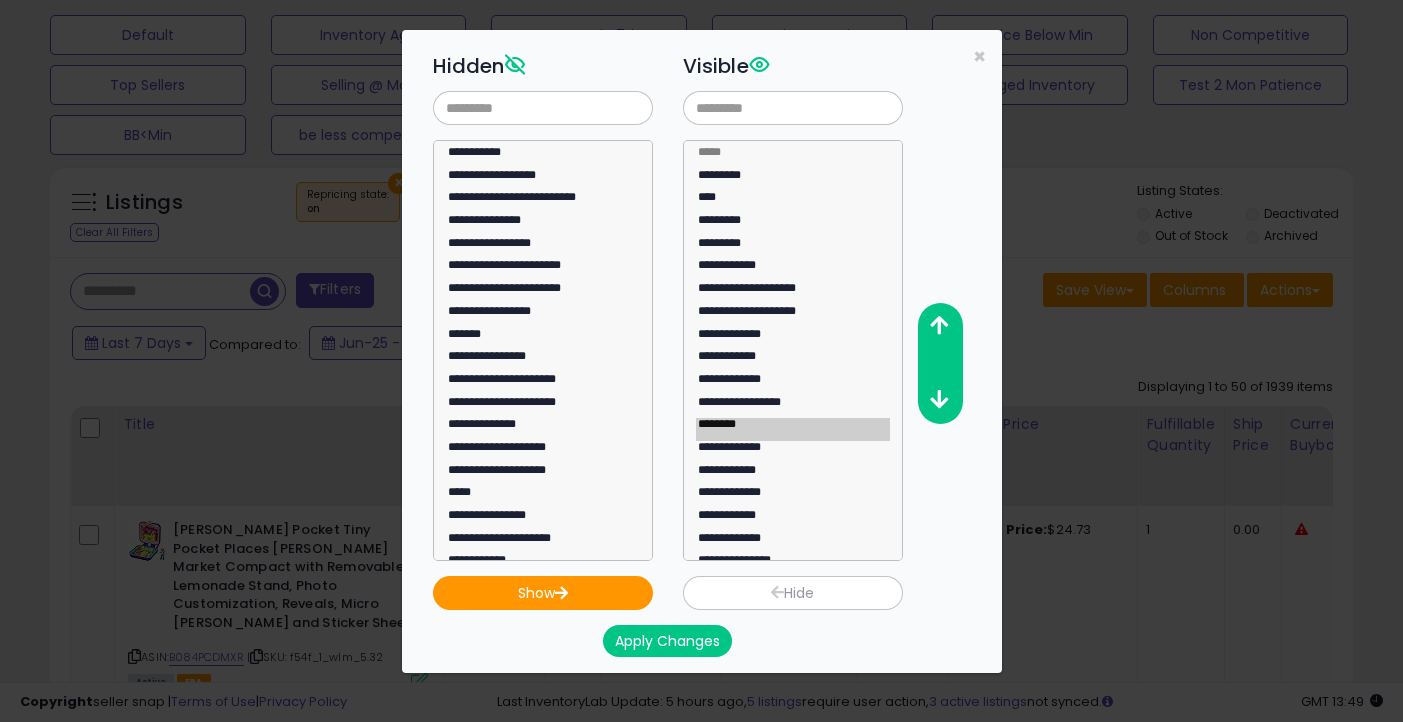 click on "Hide" at bounding box center (793, 593) 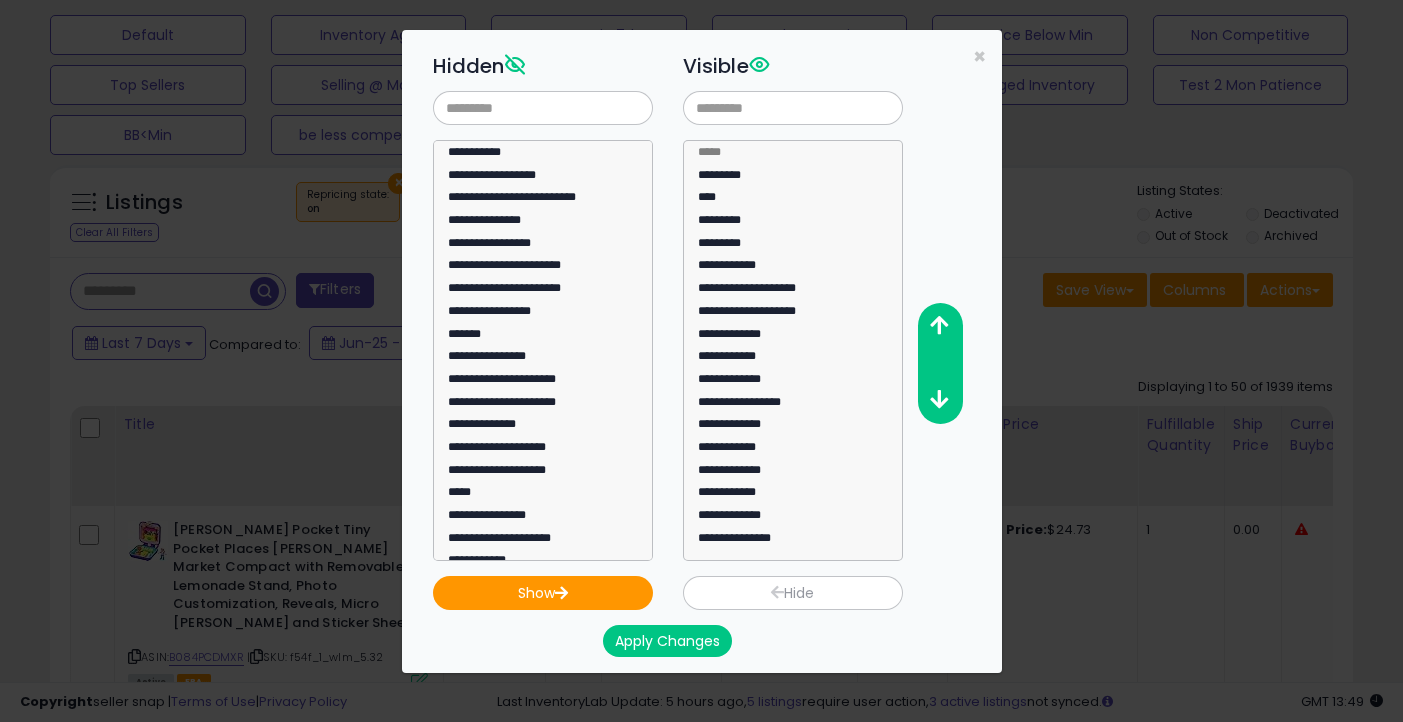 select 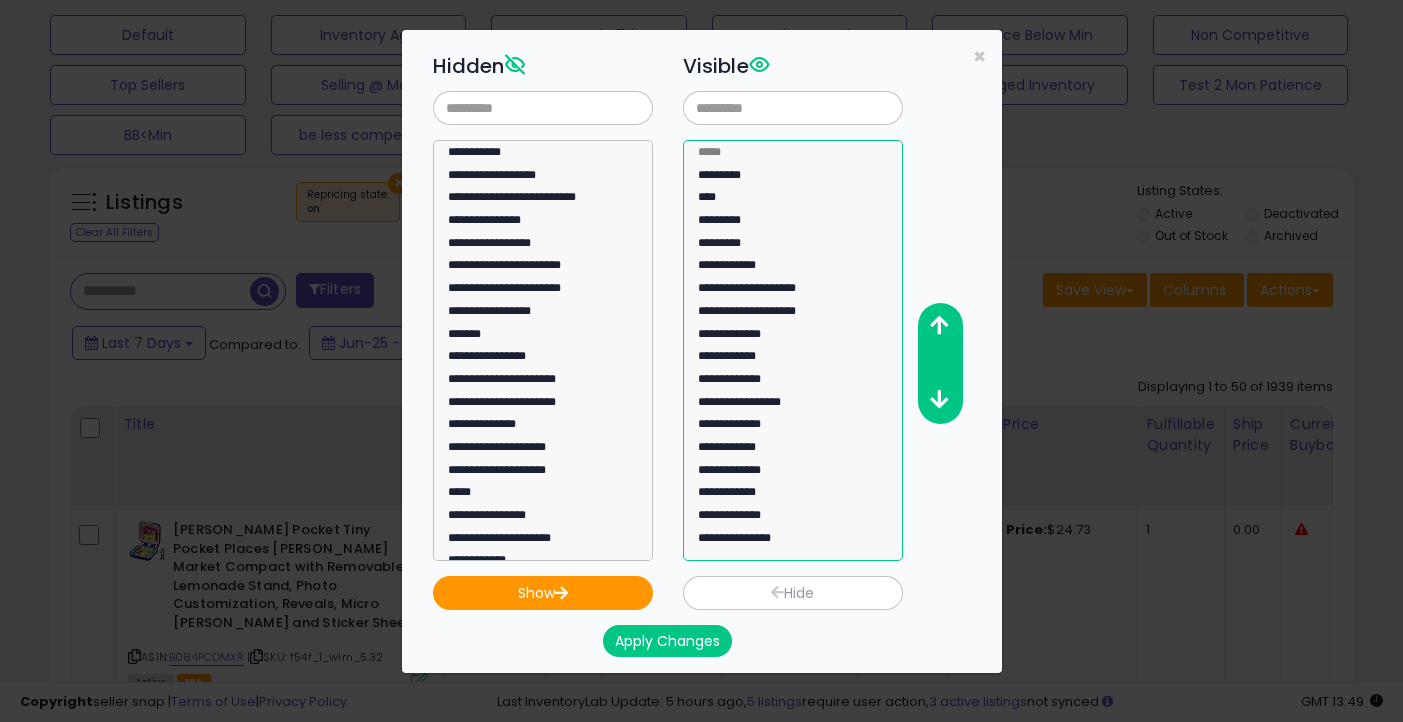 select on "**********" 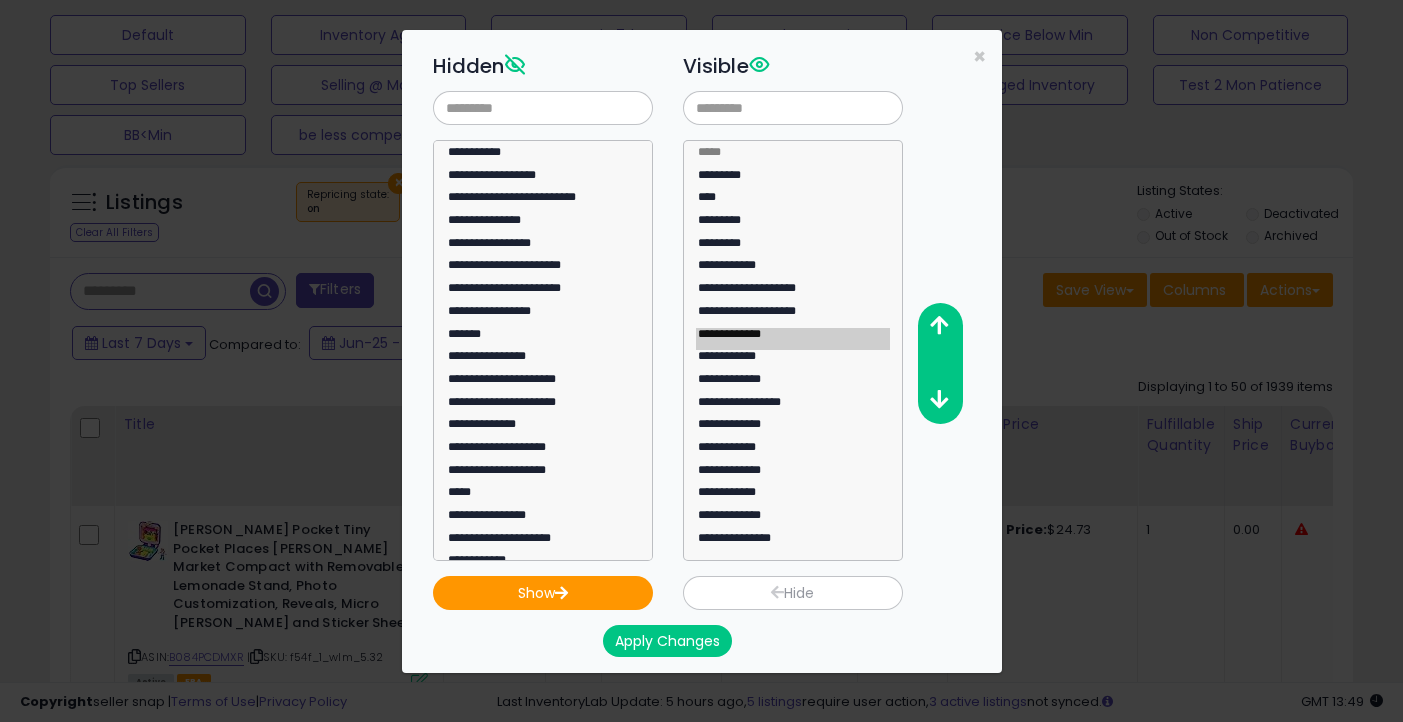 click on "Hide" at bounding box center [793, 593] 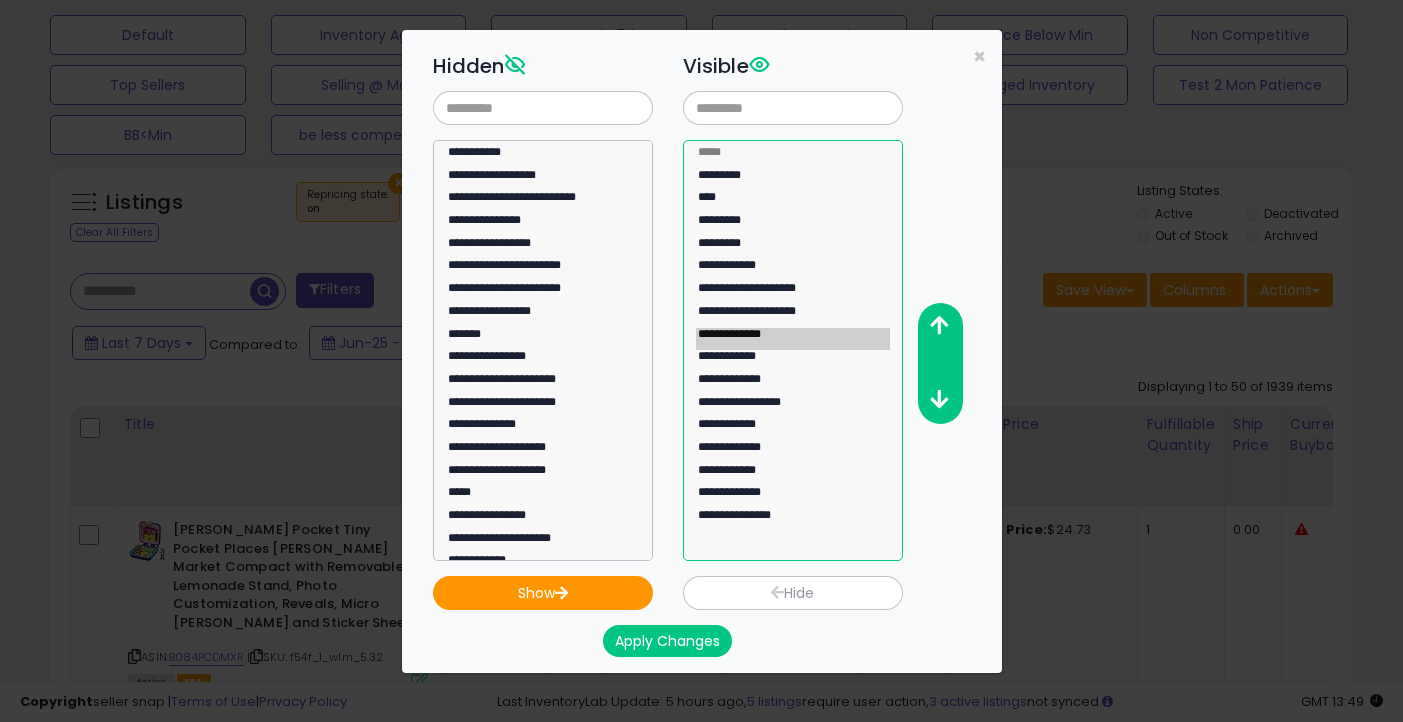 select on "**********" 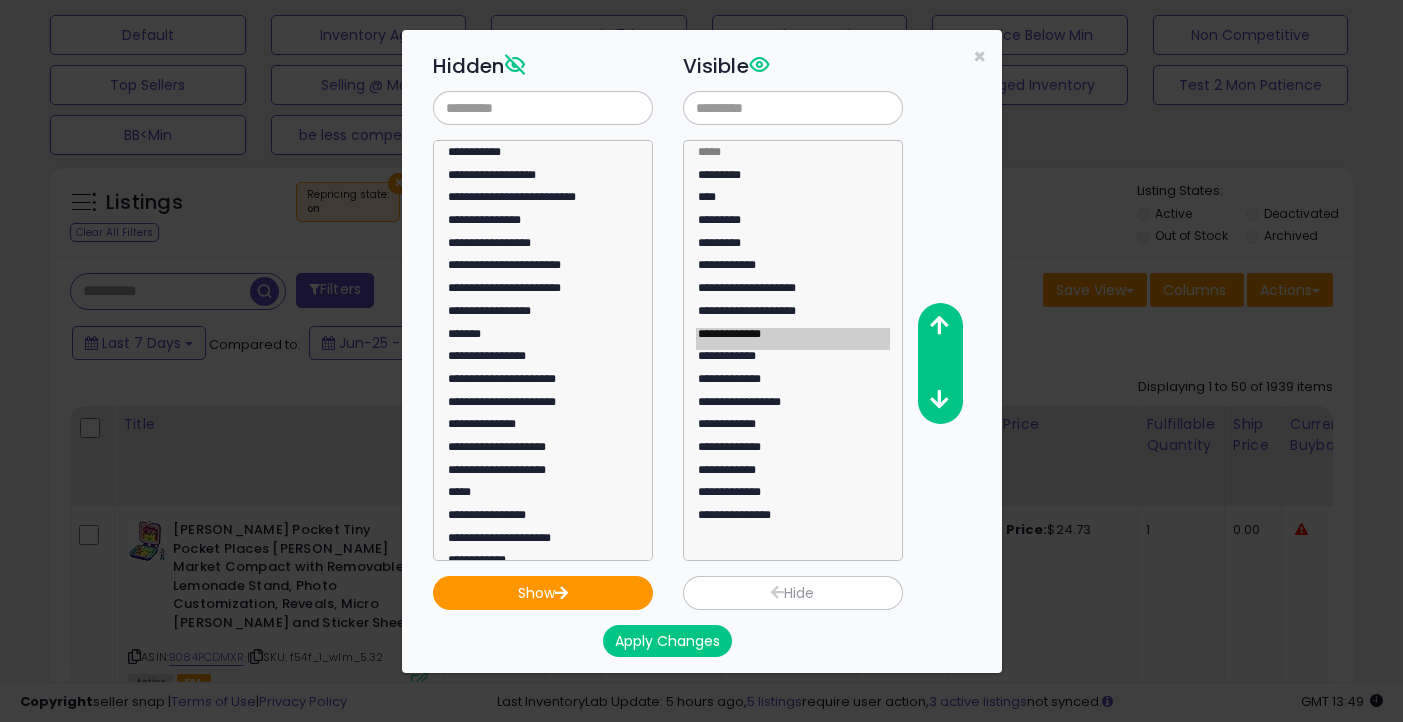 click on "Hide" at bounding box center [793, 593] 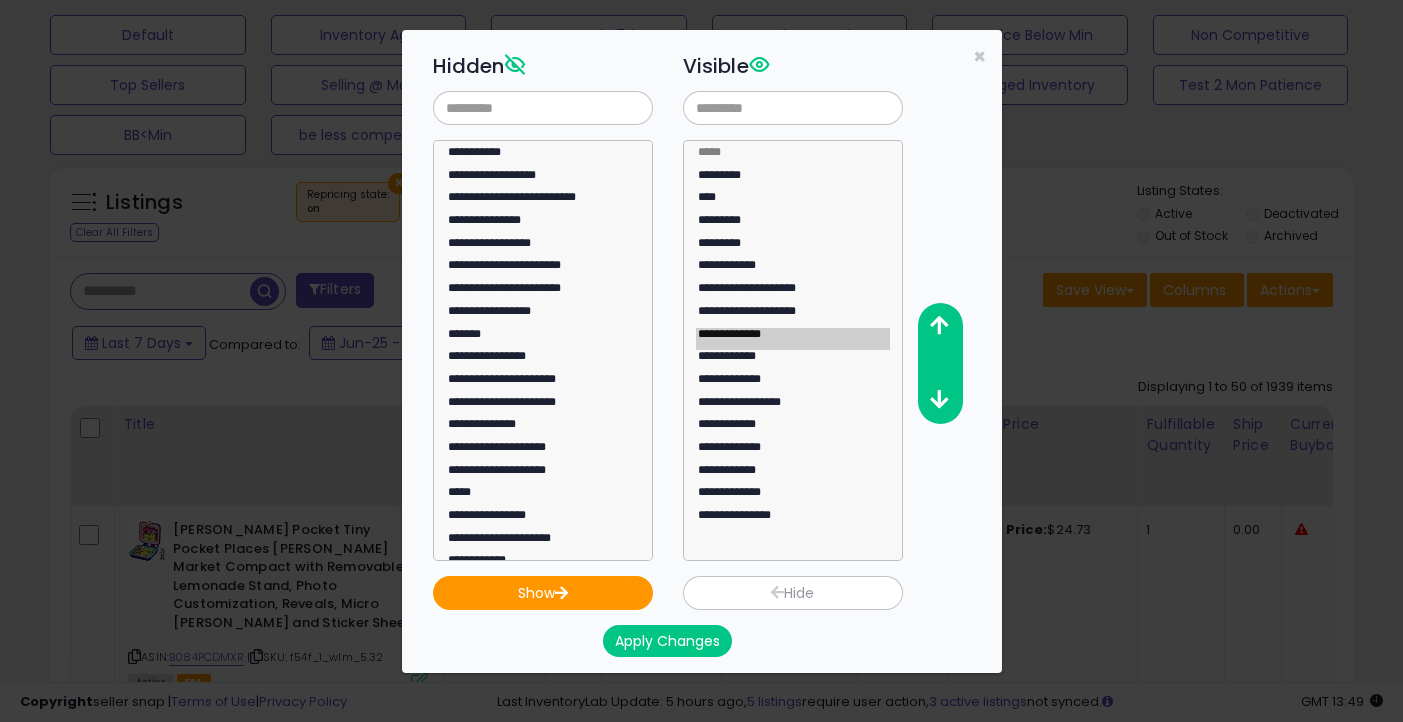 select 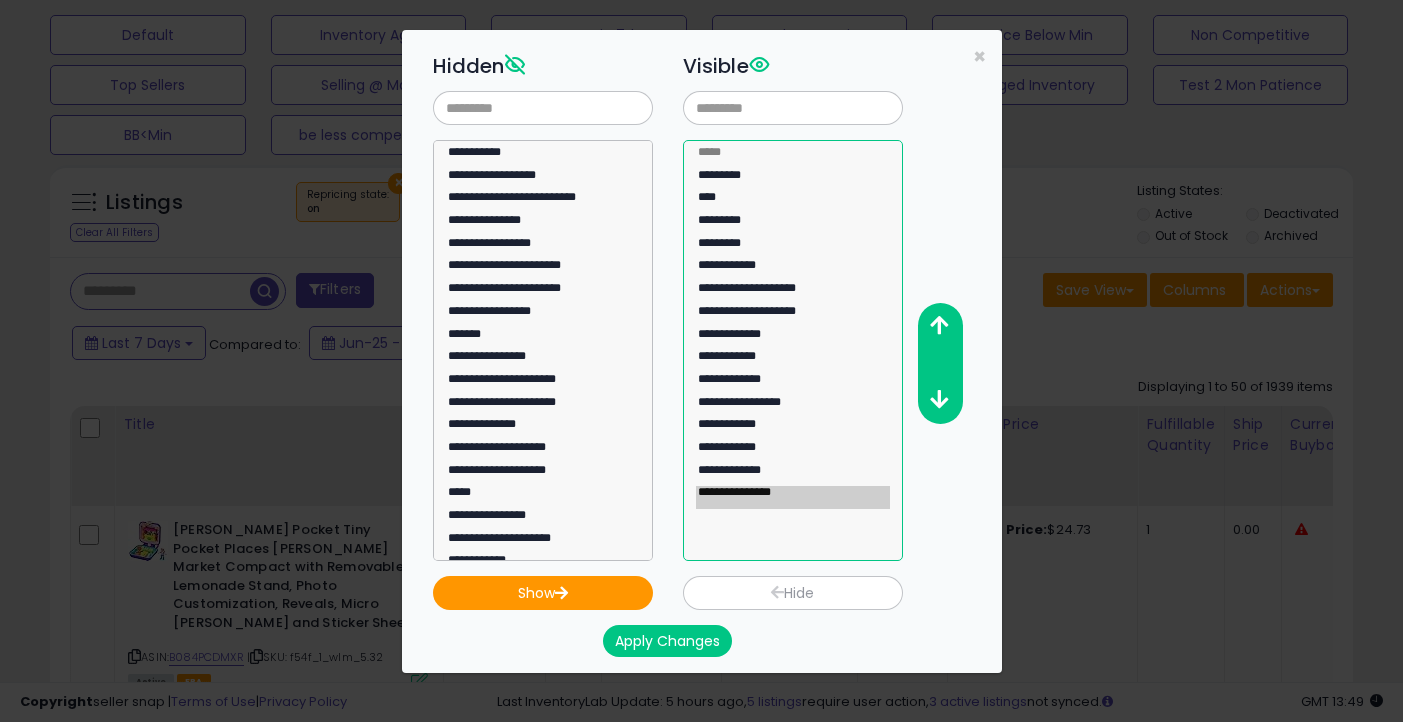 click on "**********" 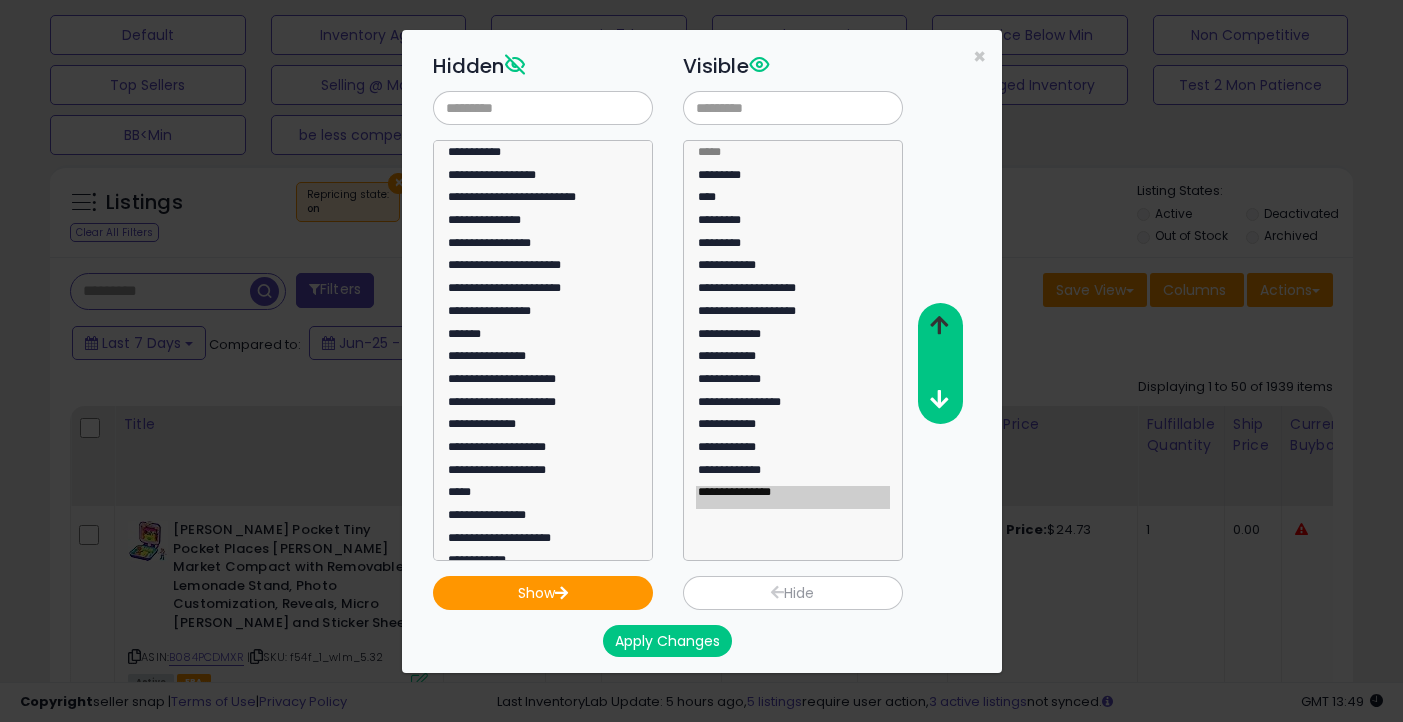 click at bounding box center [939, 325] 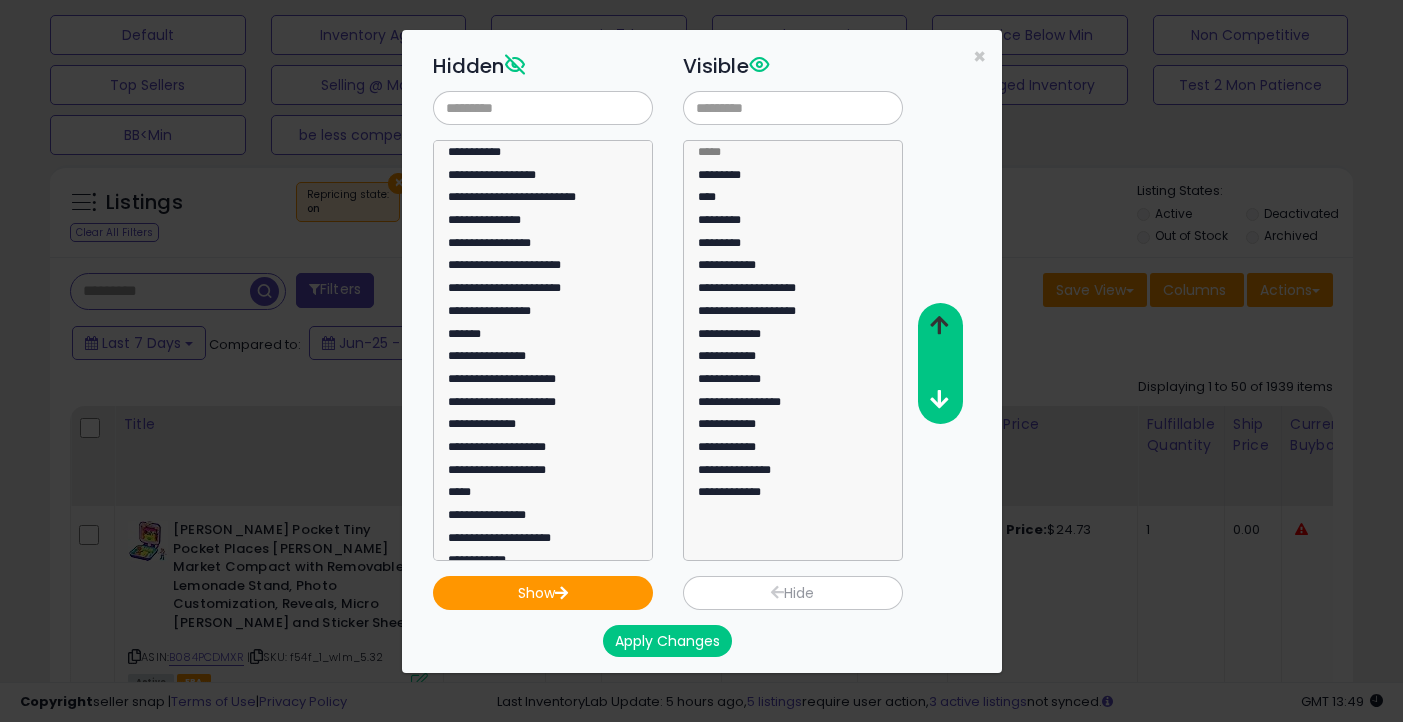 click at bounding box center [939, 325] 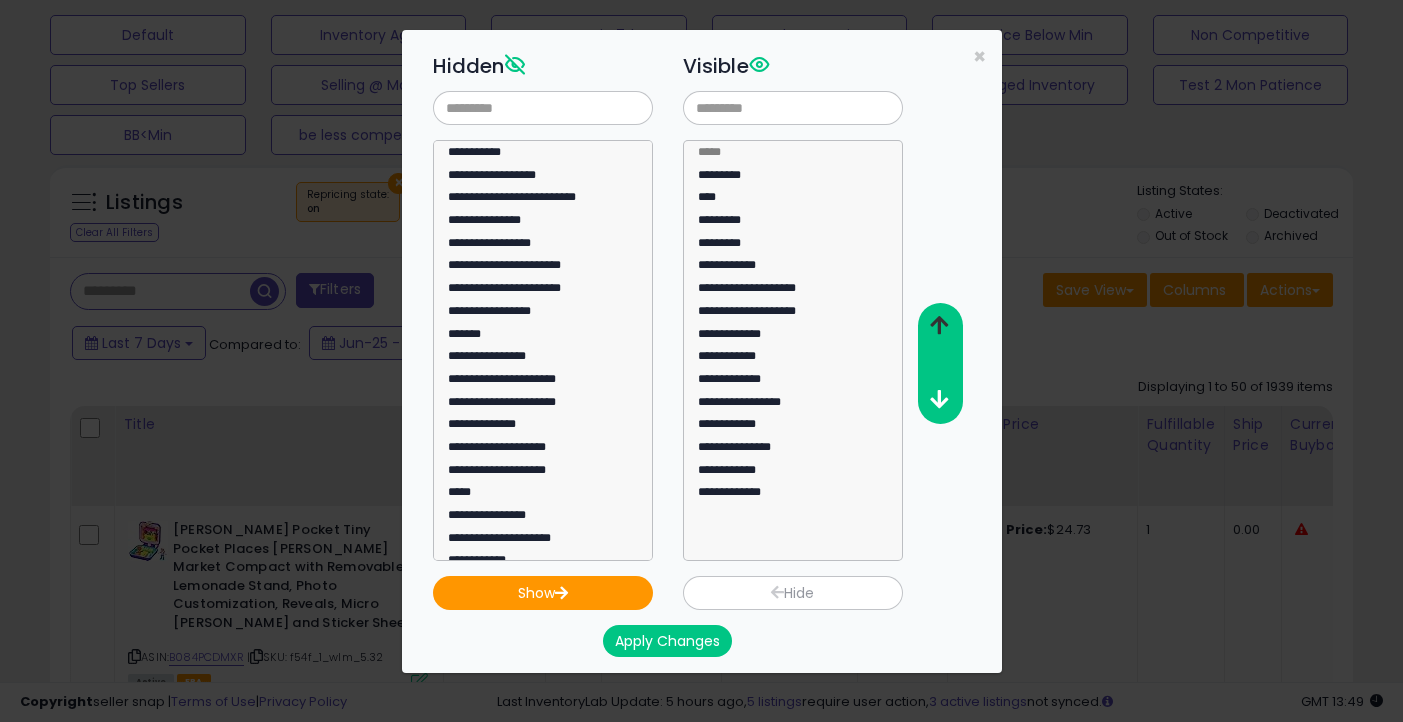 click at bounding box center (939, 325) 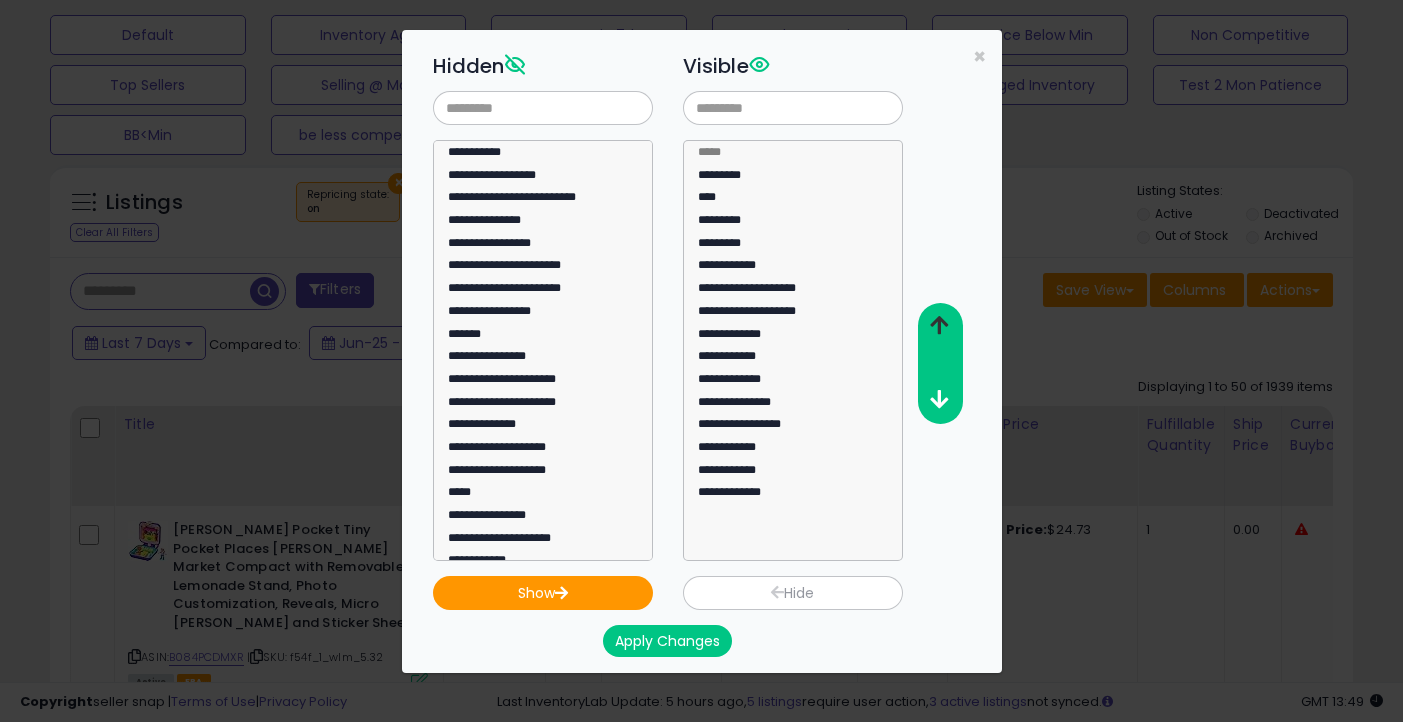 click at bounding box center [939, 325] 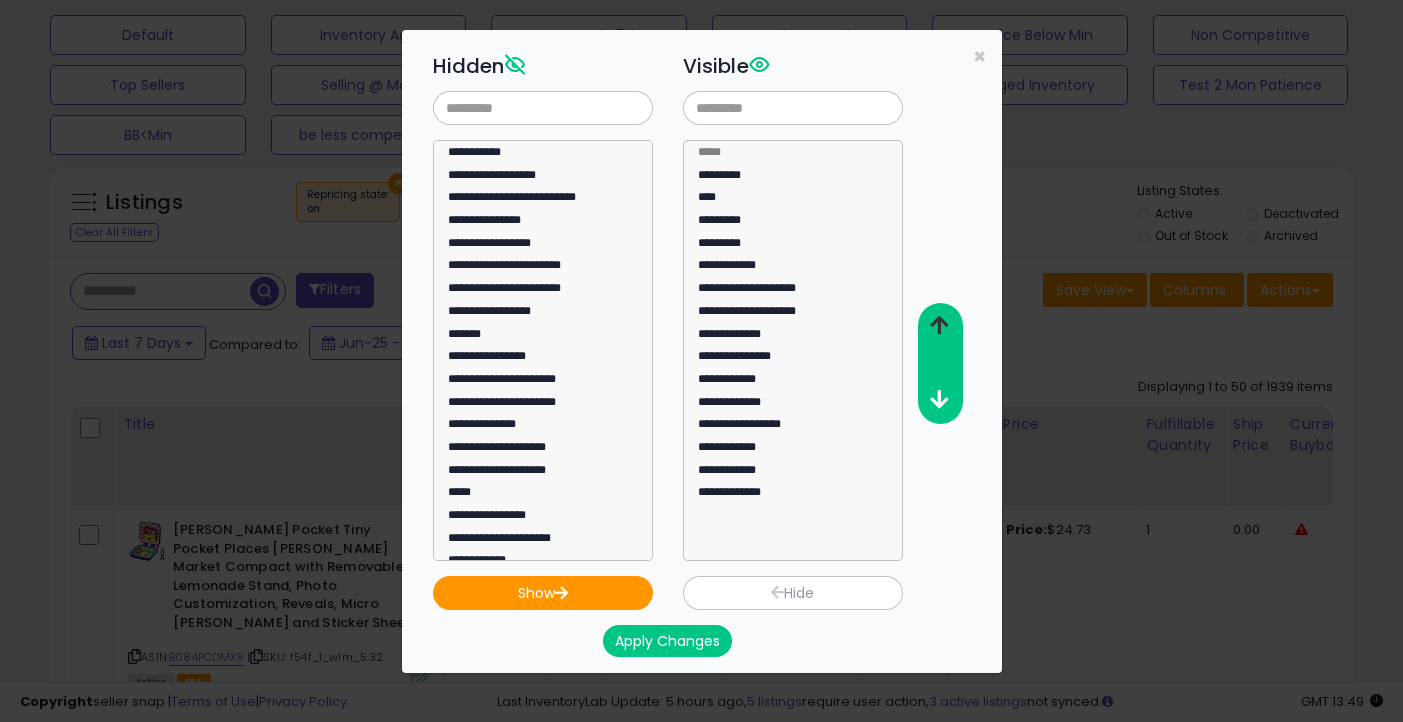 click at bounding box center (939, 325) 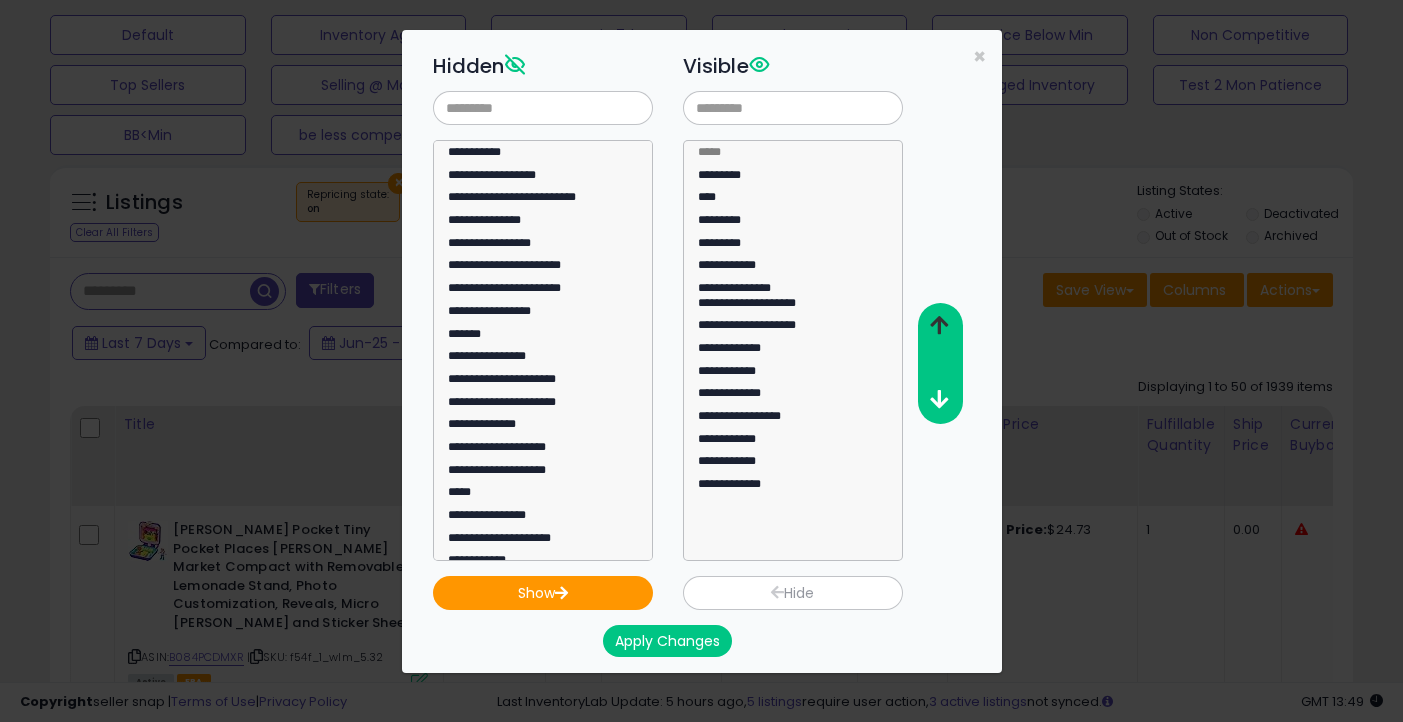 click at bounding box center [939, 325] 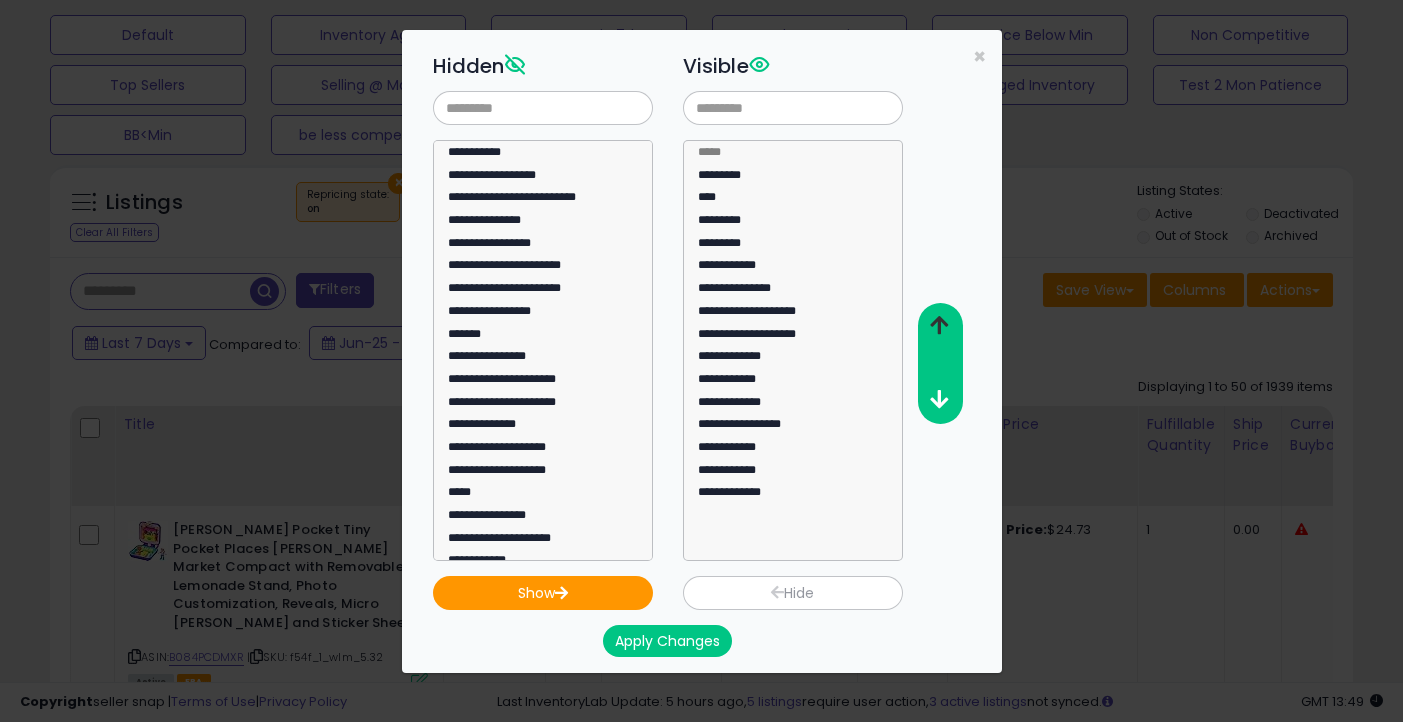 click at bounding box center (939, 325) 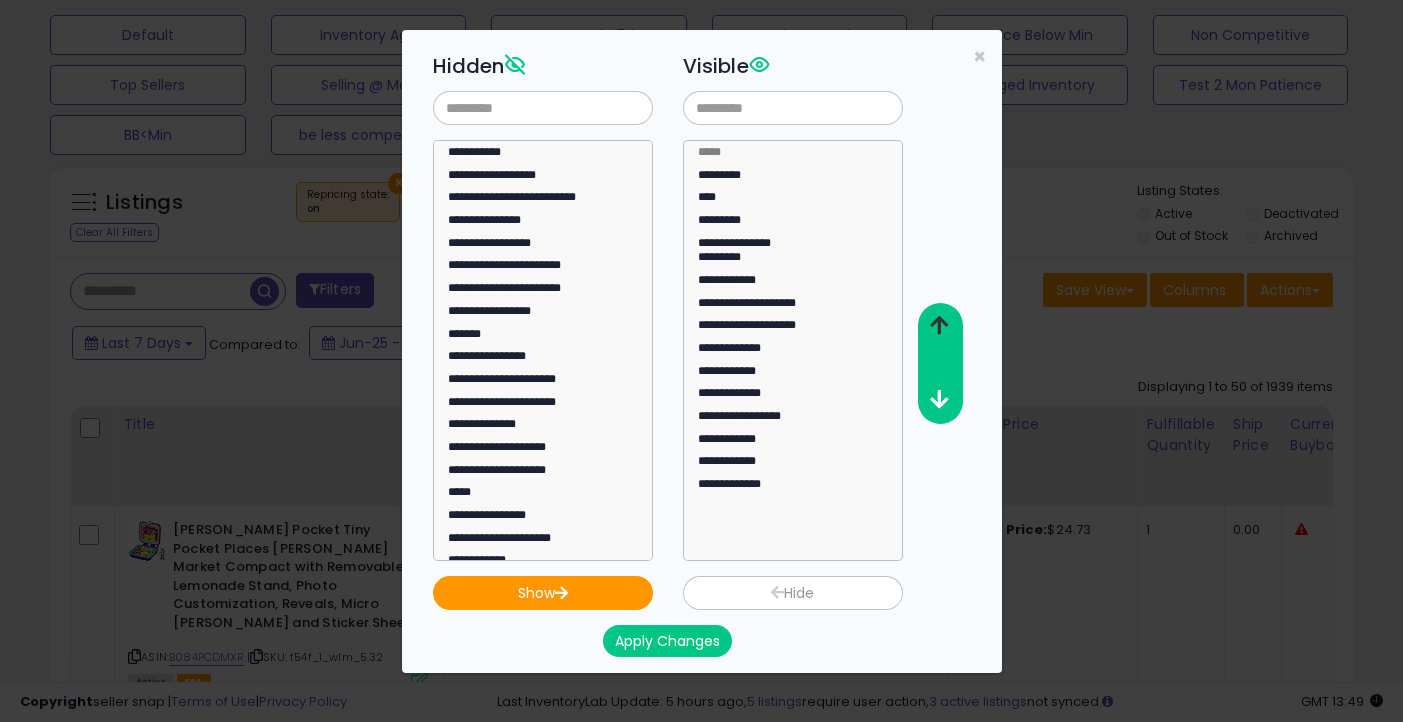 click at bounding box center (939, 325) 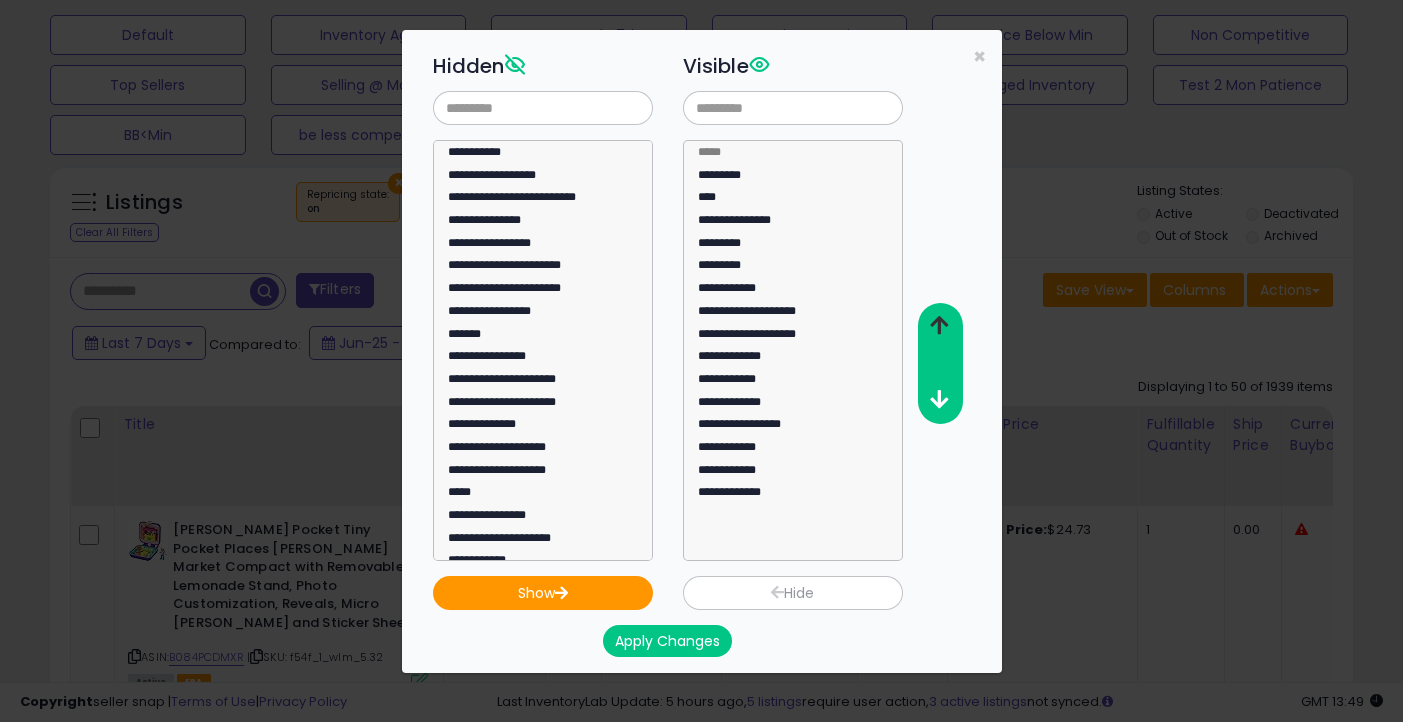 click at bounding box center [939, 325] 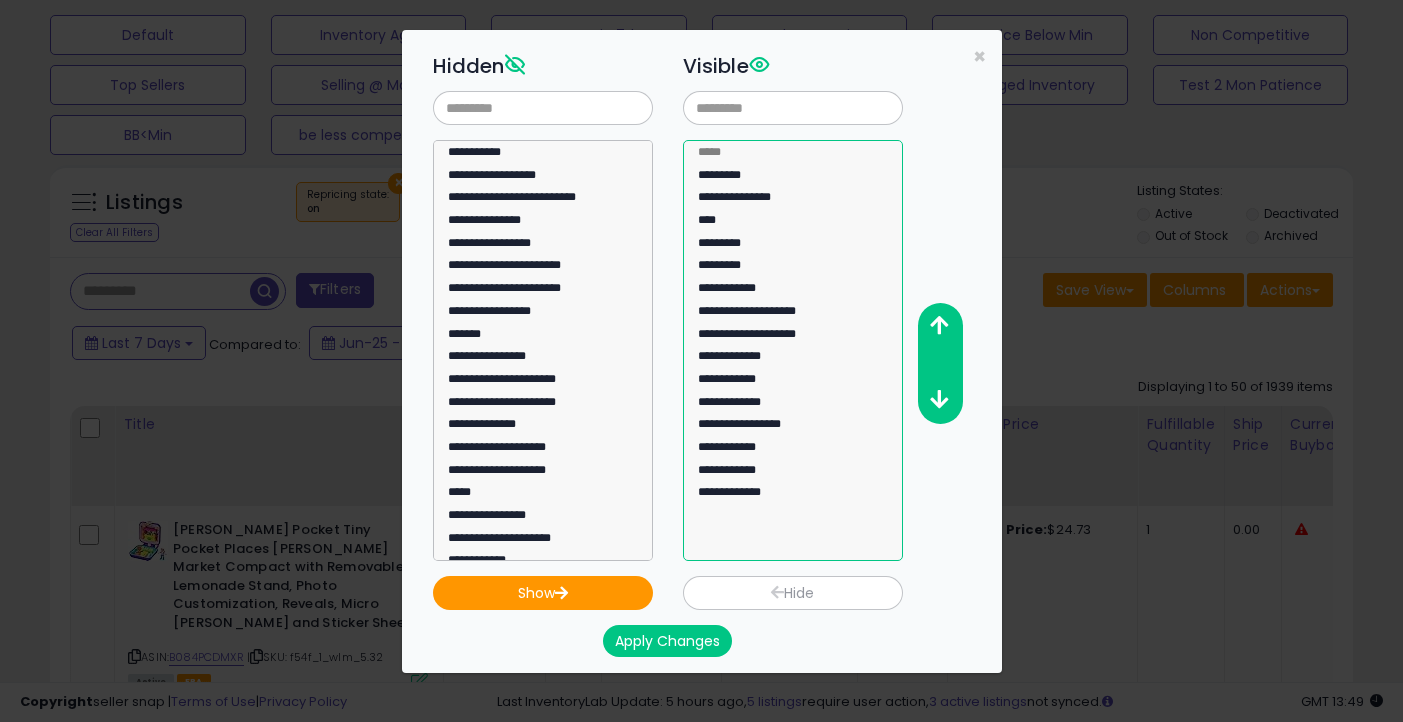 click on "**********" 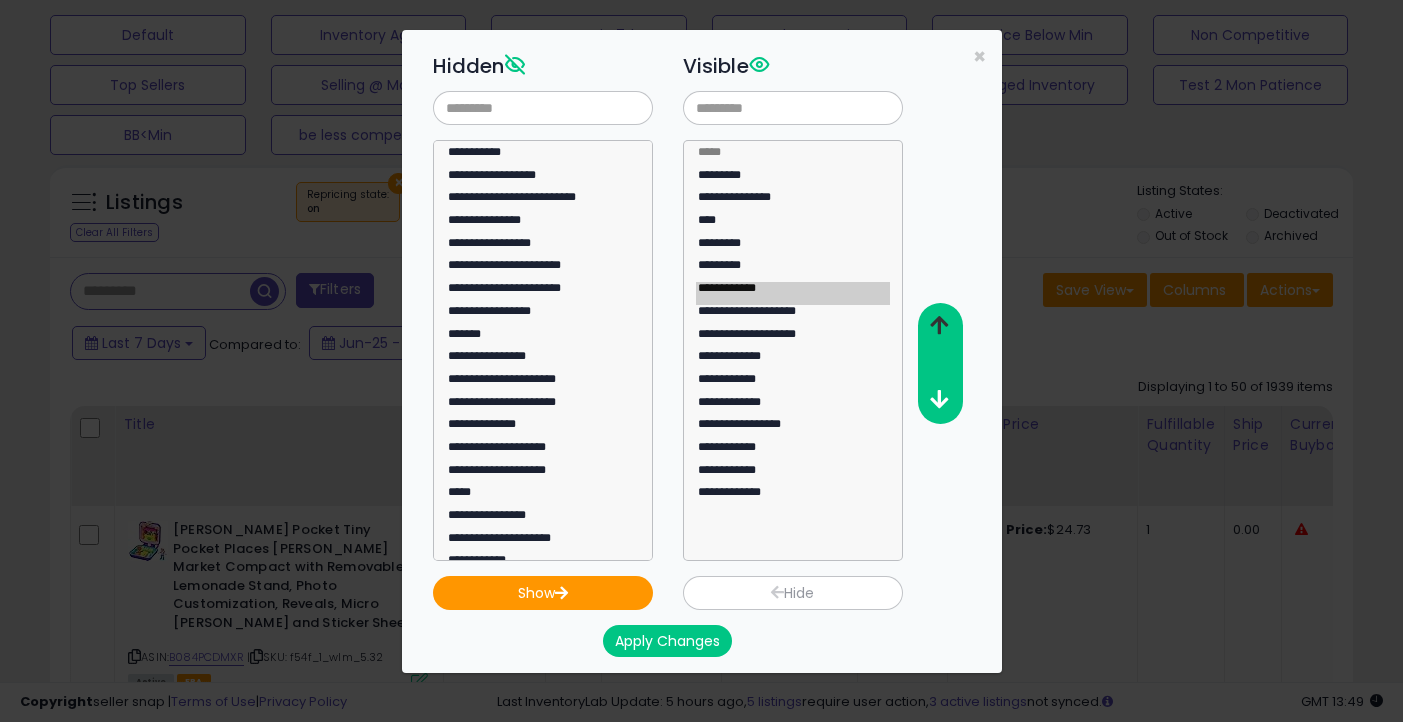 click at bounding box center [939, 325] 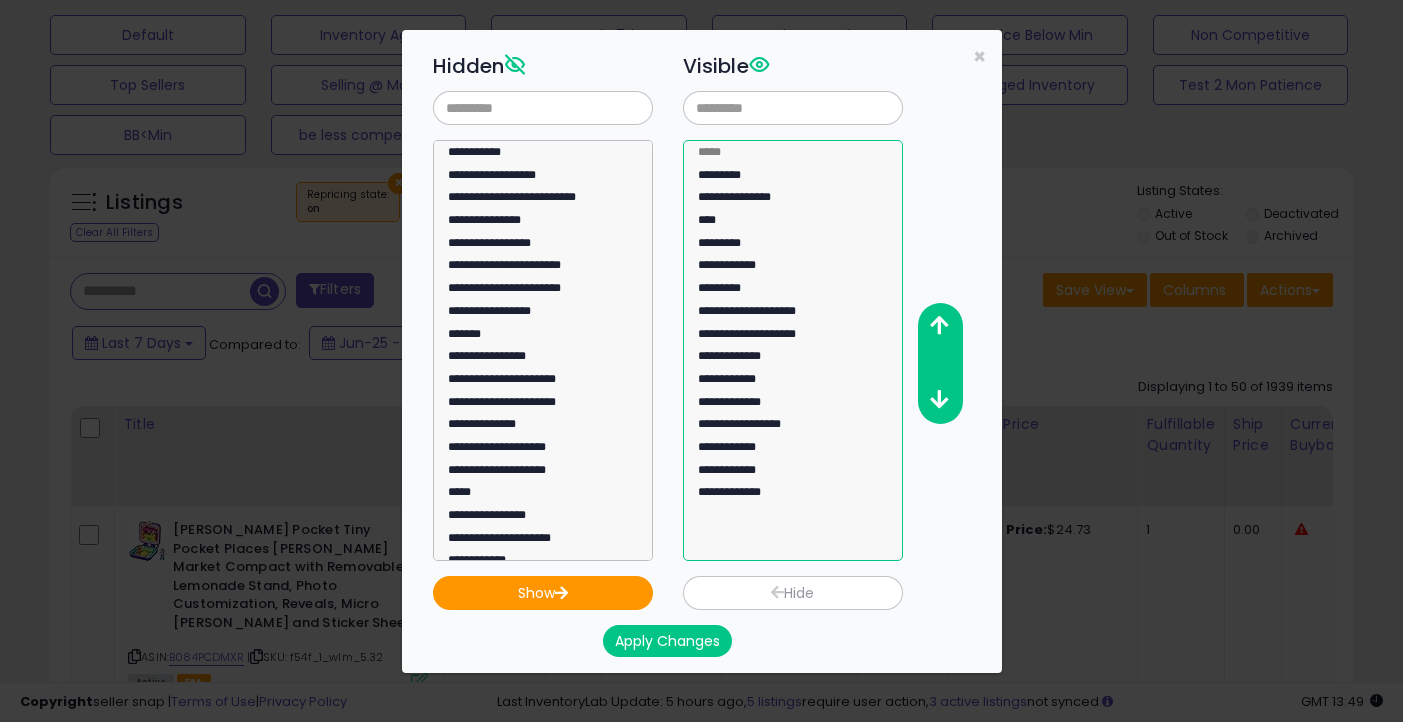click on "**********" 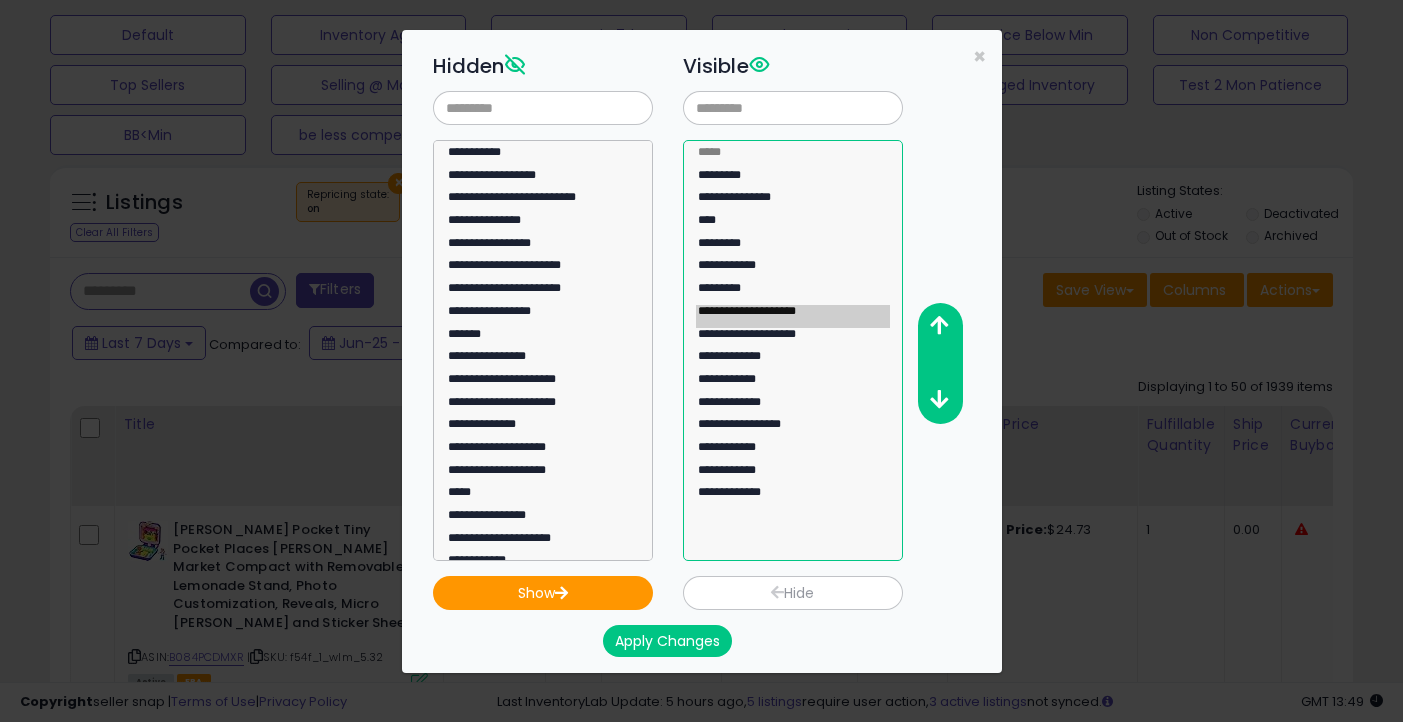 click on "**********" 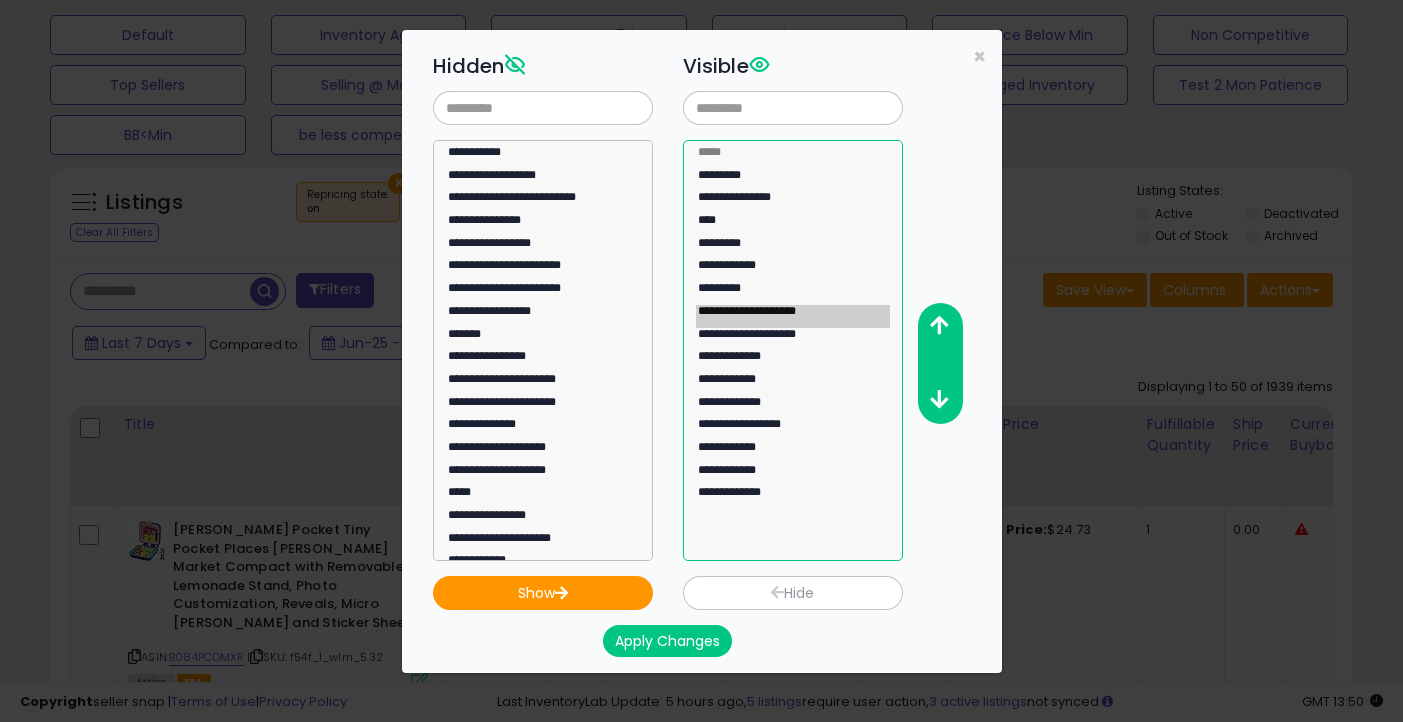 click on "**********" 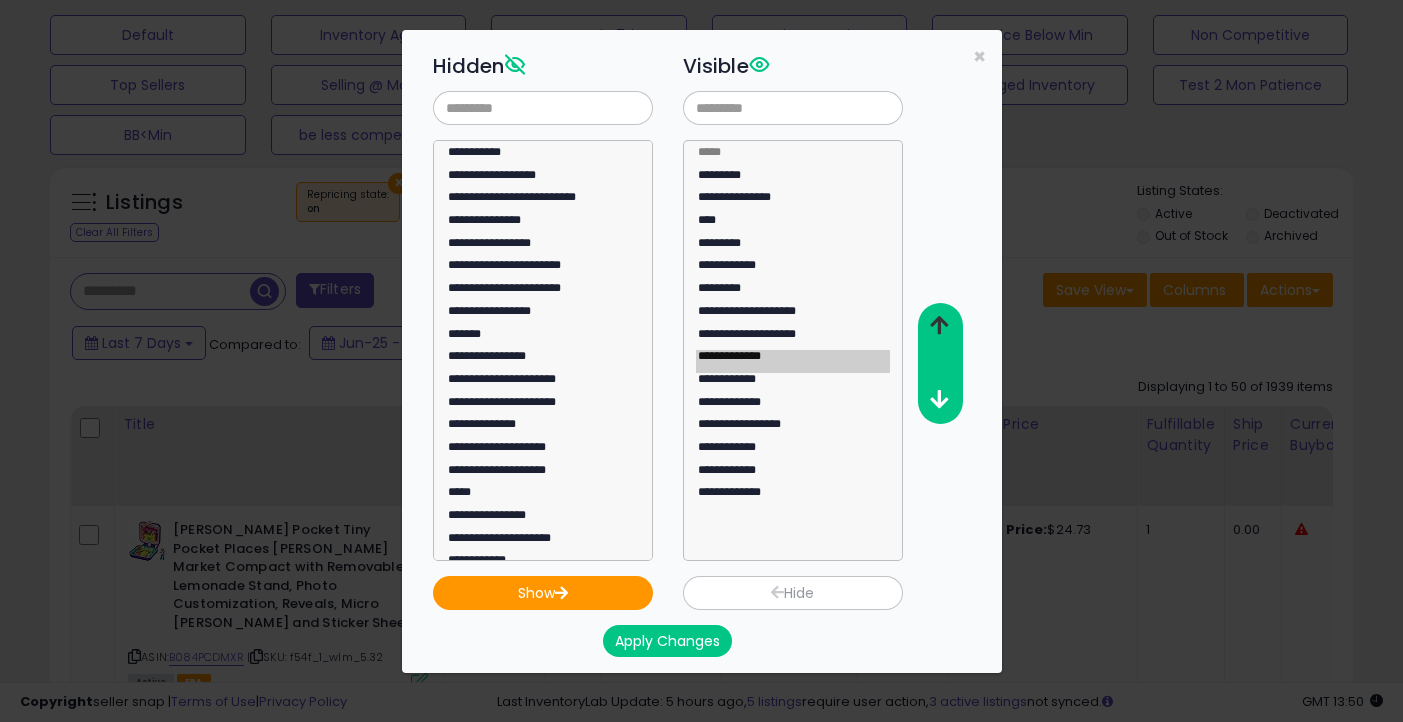 click at bounding box center [939, 325] 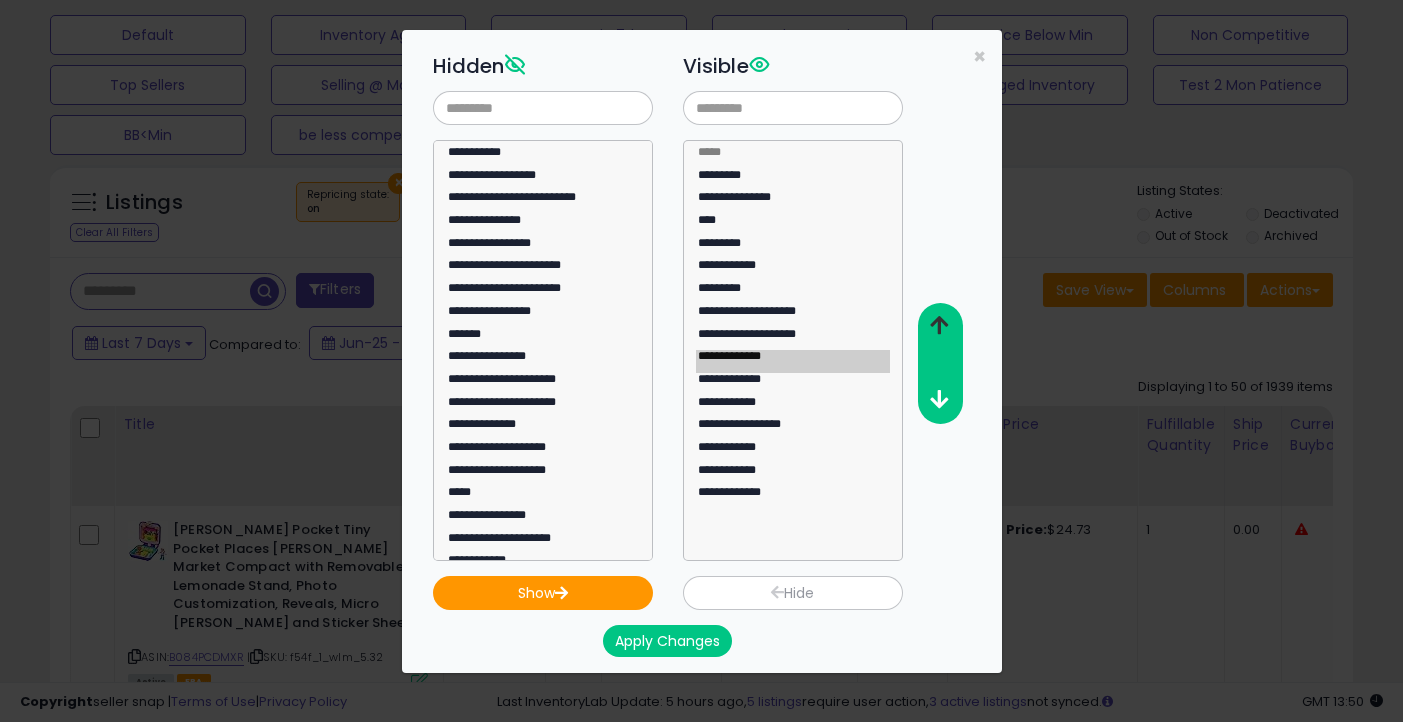 click at bounding box center (939, 325) 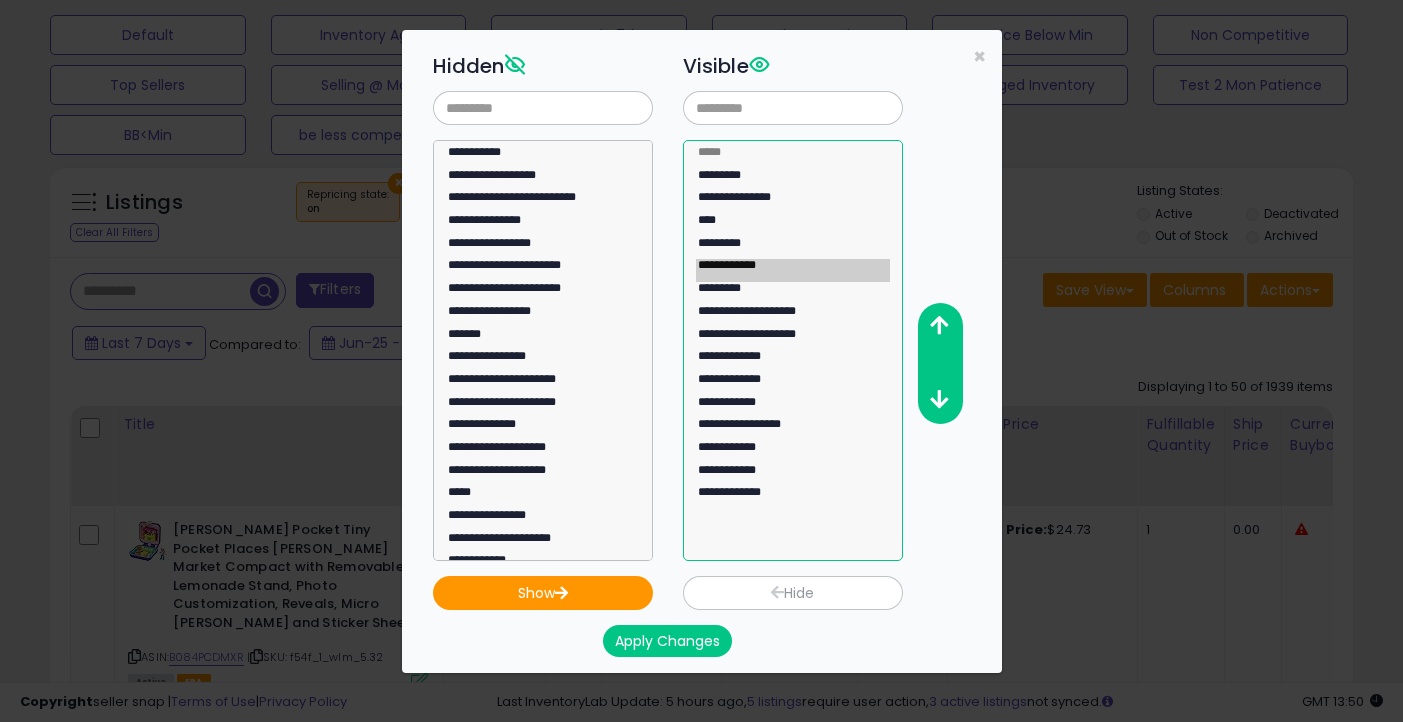 click on "**********" 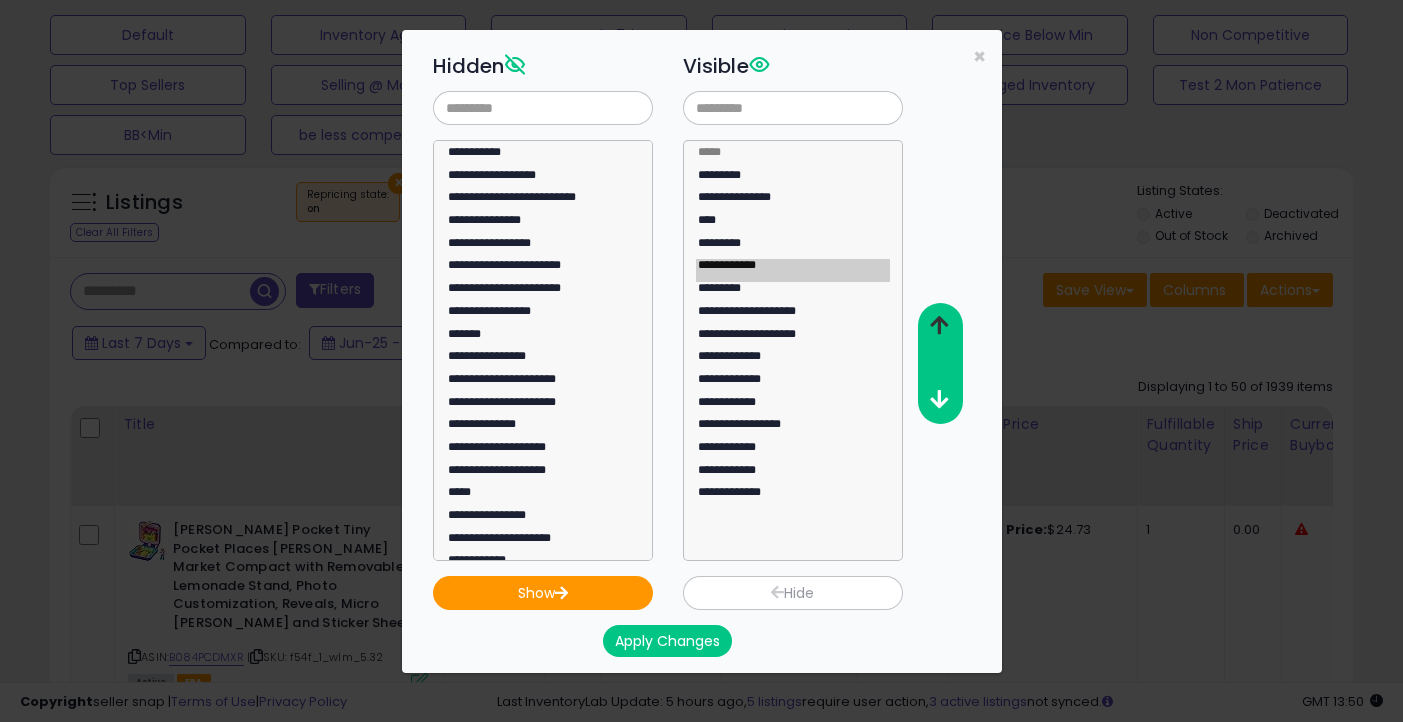 click at bounding box center [939, 325] 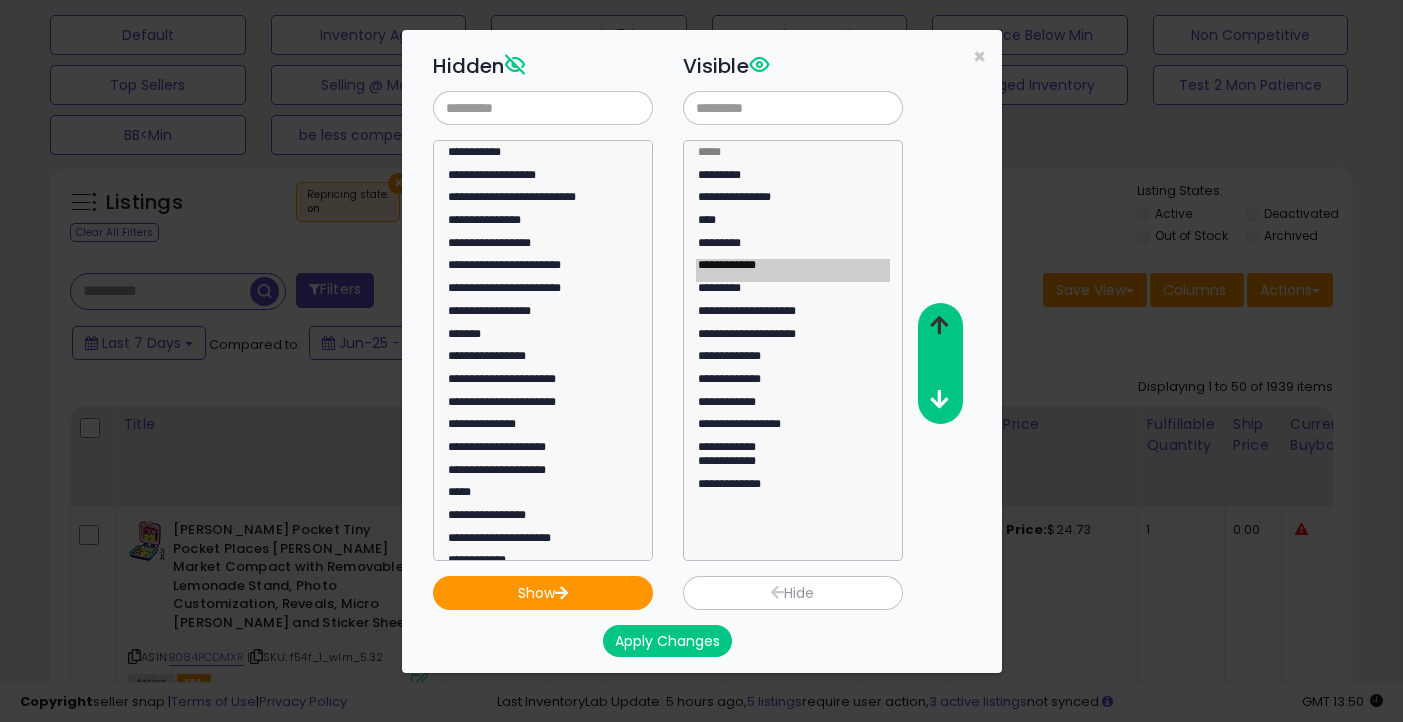 click at bounding box center (939, 325) 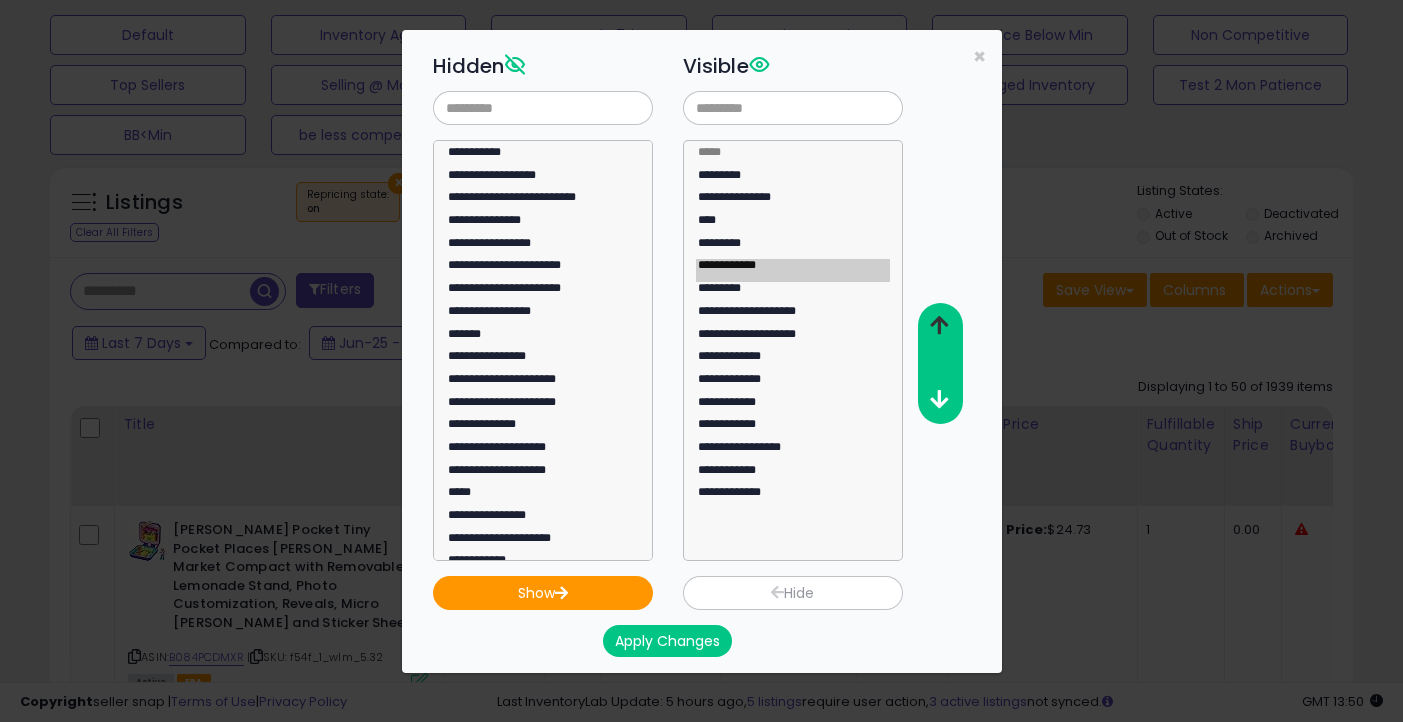 click at bounding box center [939, 325] 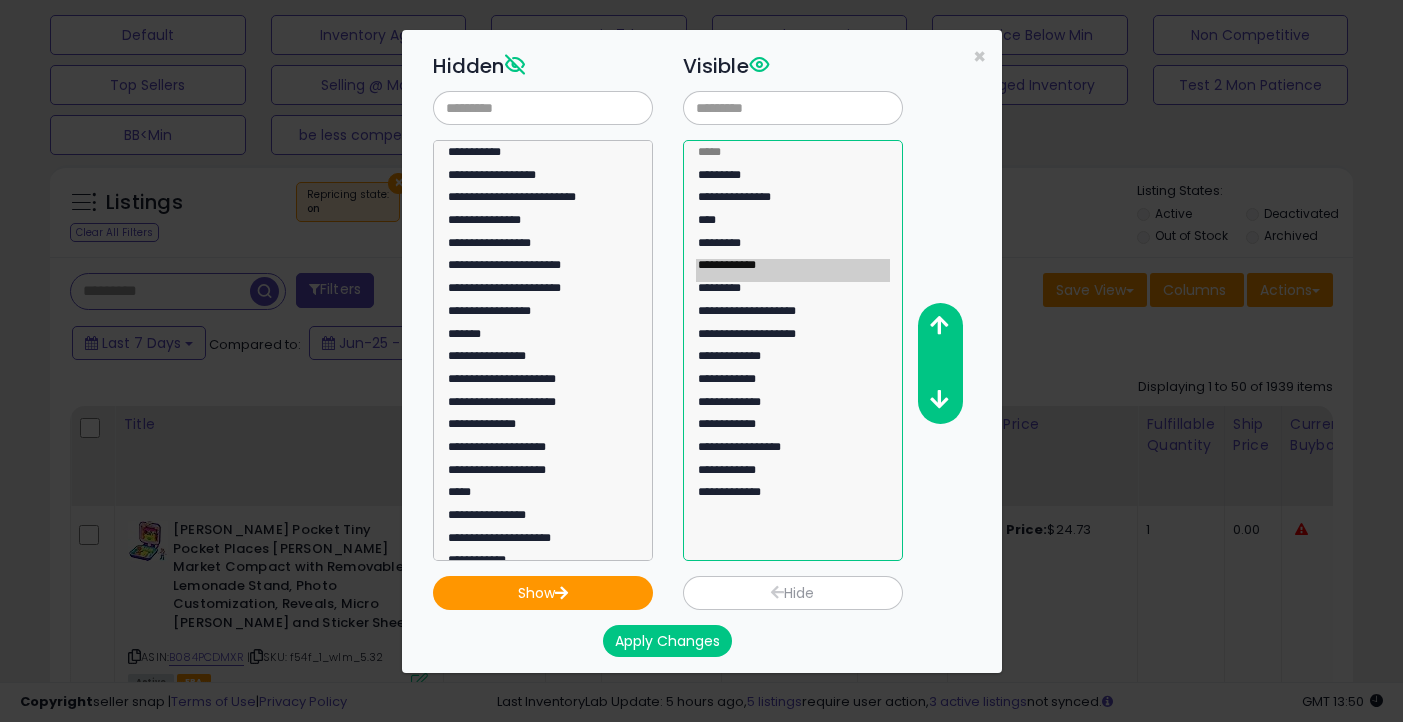 click on "**********" 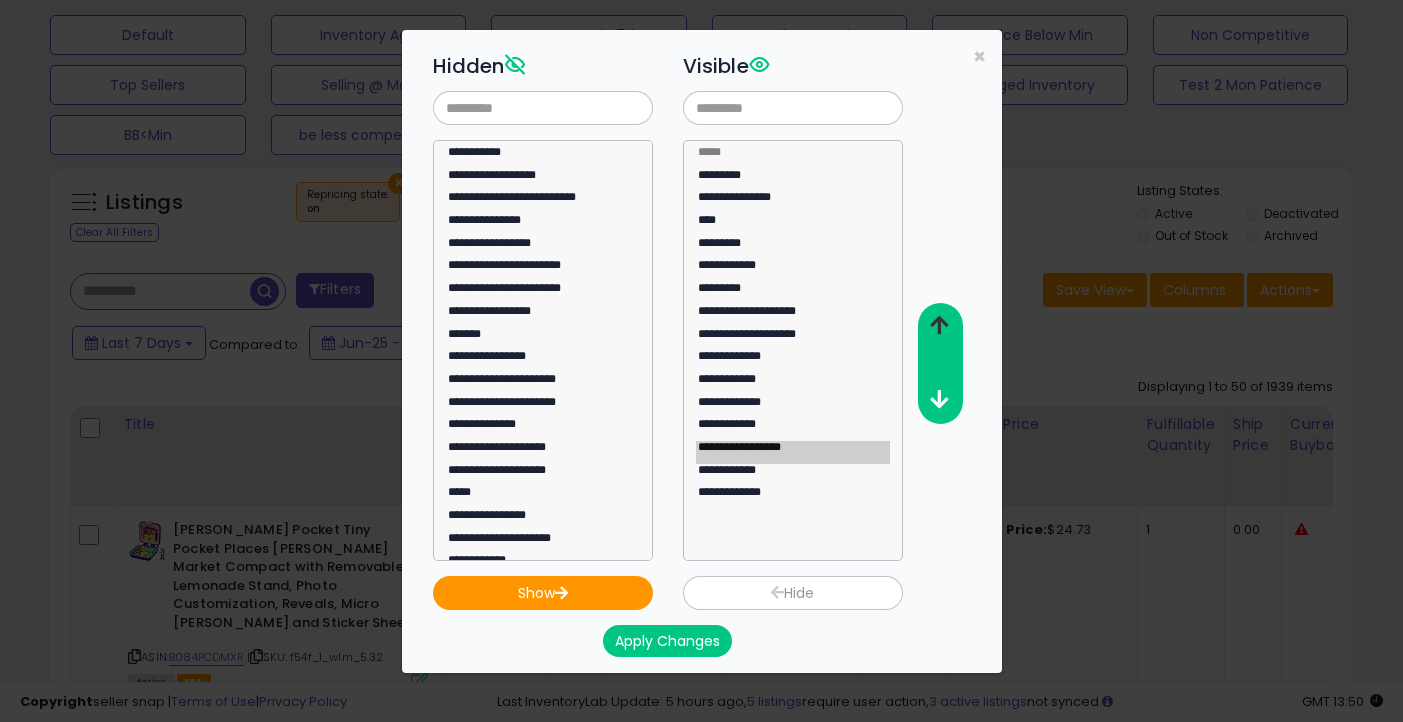 click at bounding box center (939, 325) 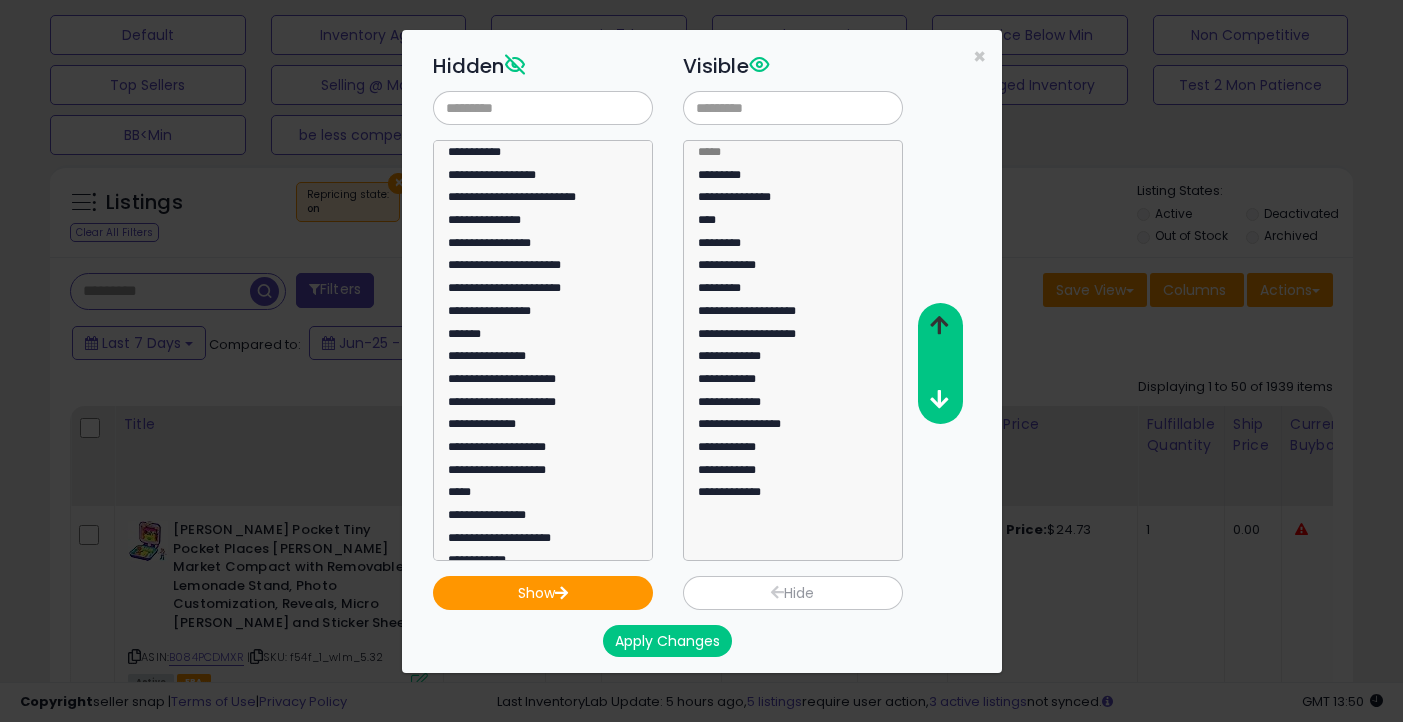 click at bounding box center (939, 325) 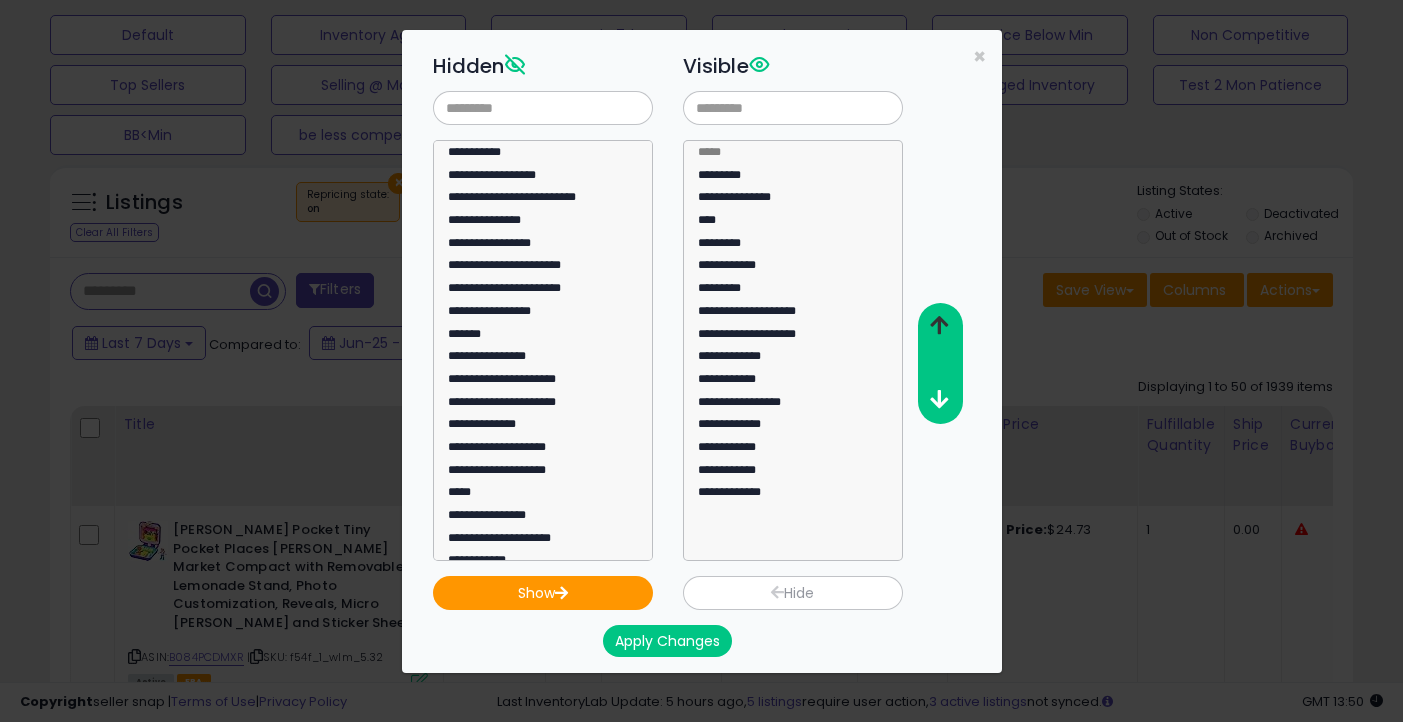 click at bounding box center (939, 325) 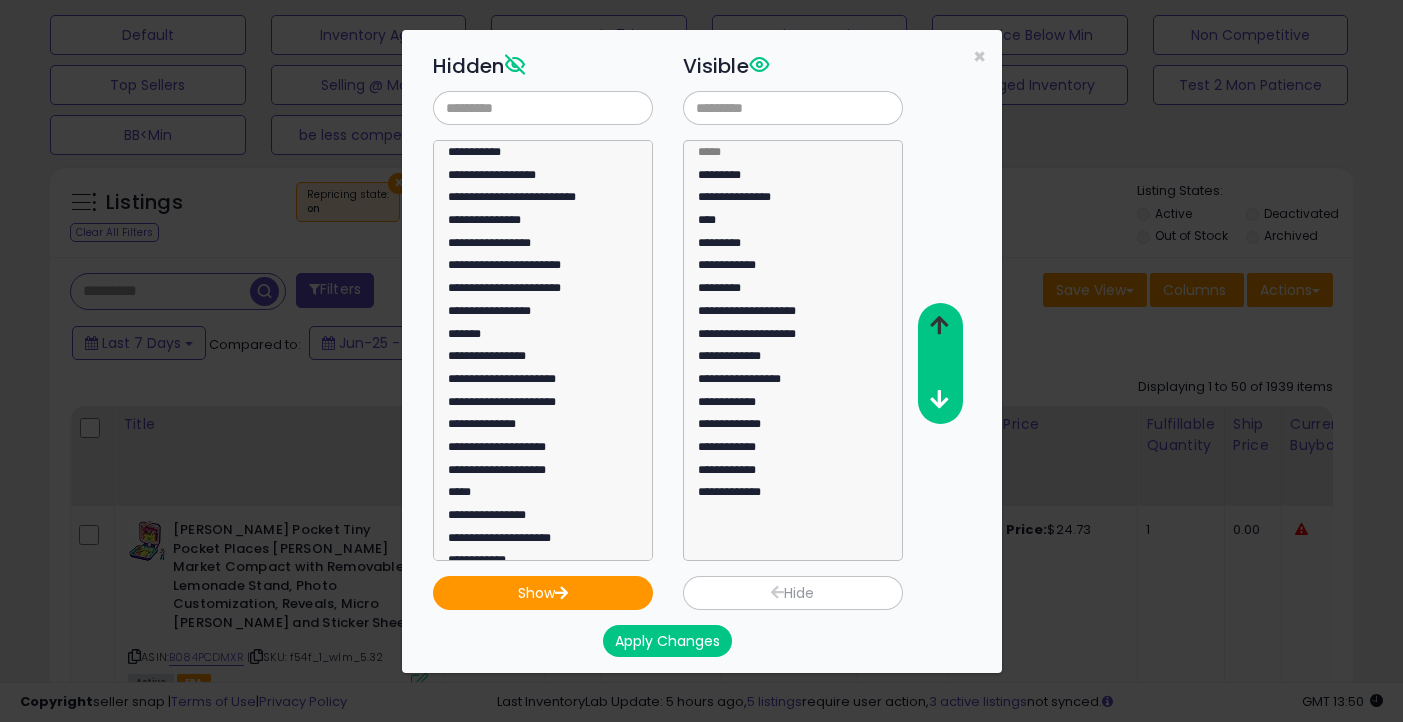click at bounding box center [939, 325] 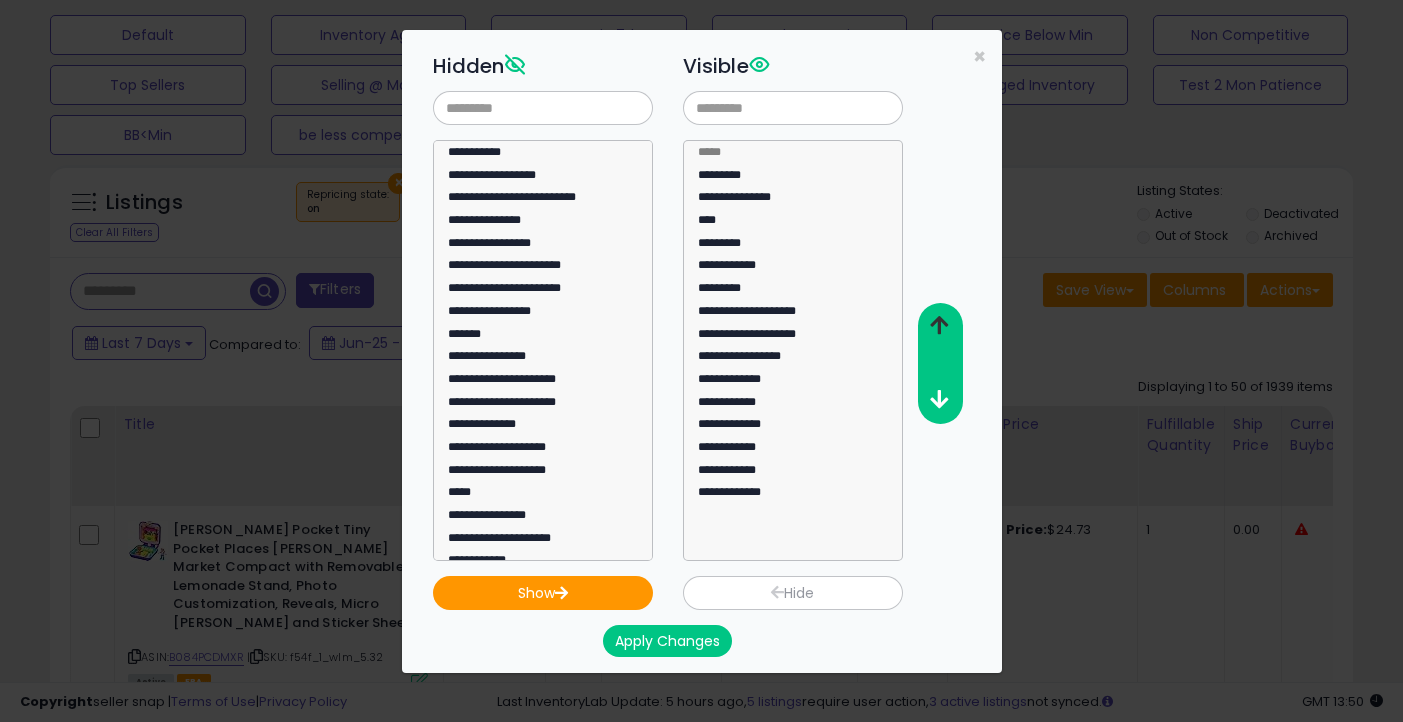 click at bounding box center (939, 325) 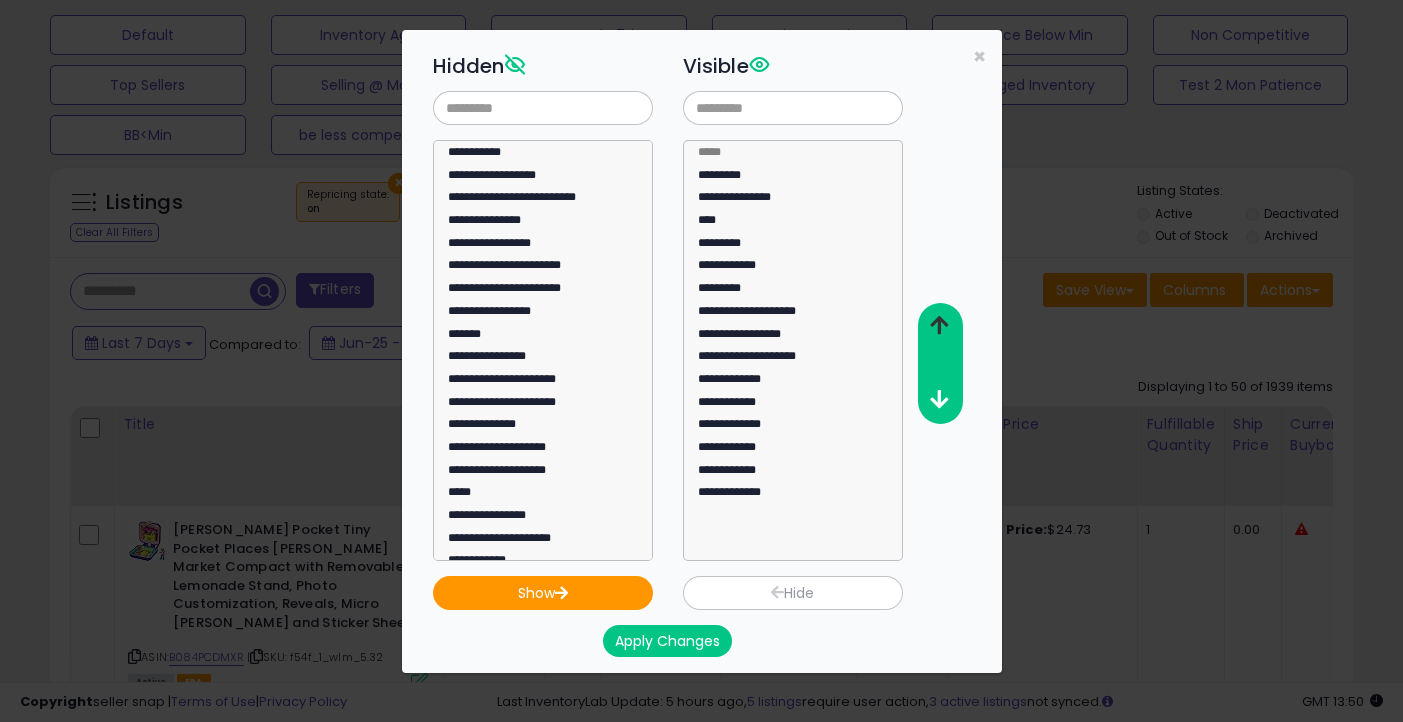 click at bounding box center (939, 325) 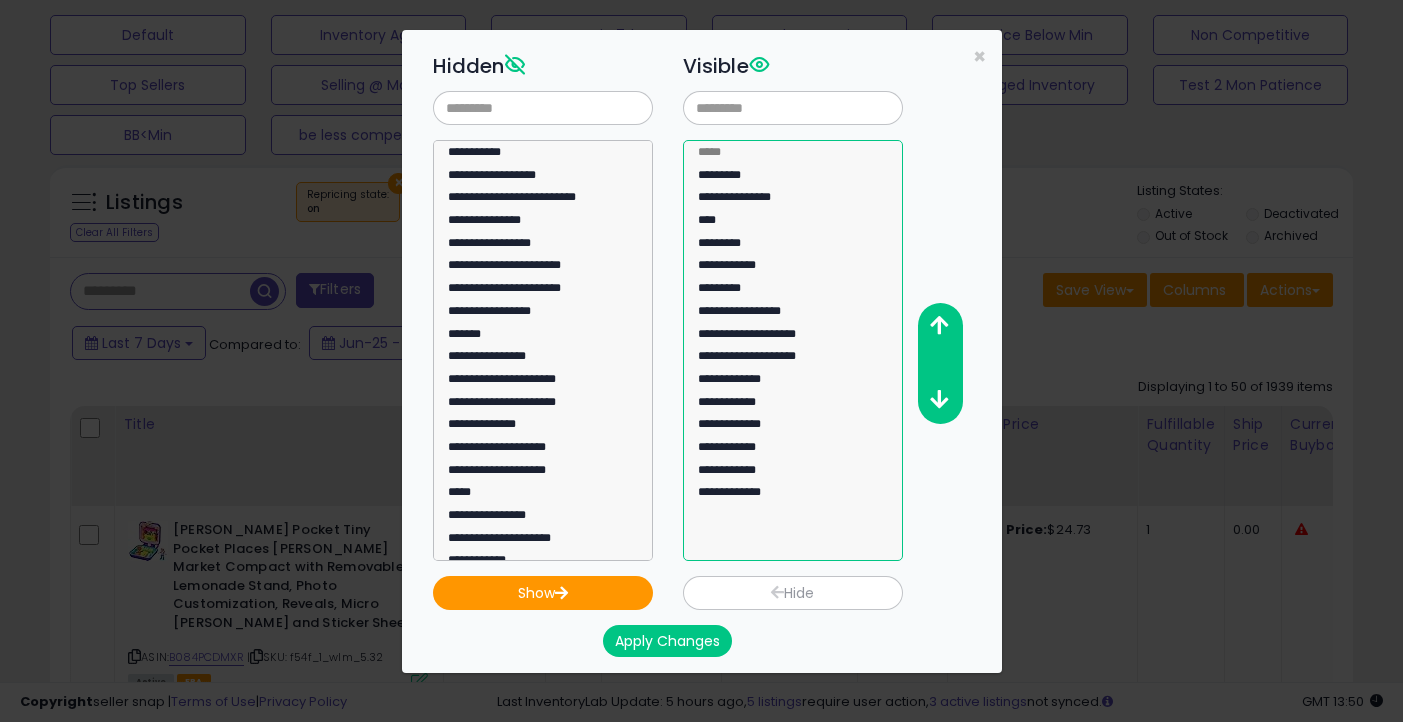 select on "**********" 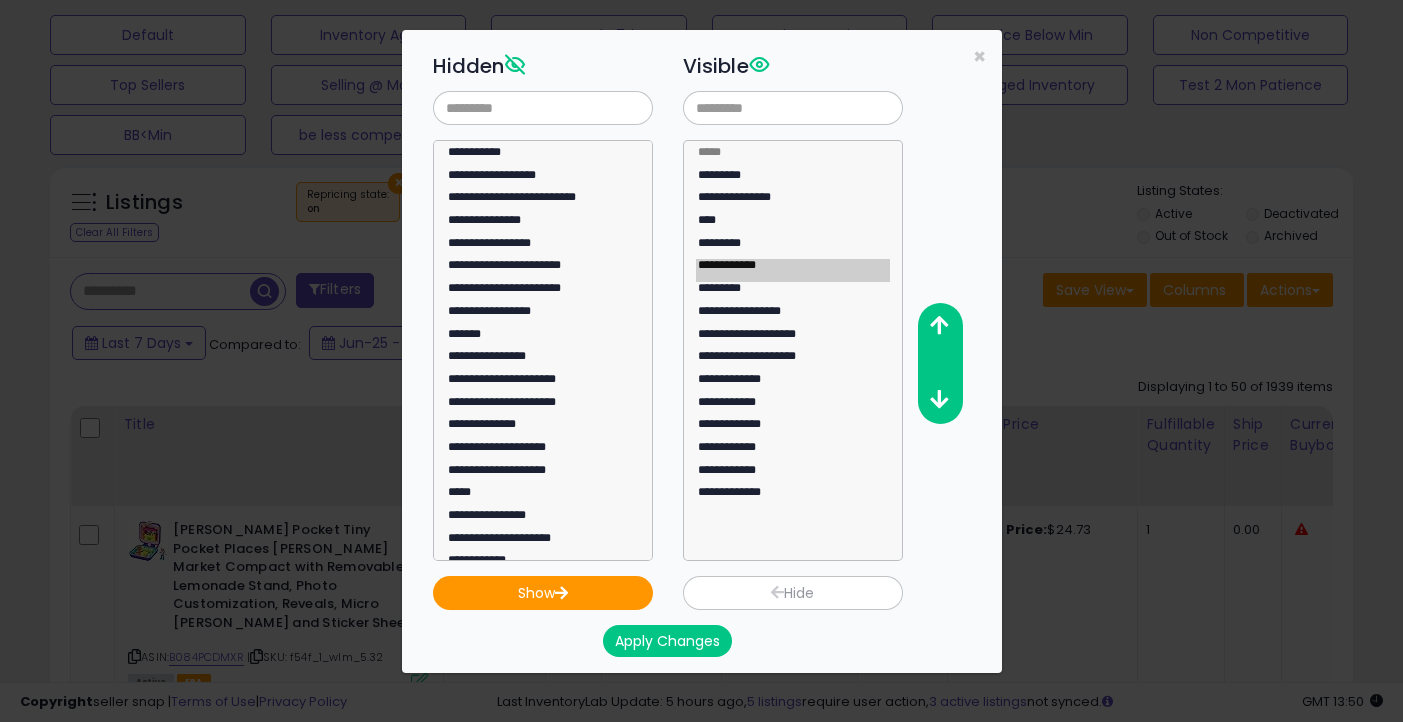 click on "Hide" at bounding box center [793, 593] 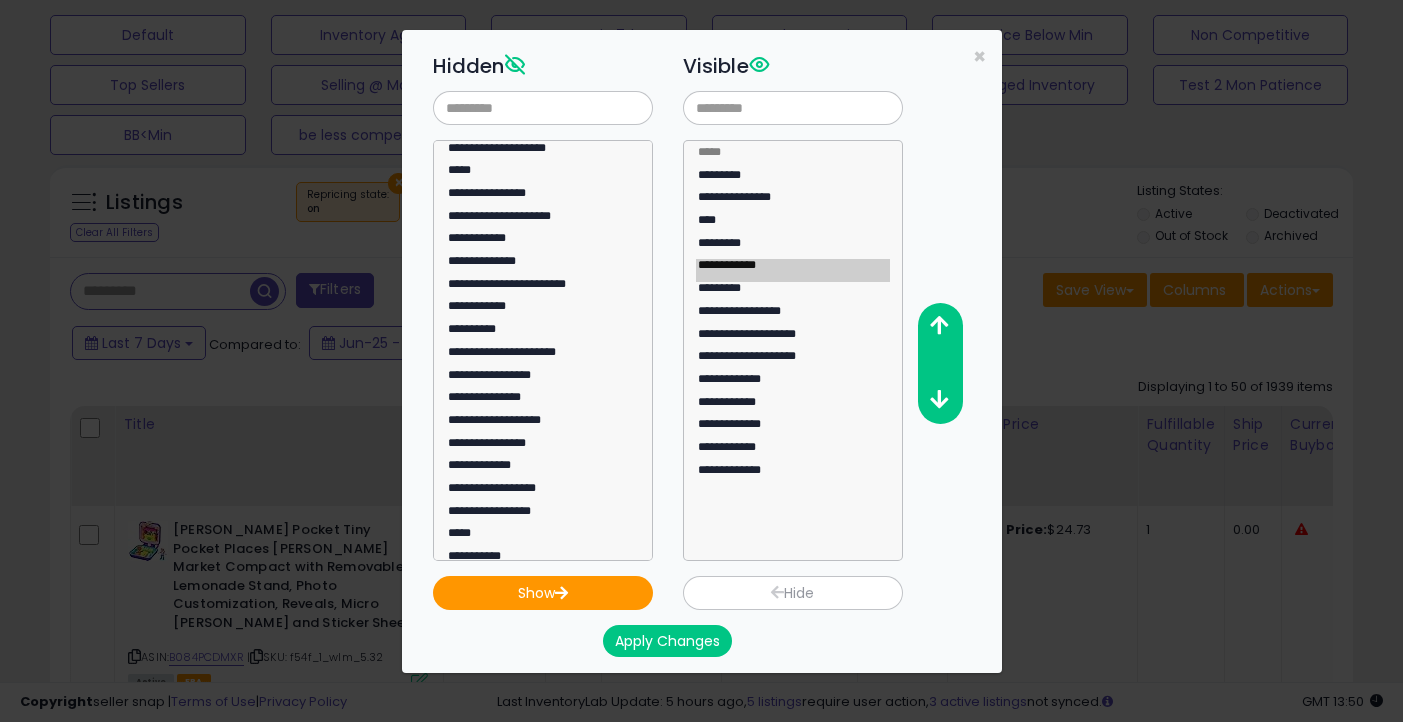 scroll, scrollTop: 352, scrollLeft: 0, axis: vertical 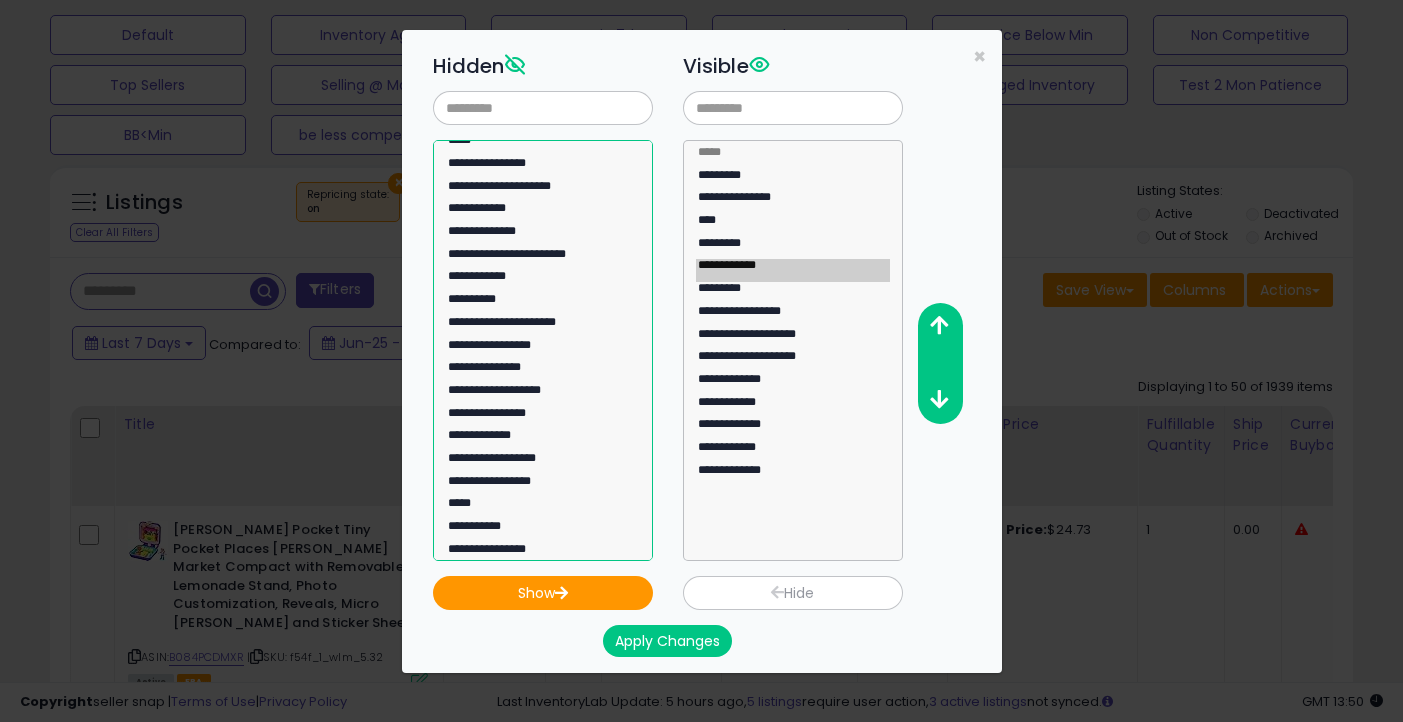 select on "**********" 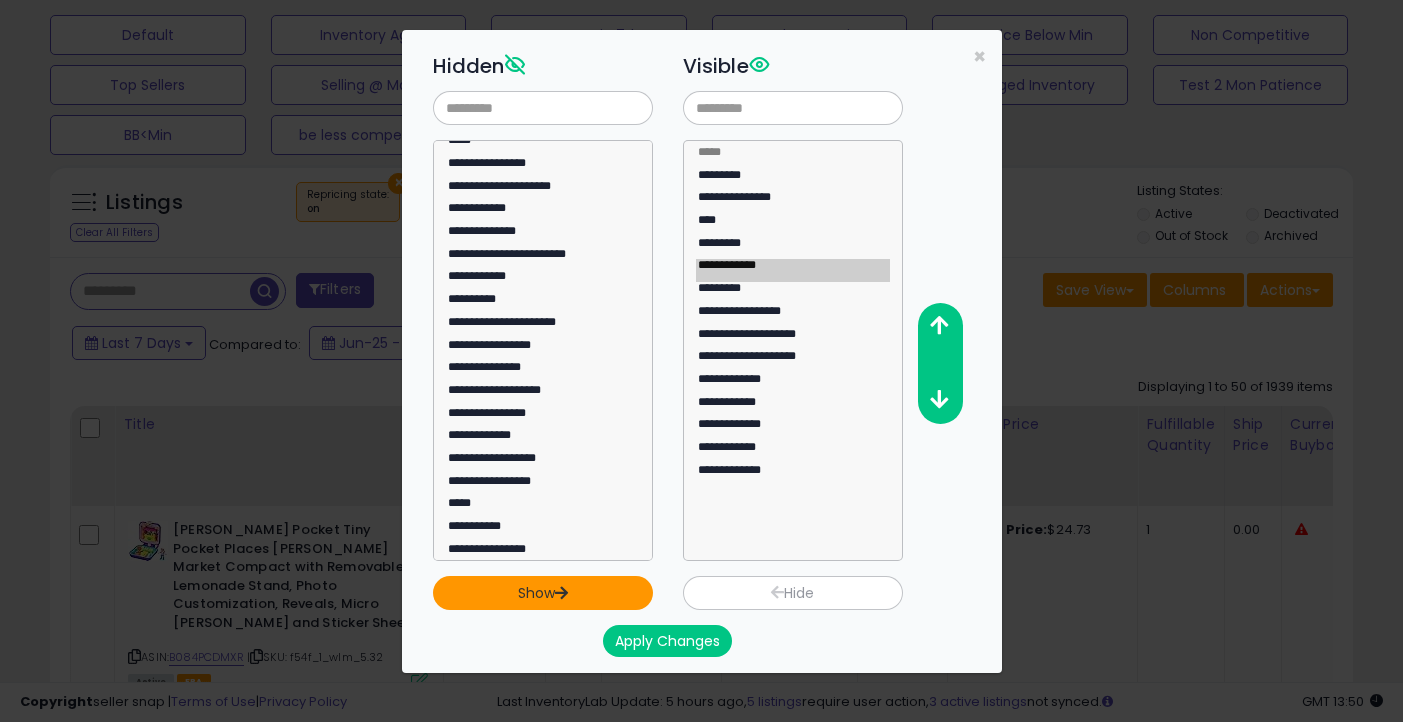 click on "Show" at bounding box center (543, 593) 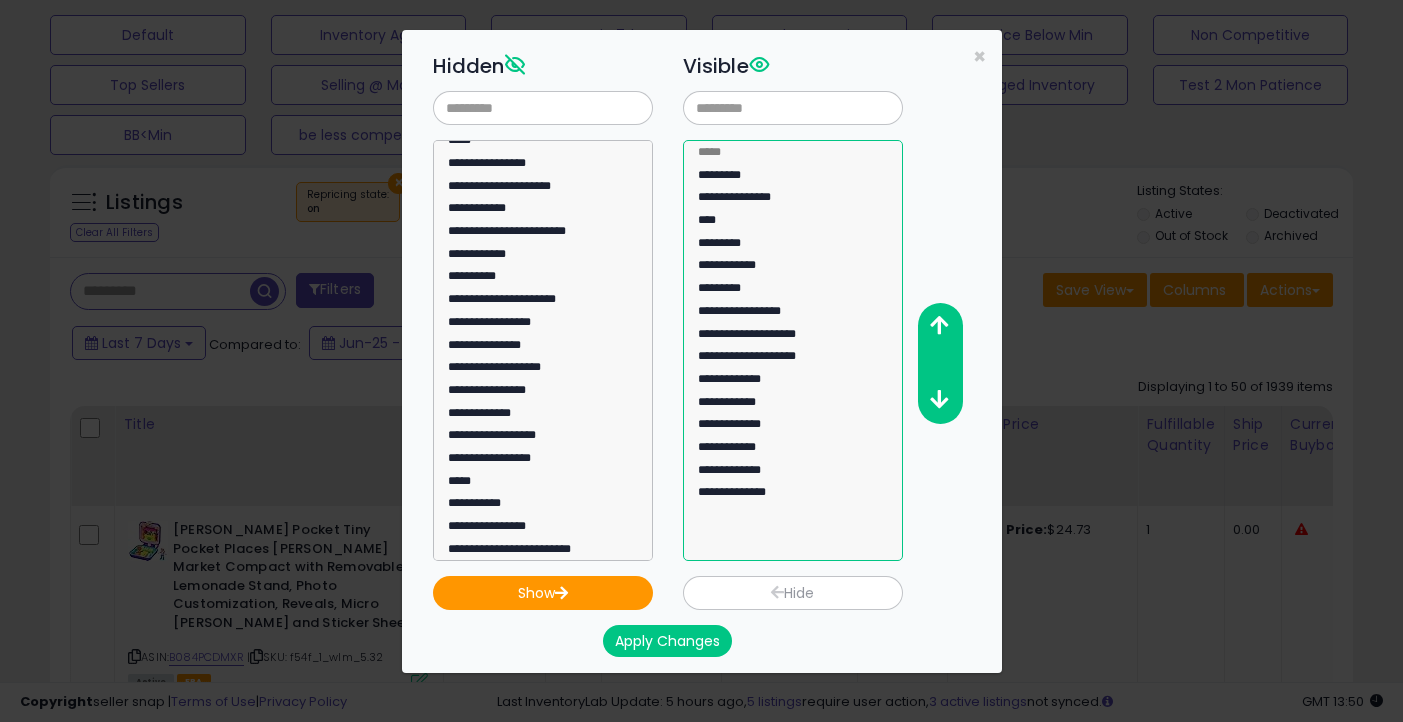 click on "**********" 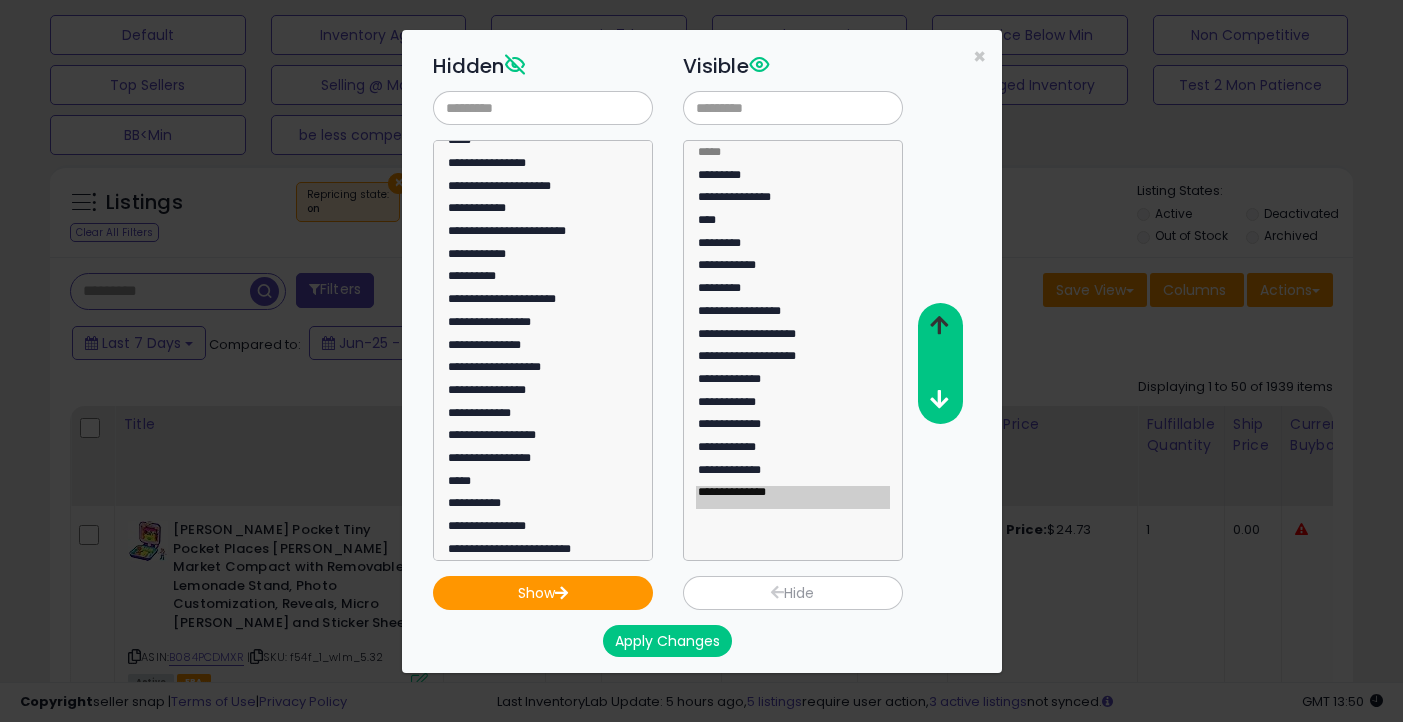 click at bounding box center [939, 325] 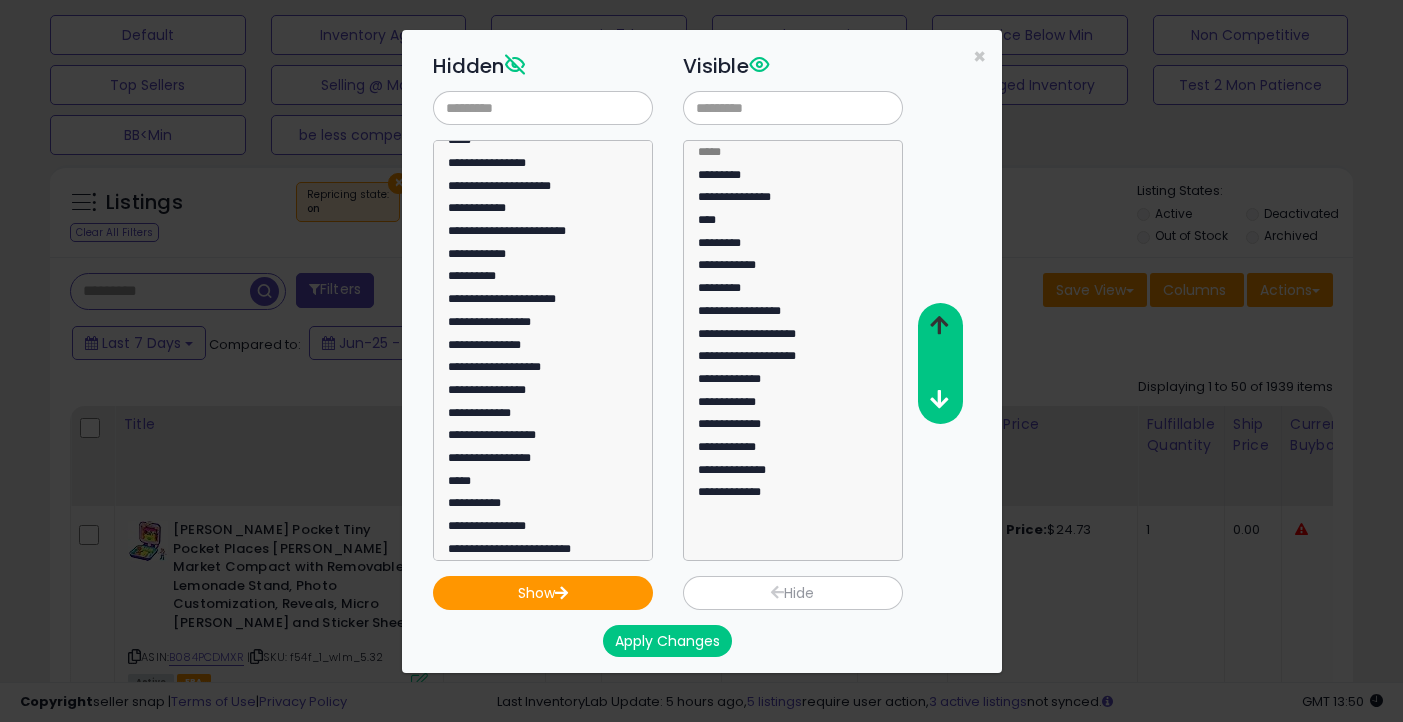 click at bounding box center (939, 325) 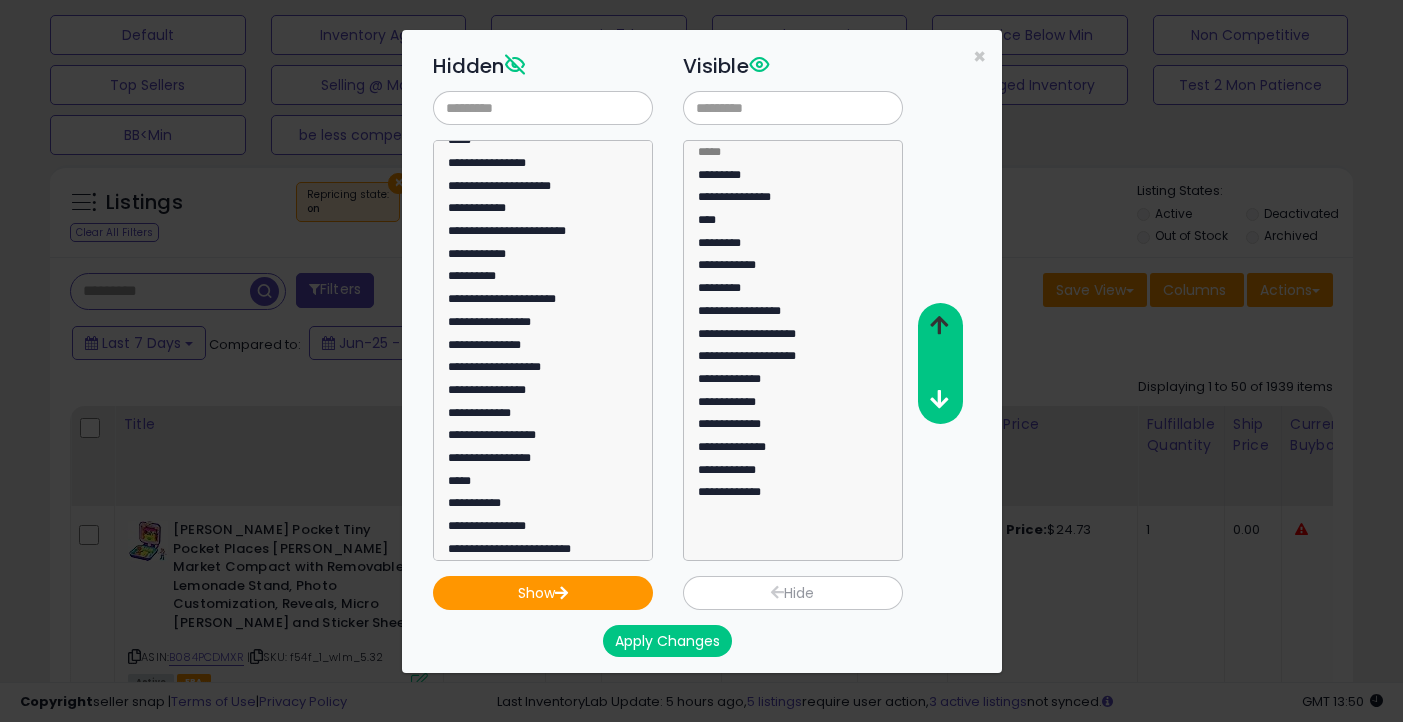 click at bounding box center [939, 325] 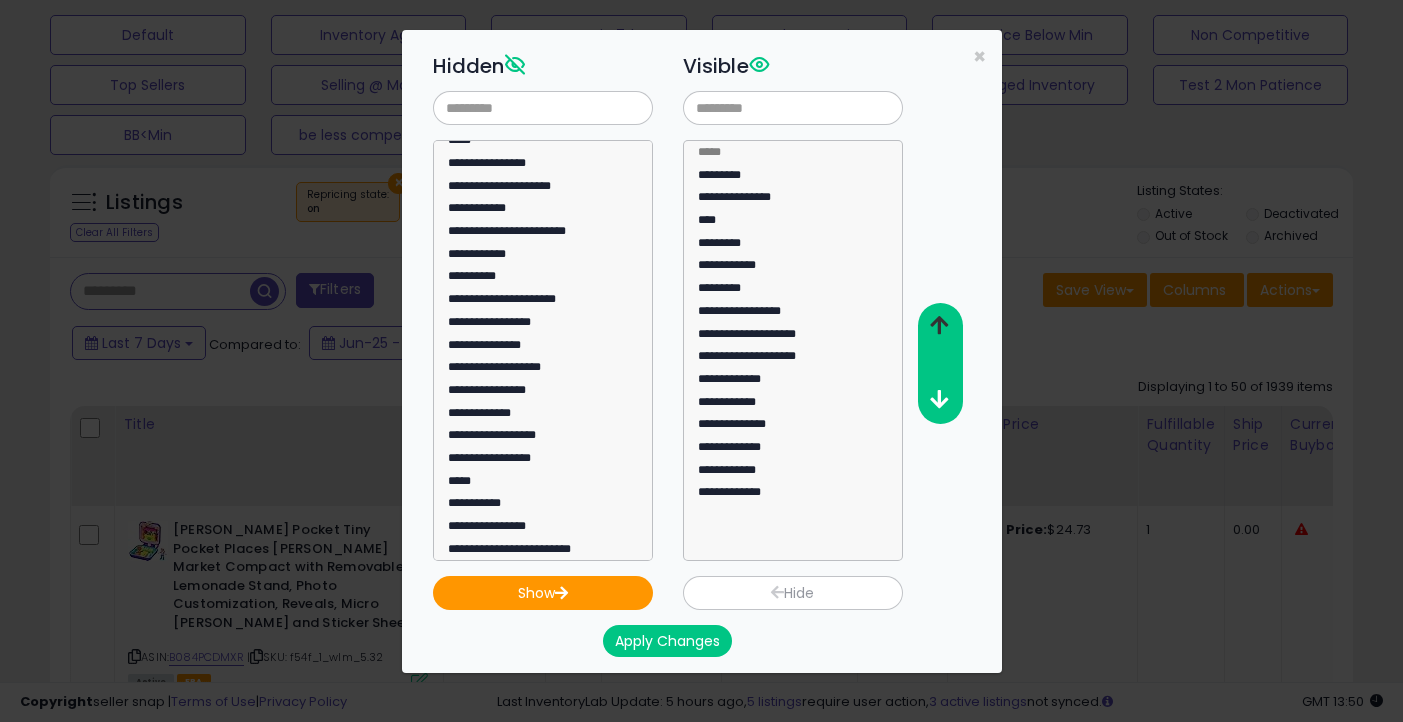 click at bounding box center (939, 325) 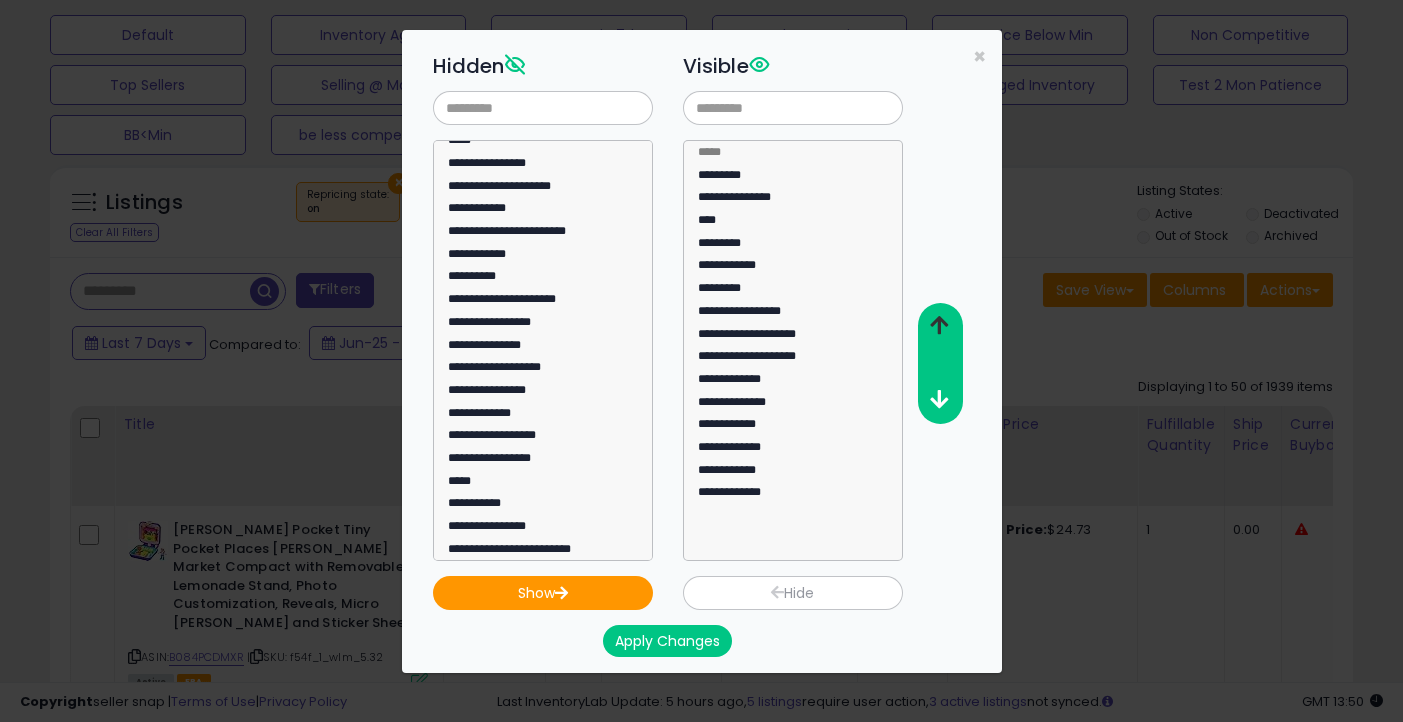 click at bounding box center [939, 325] 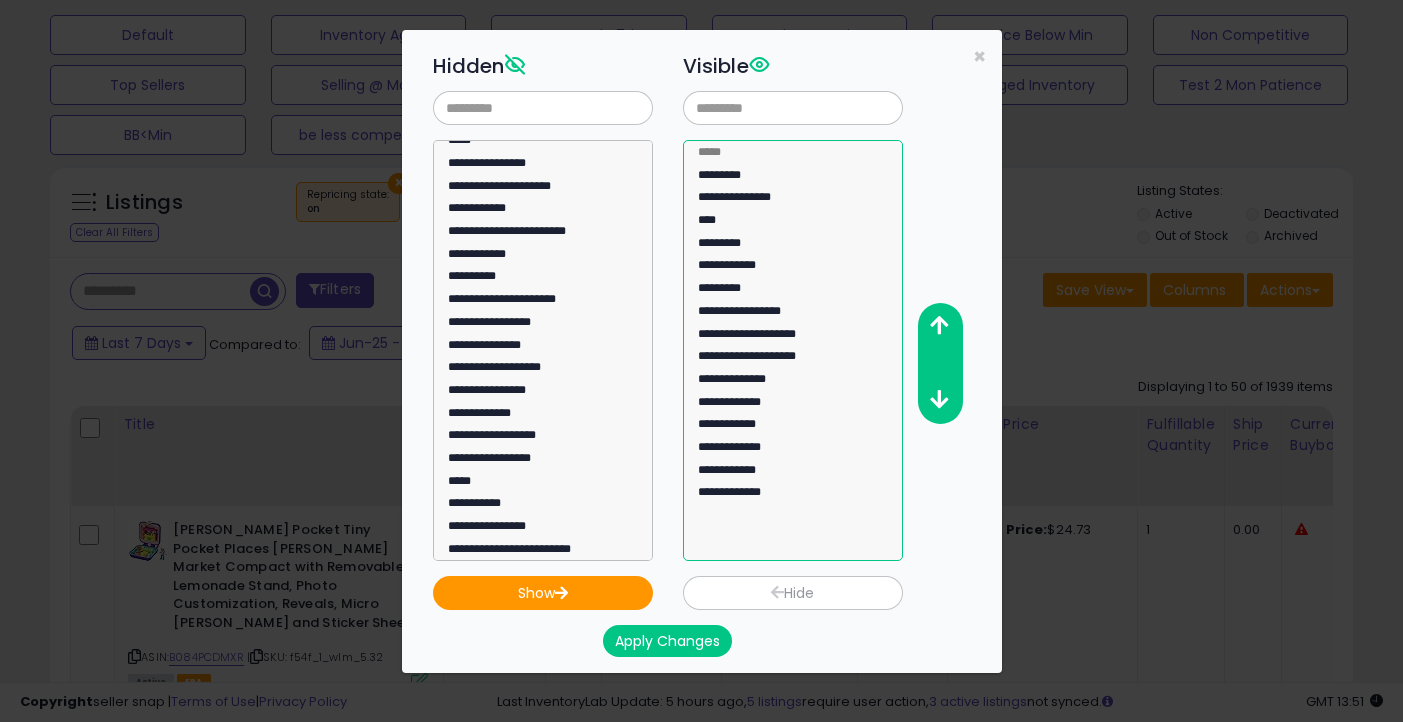 click on "**********" 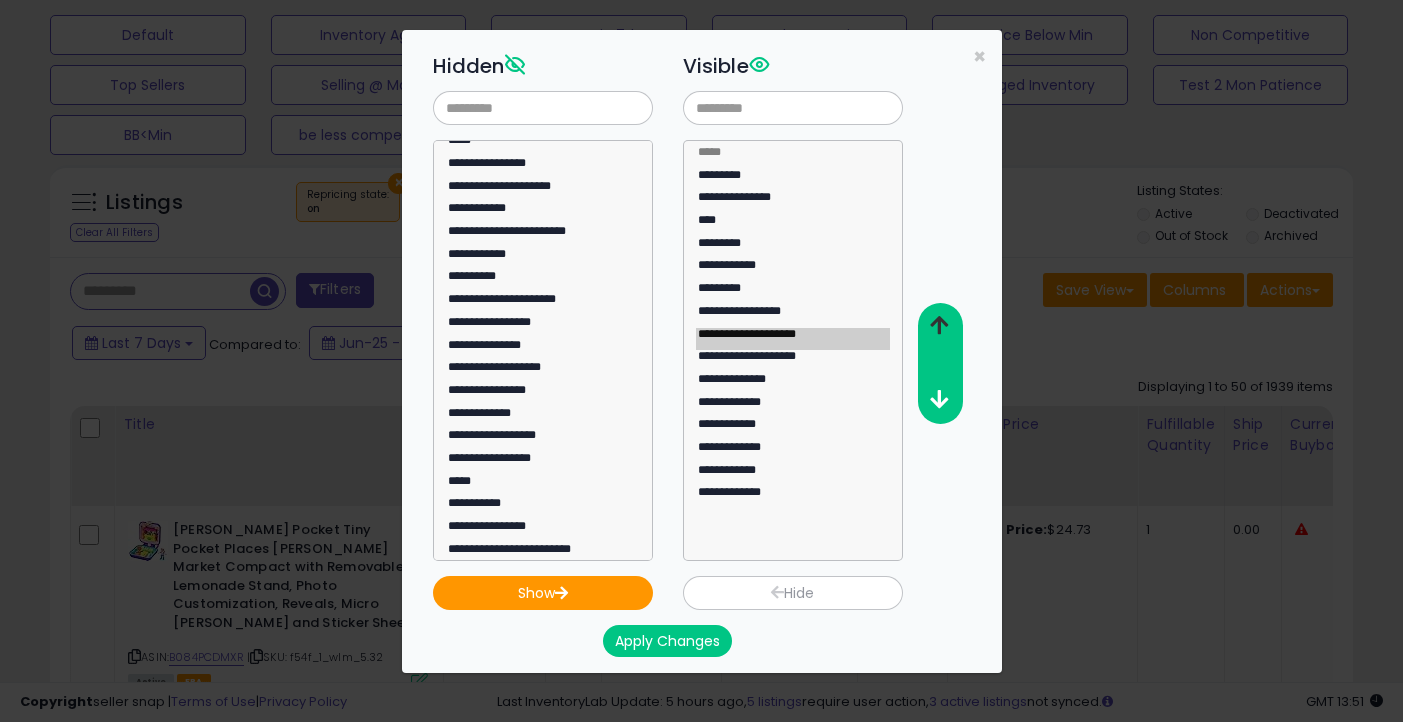 click at bounding box center [939, 325] 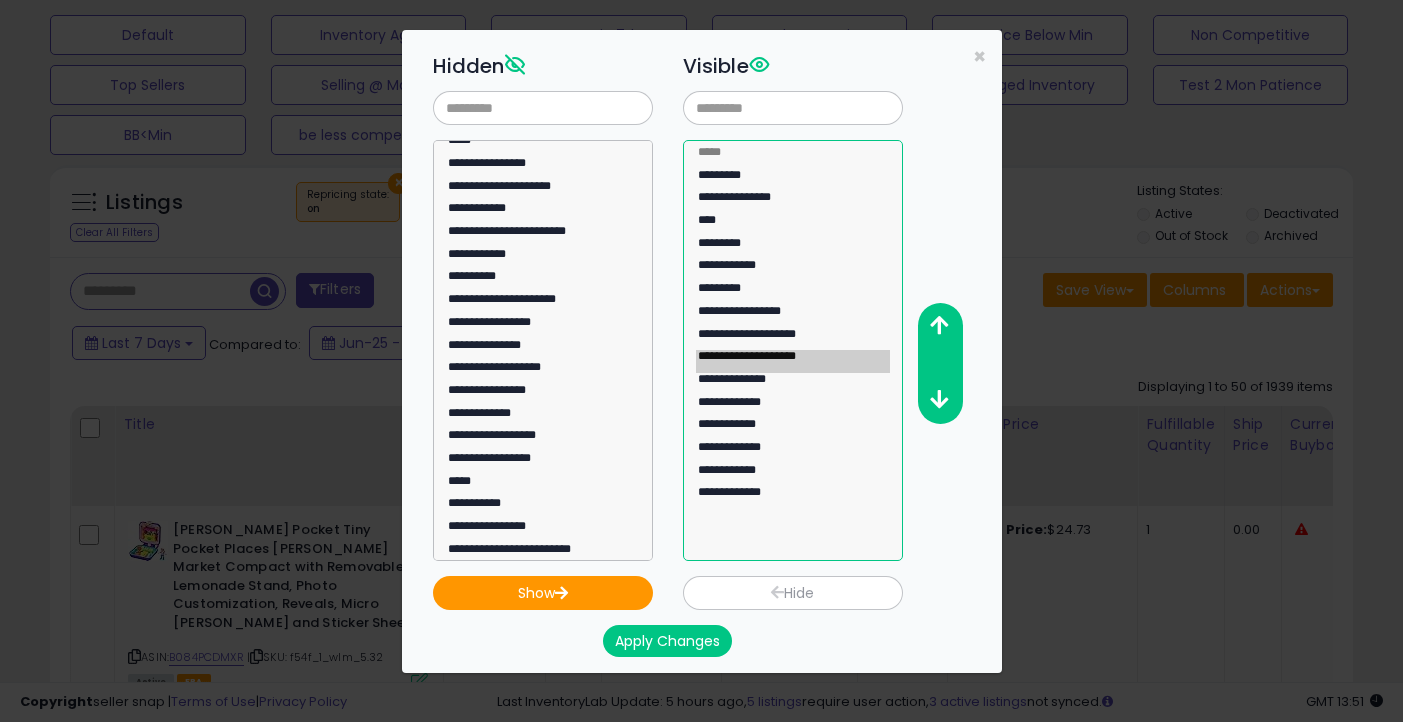 click on "**********" 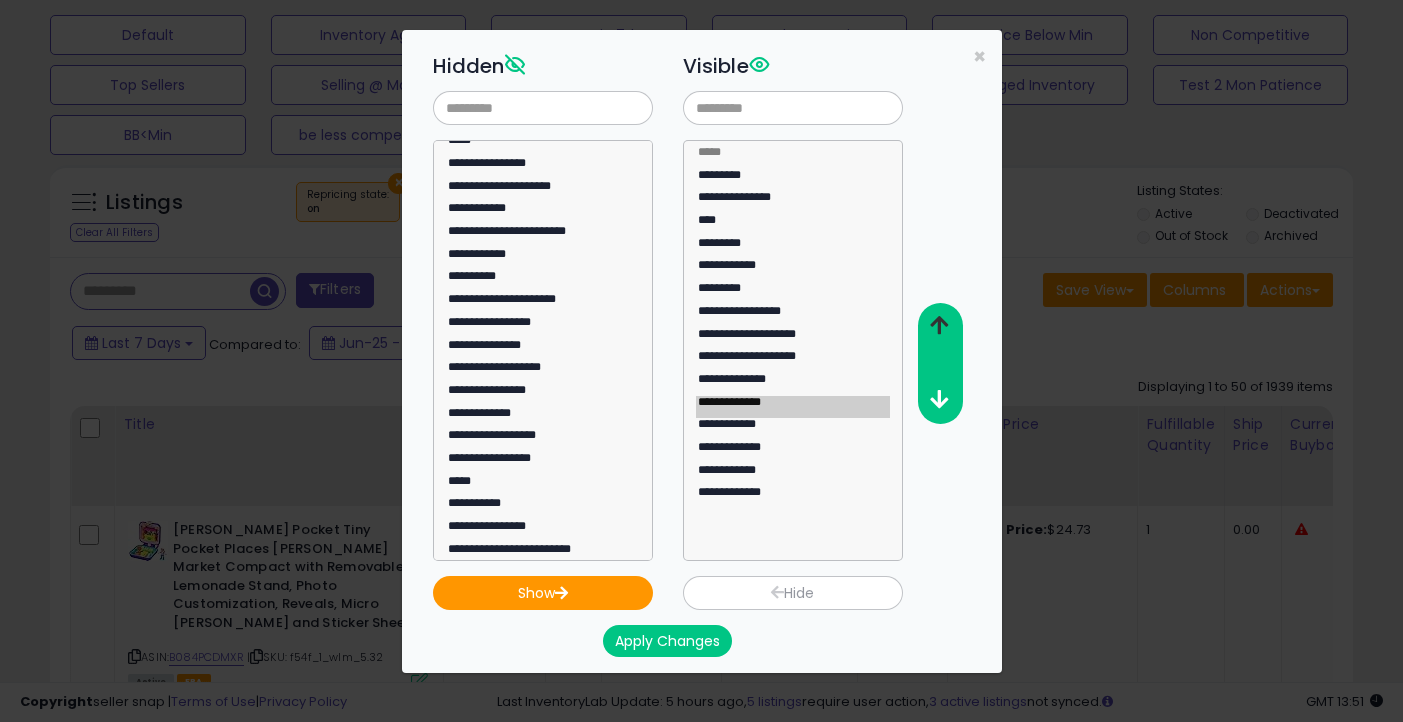 click at bounding box center [939, 325] 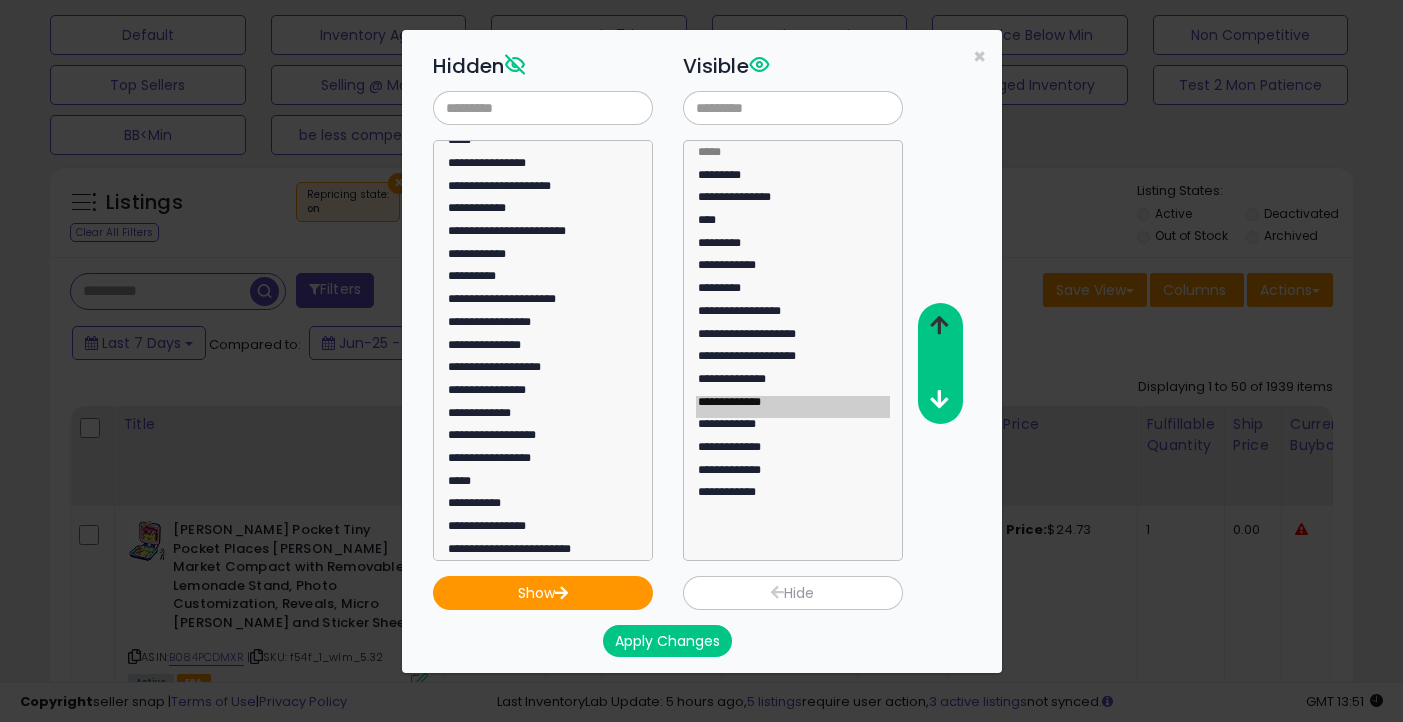 click at bounding box center (939, 325) 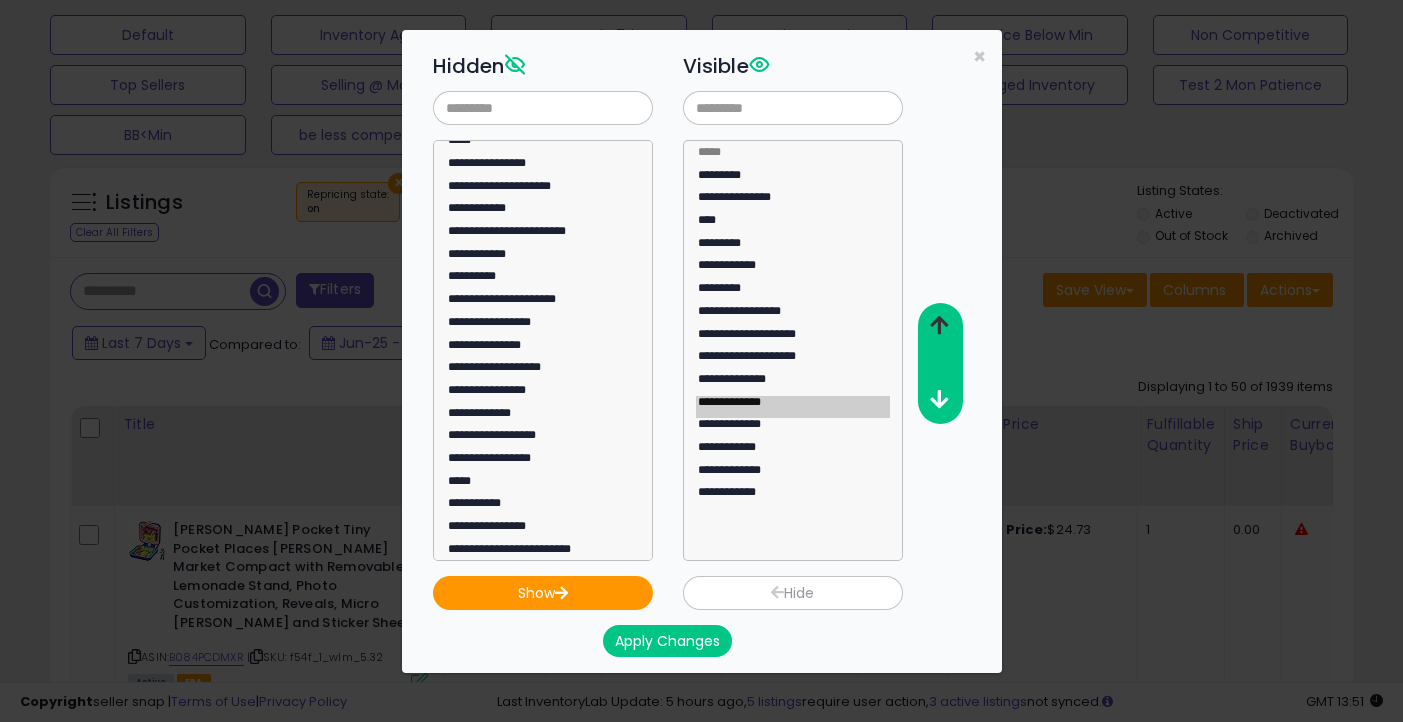 click at bounding box center [939, 325] 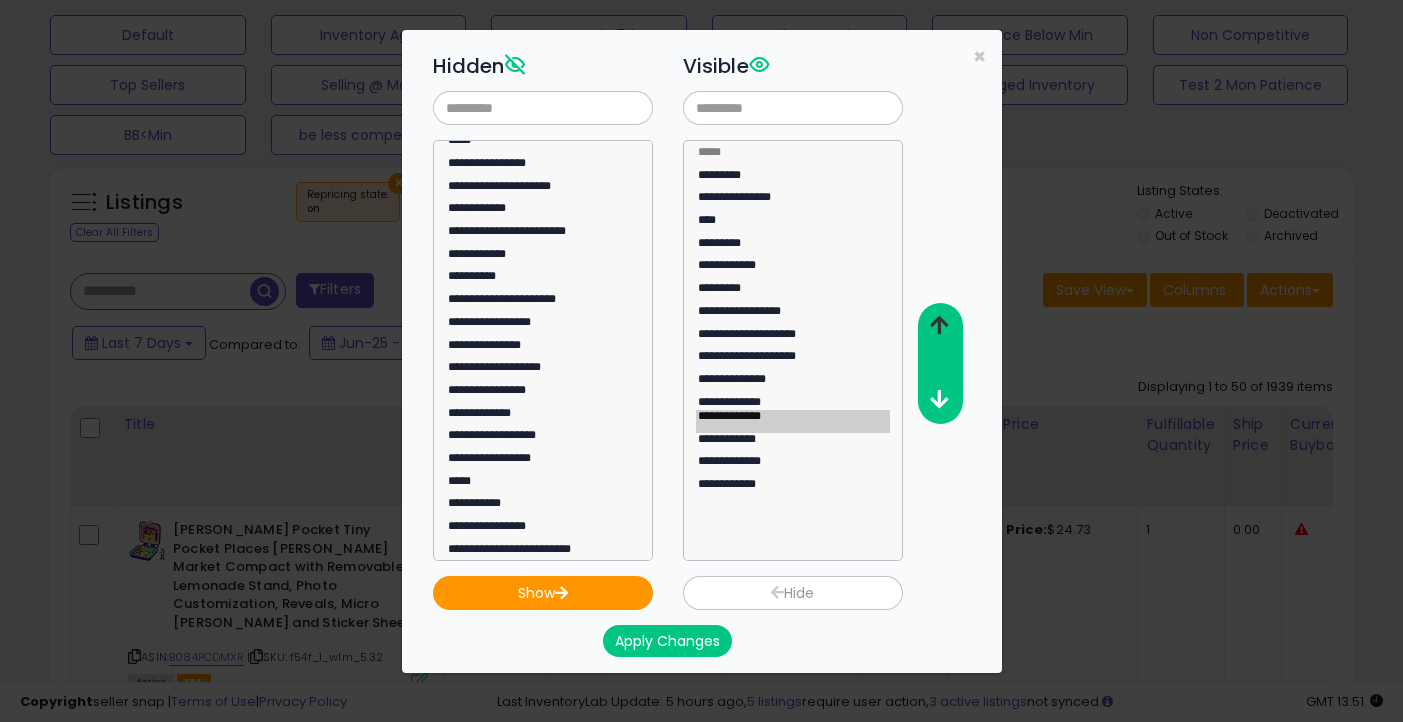 click at bounding box center [939, 325] 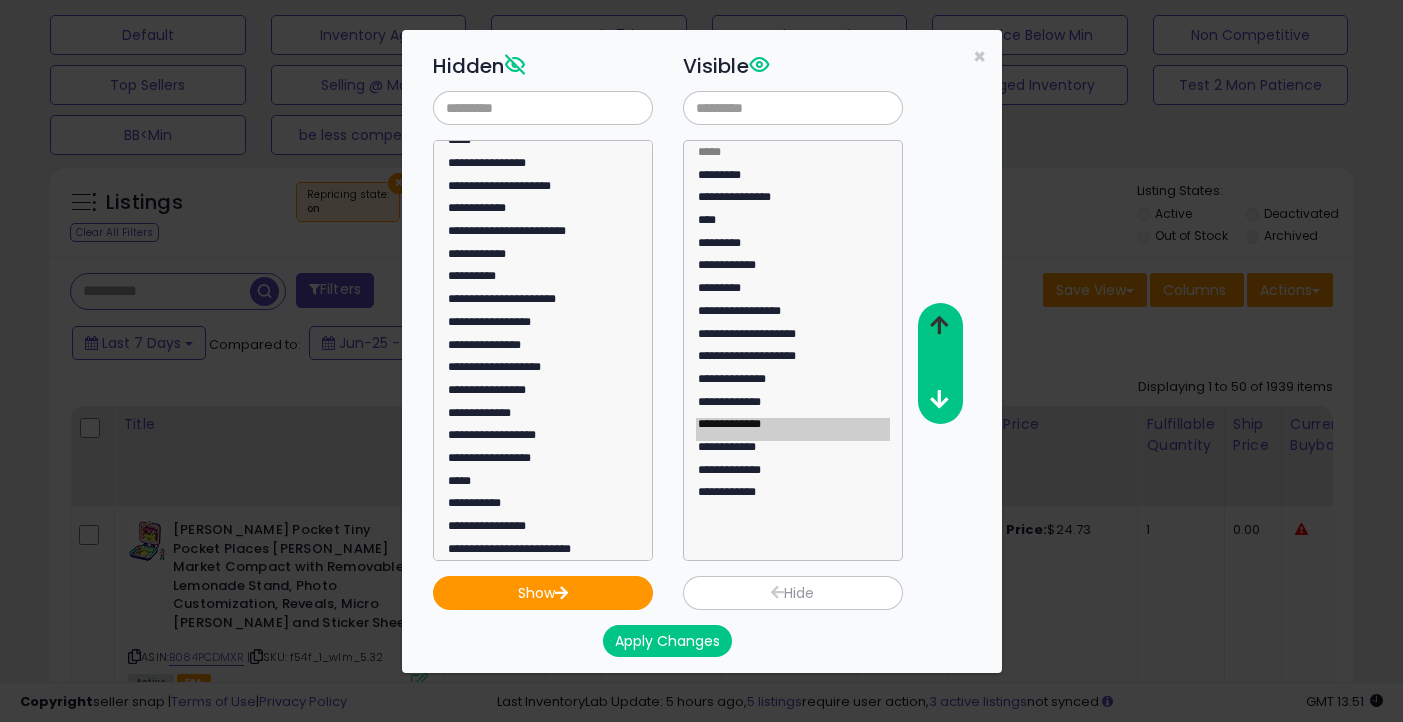 click at bounding box center (939, 325) 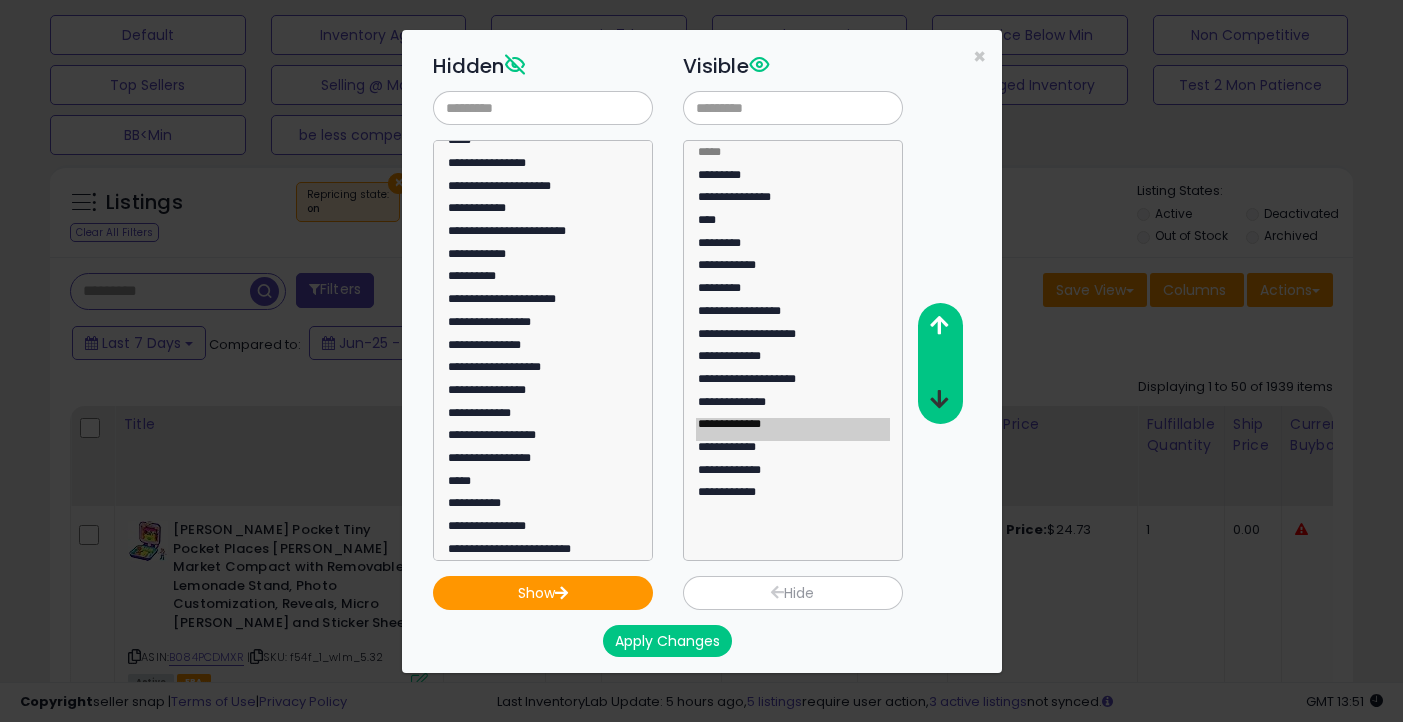 click at bounding box center (939, 399) 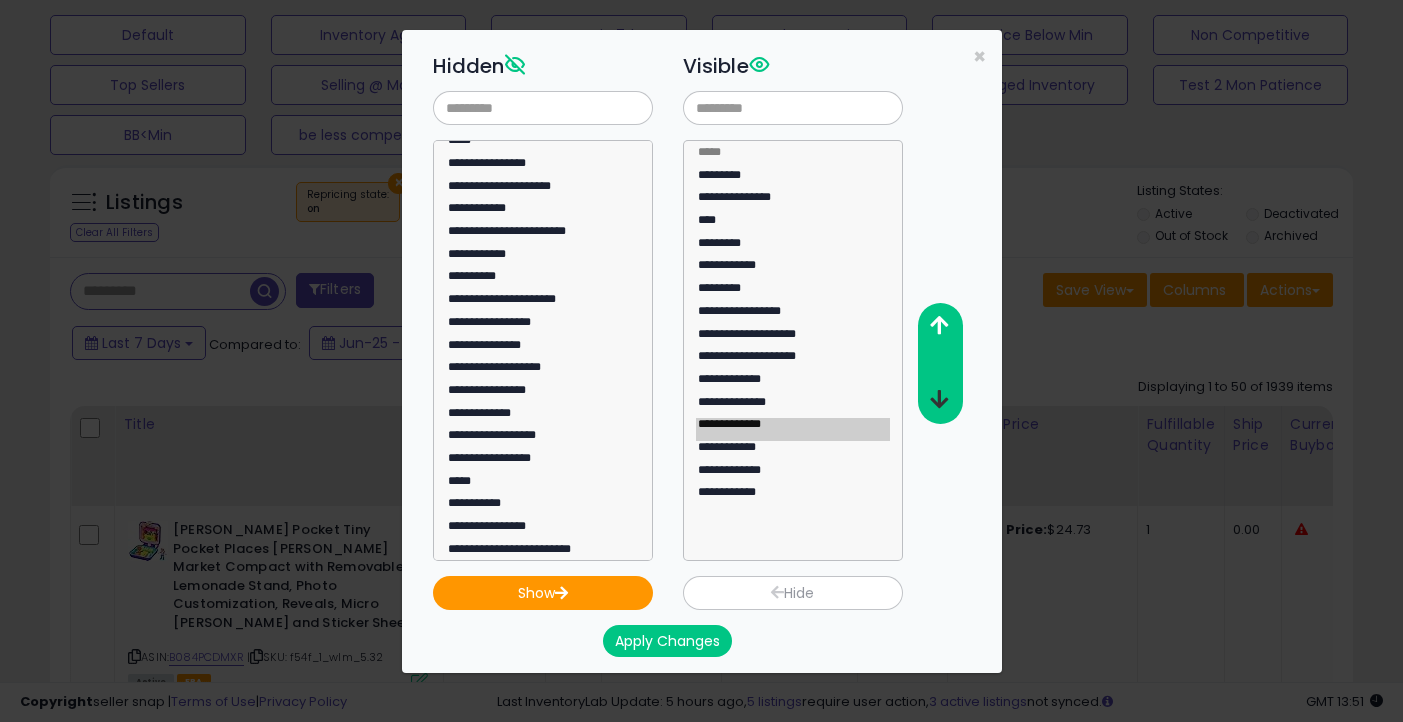 click at bounding box center (939, 399) 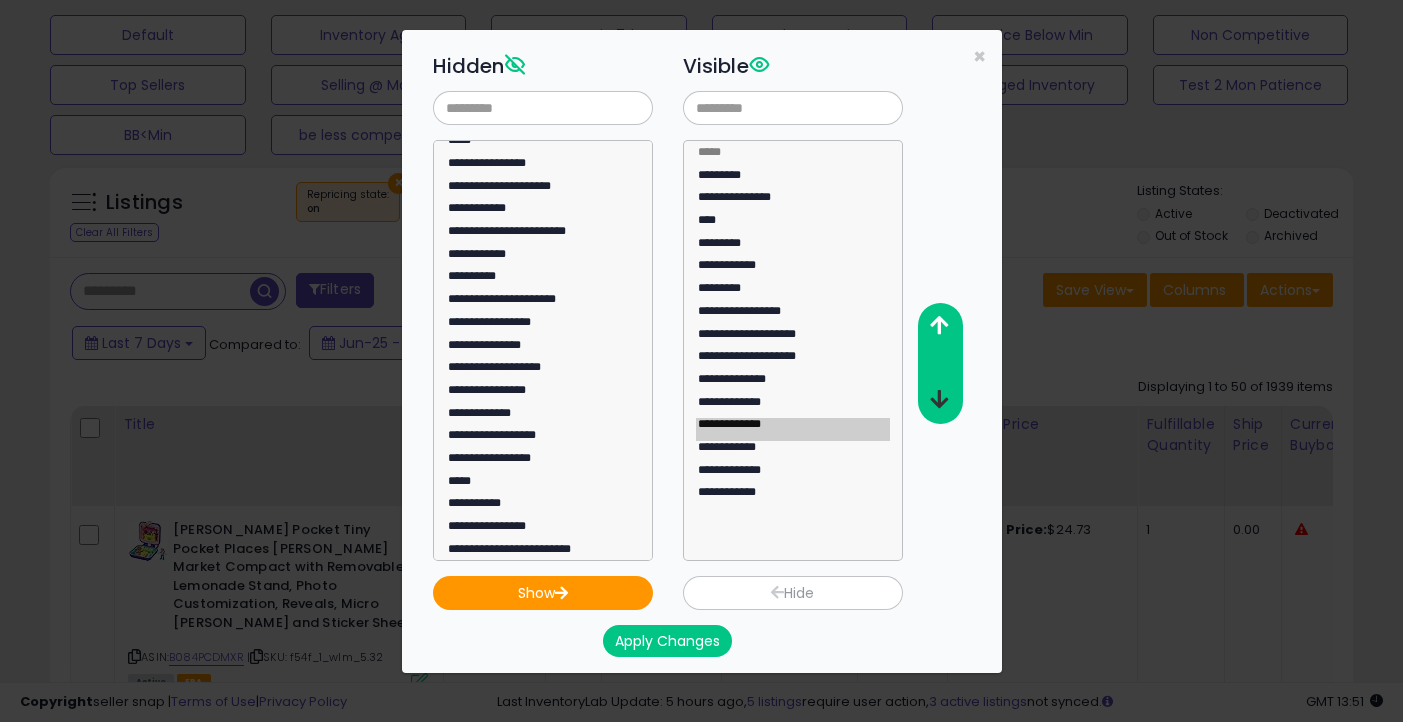 click at bounding box center [939, 399] 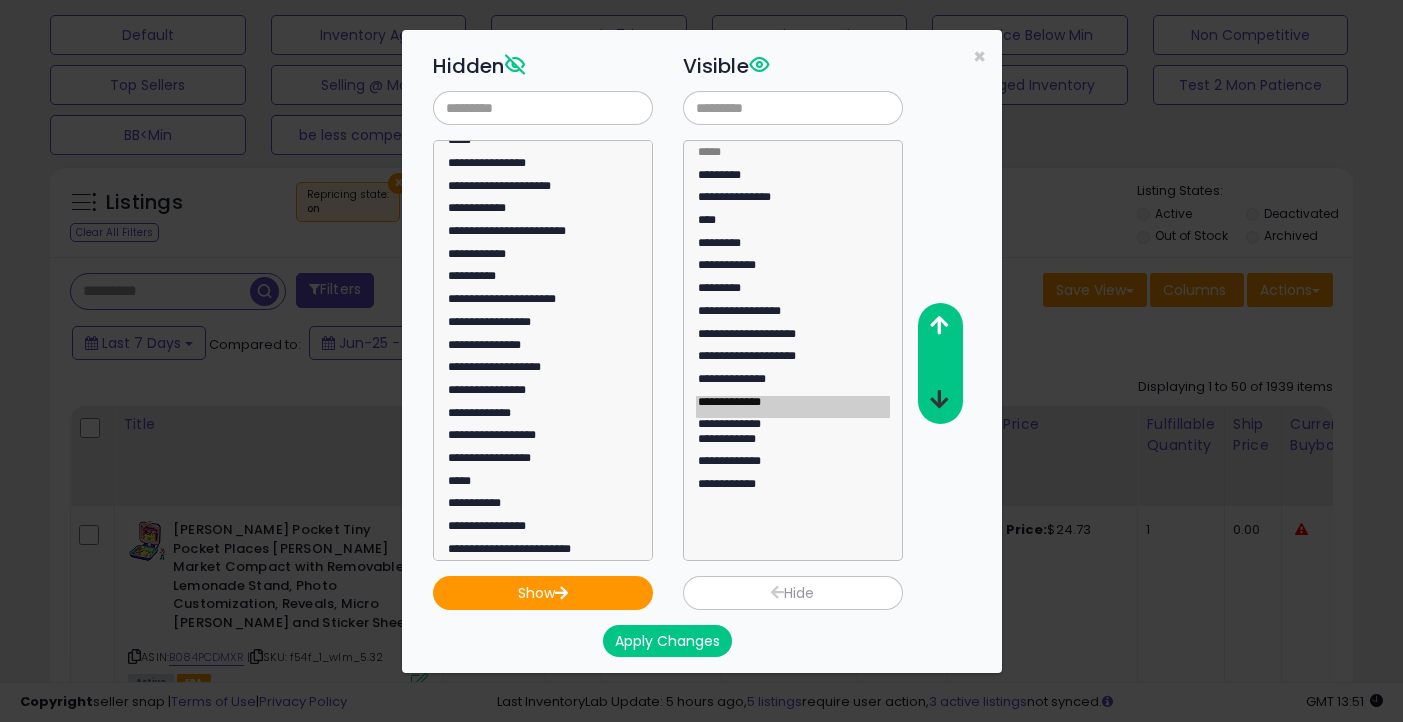 click at bounding box center [939, 399] 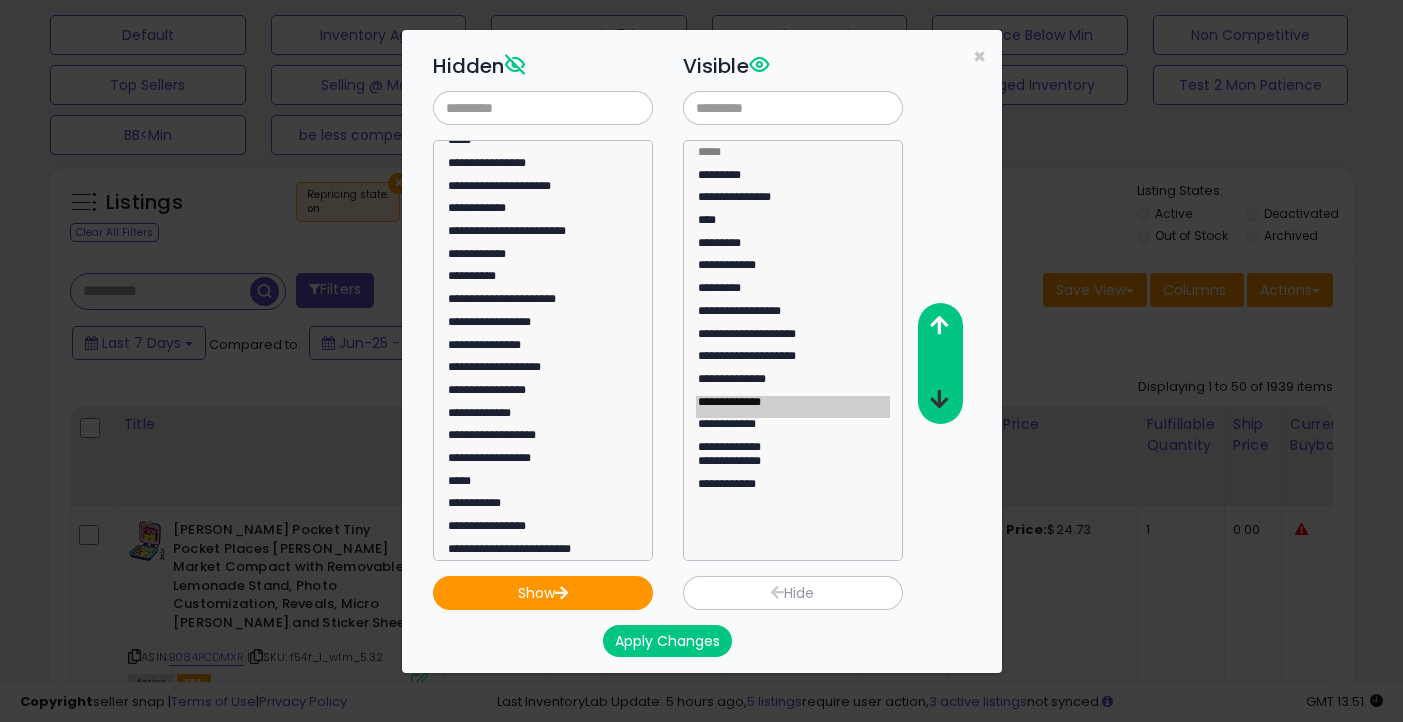click at bounding box center (939, 399) 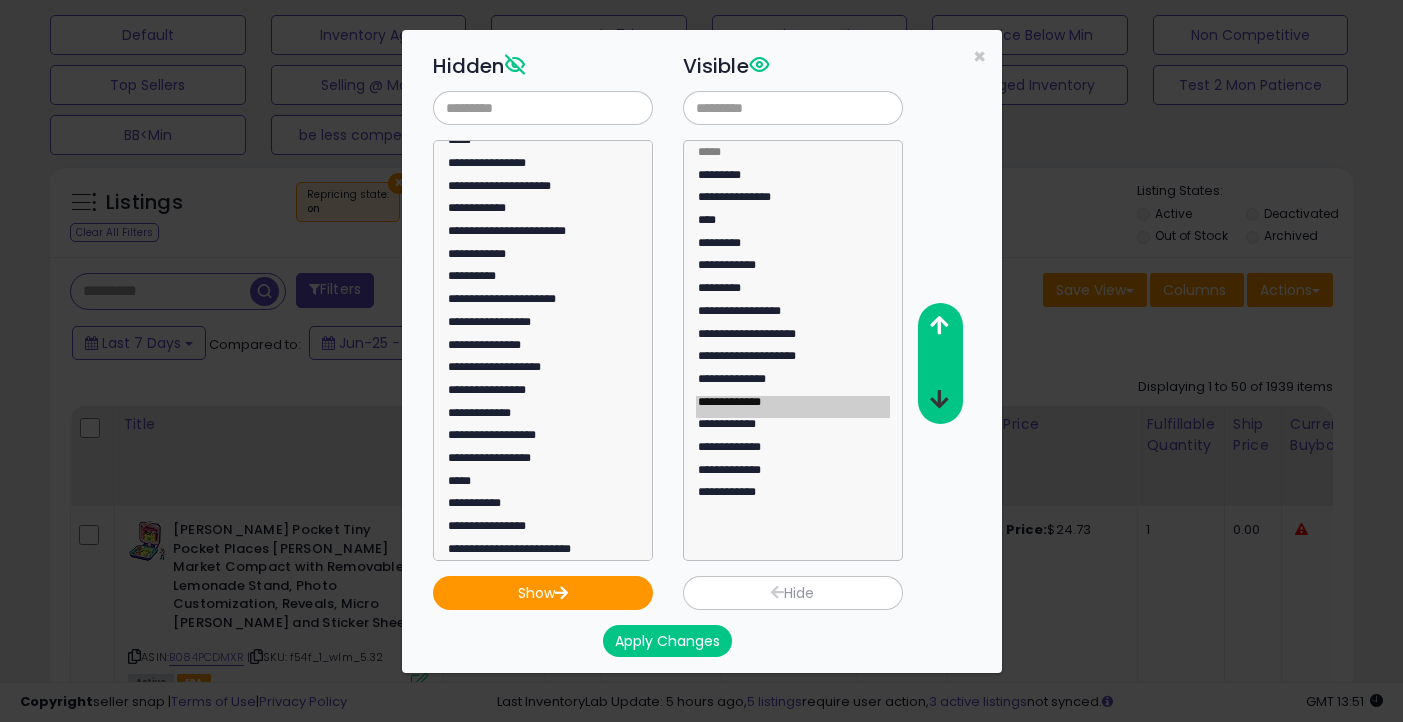click at bounding box center [939, 399] 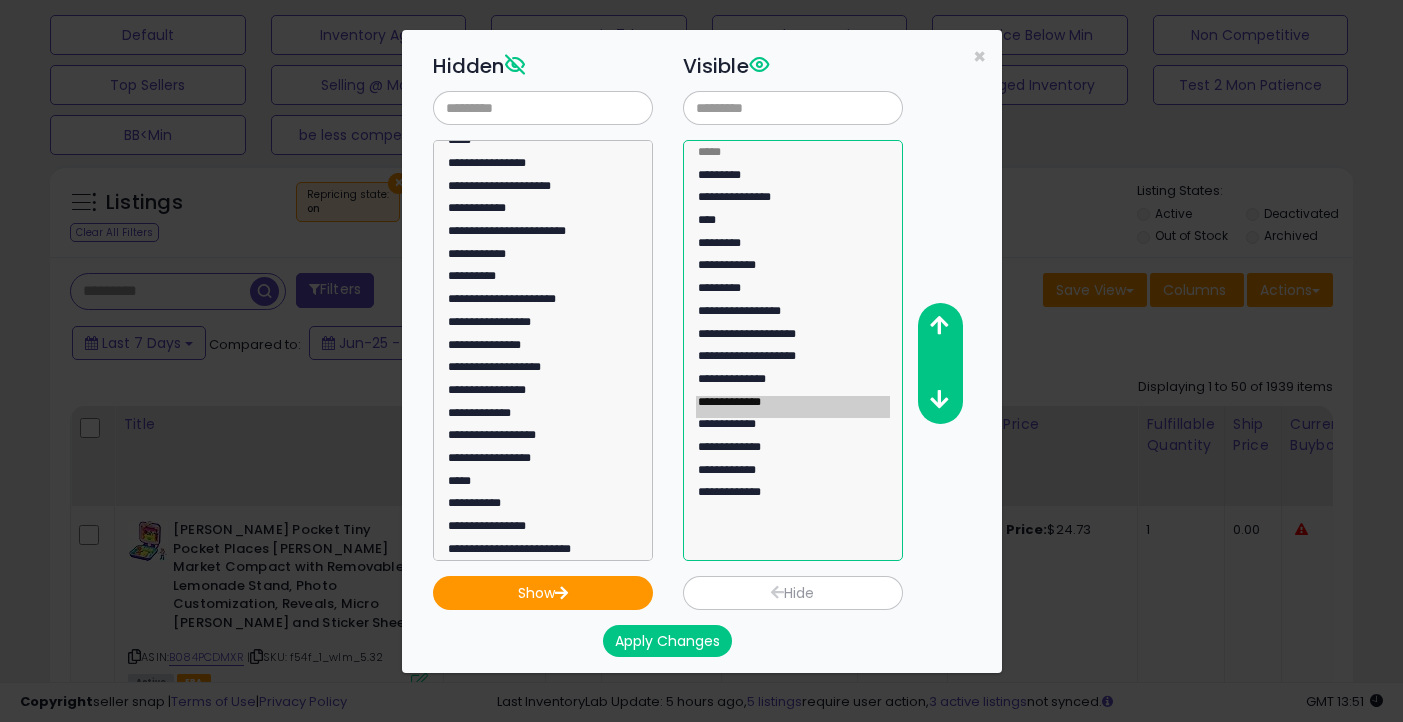 select on "**********" 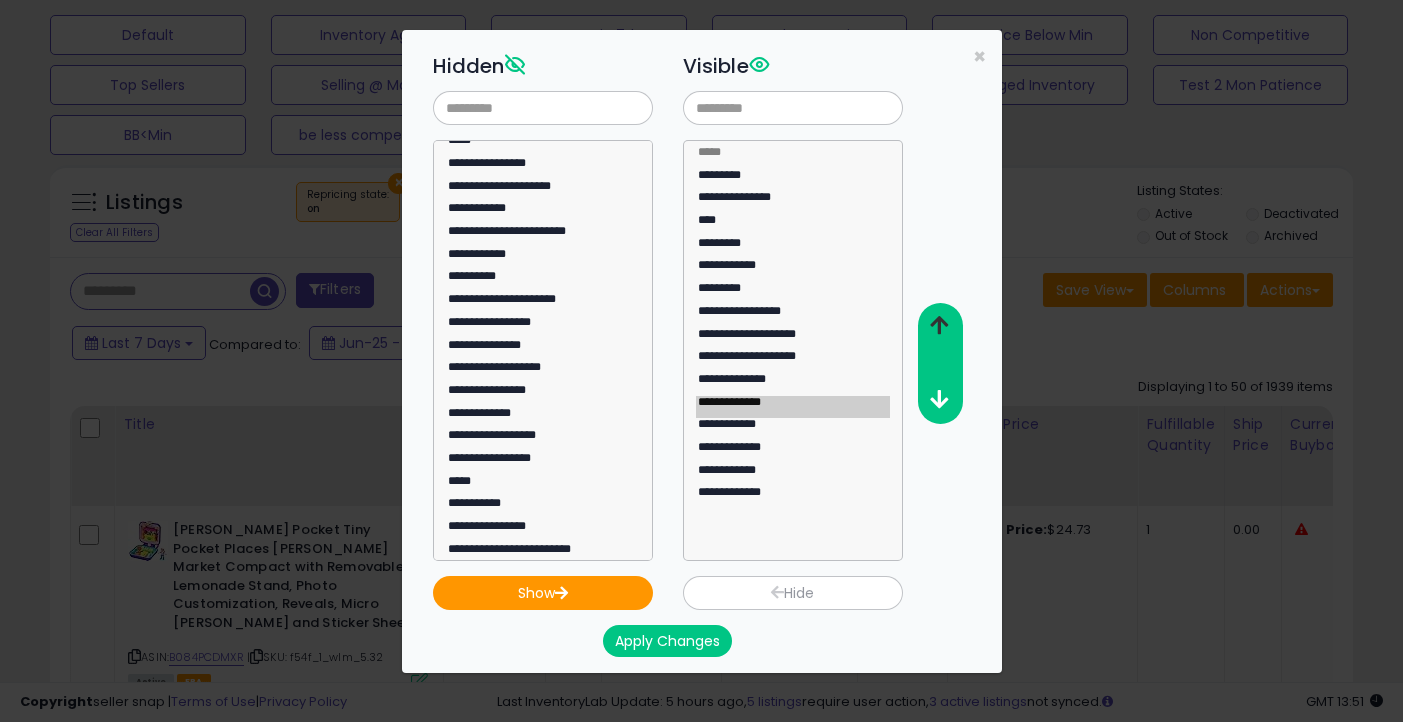click at bounding box center (939, 325) 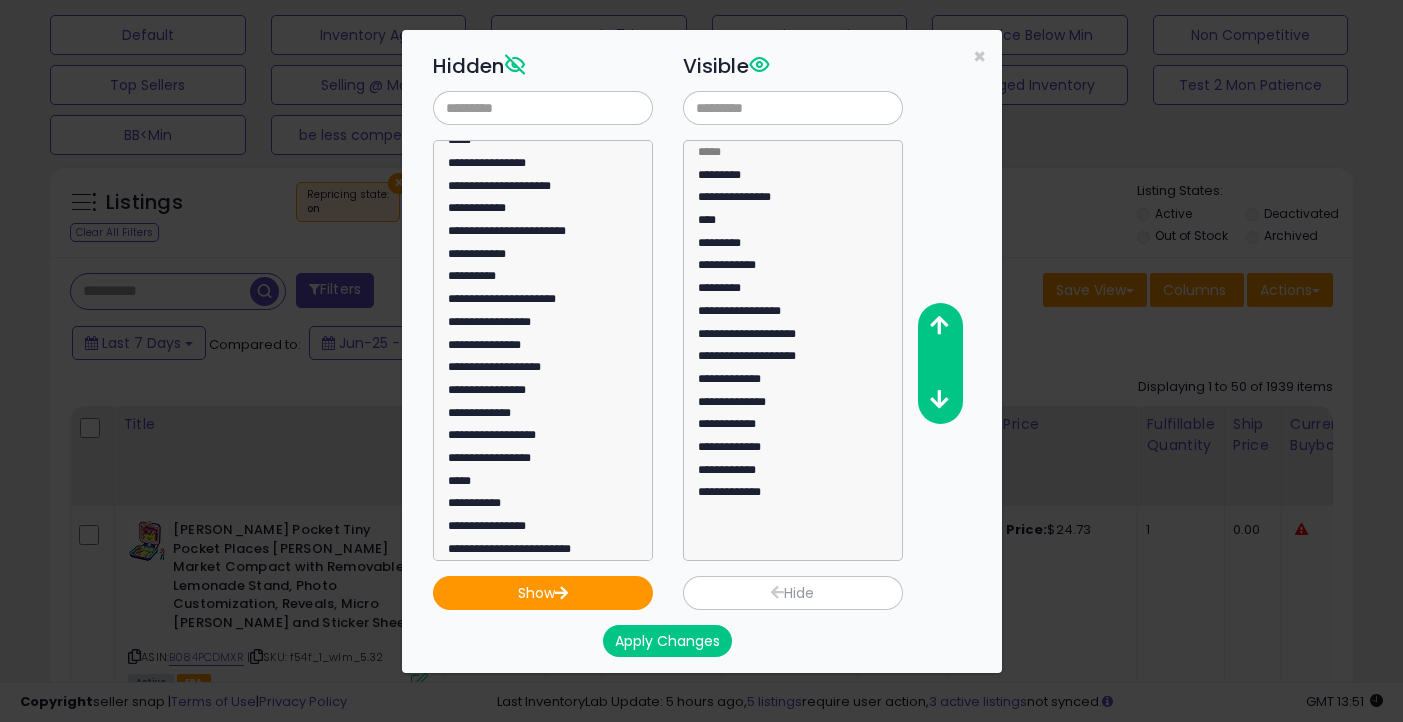 click on "Apply Changes" at bounding box center (667, 641) 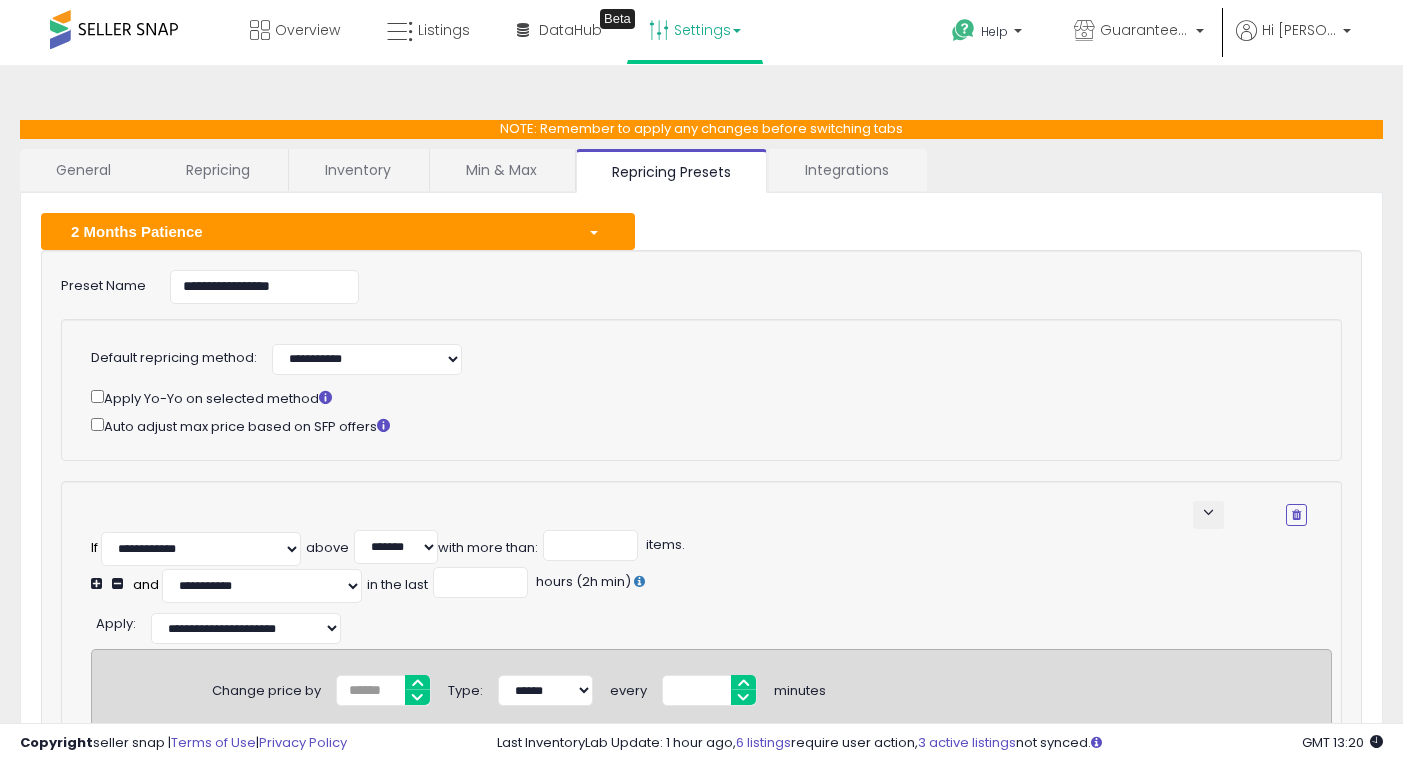 select on "**********" 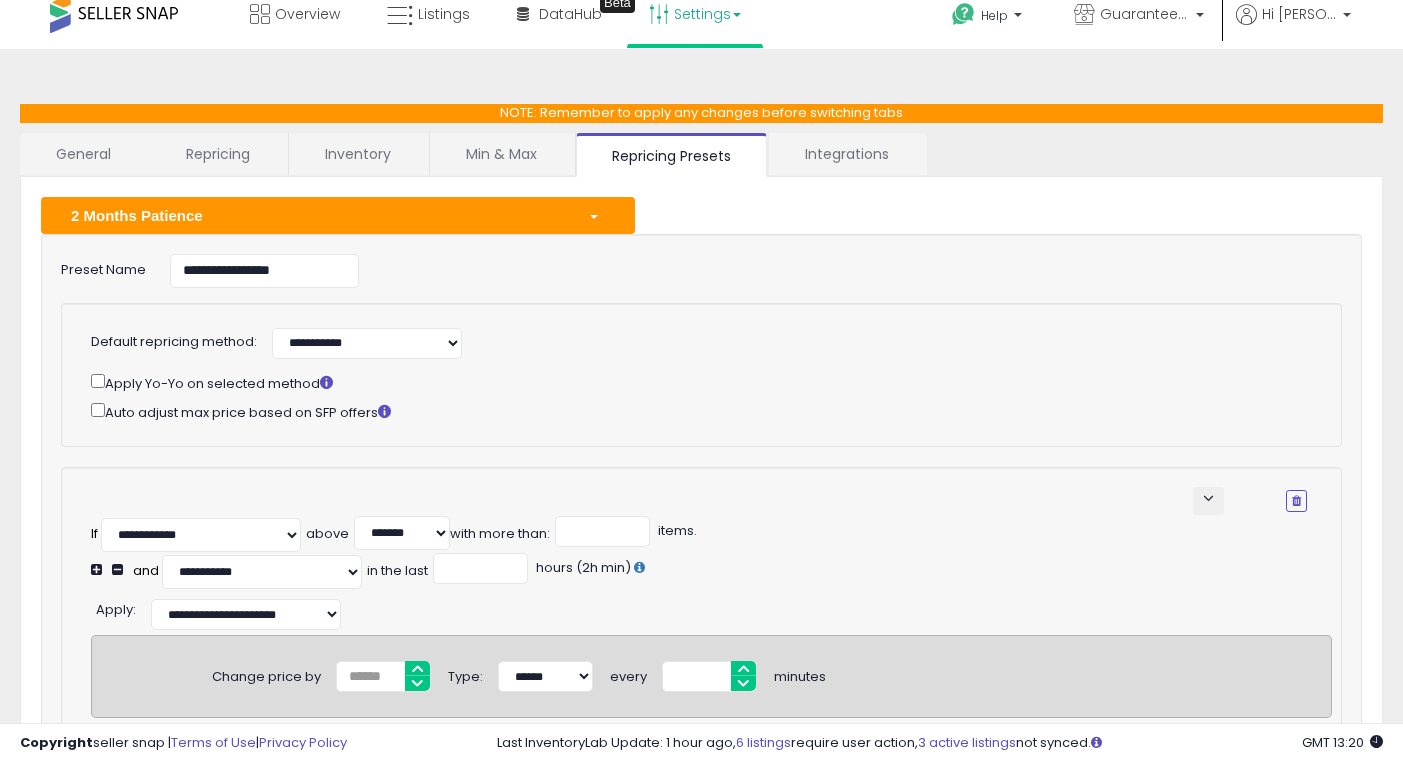 scroll, scrollTop: 0, scrollLeft: 0, axis: both 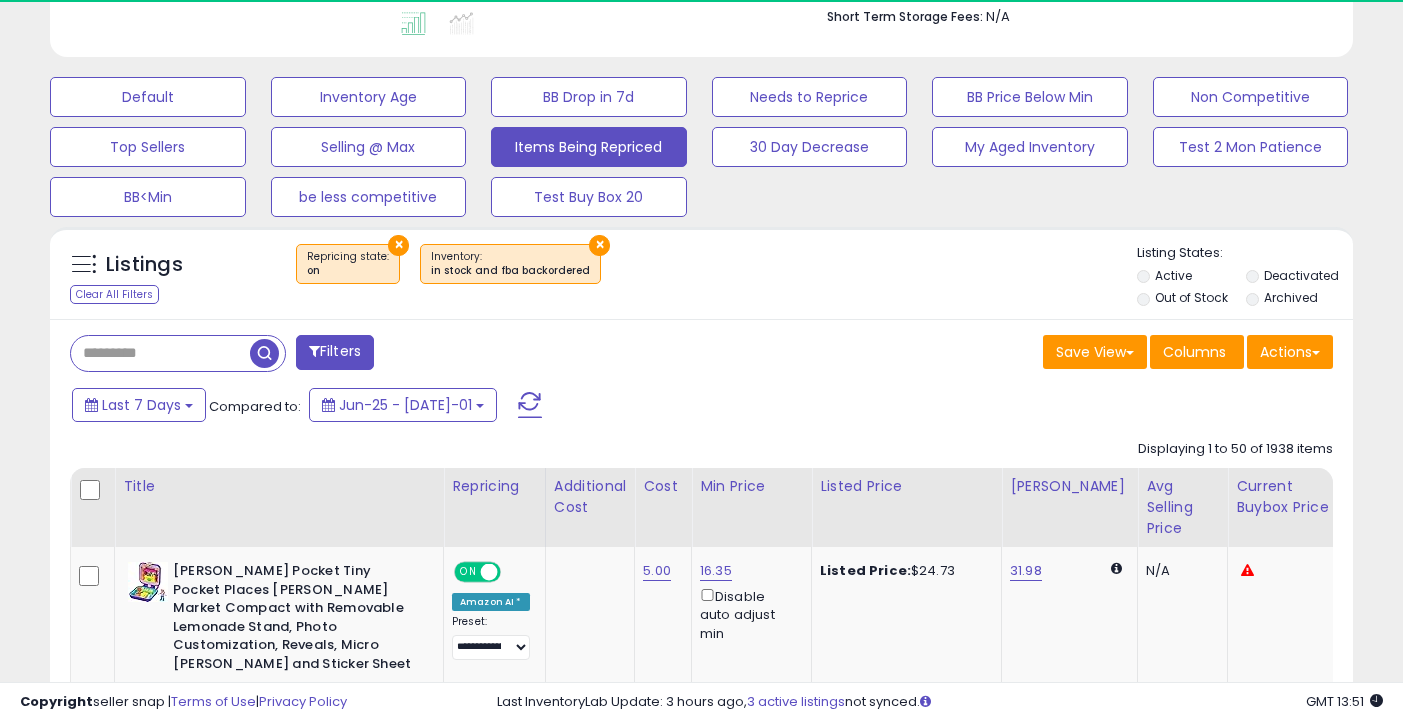 select on "**" 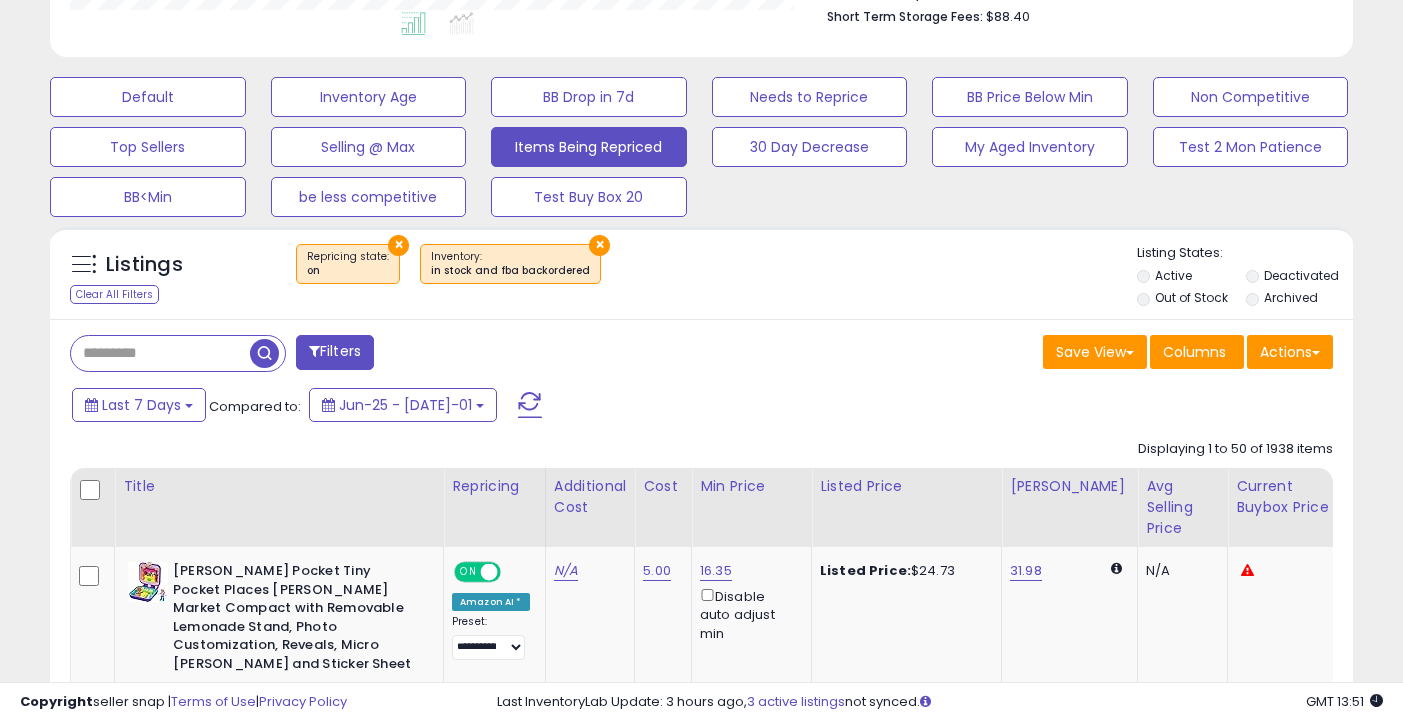 scroll, scrollTop: 0, scrollLeft: 370, axis: horizontal 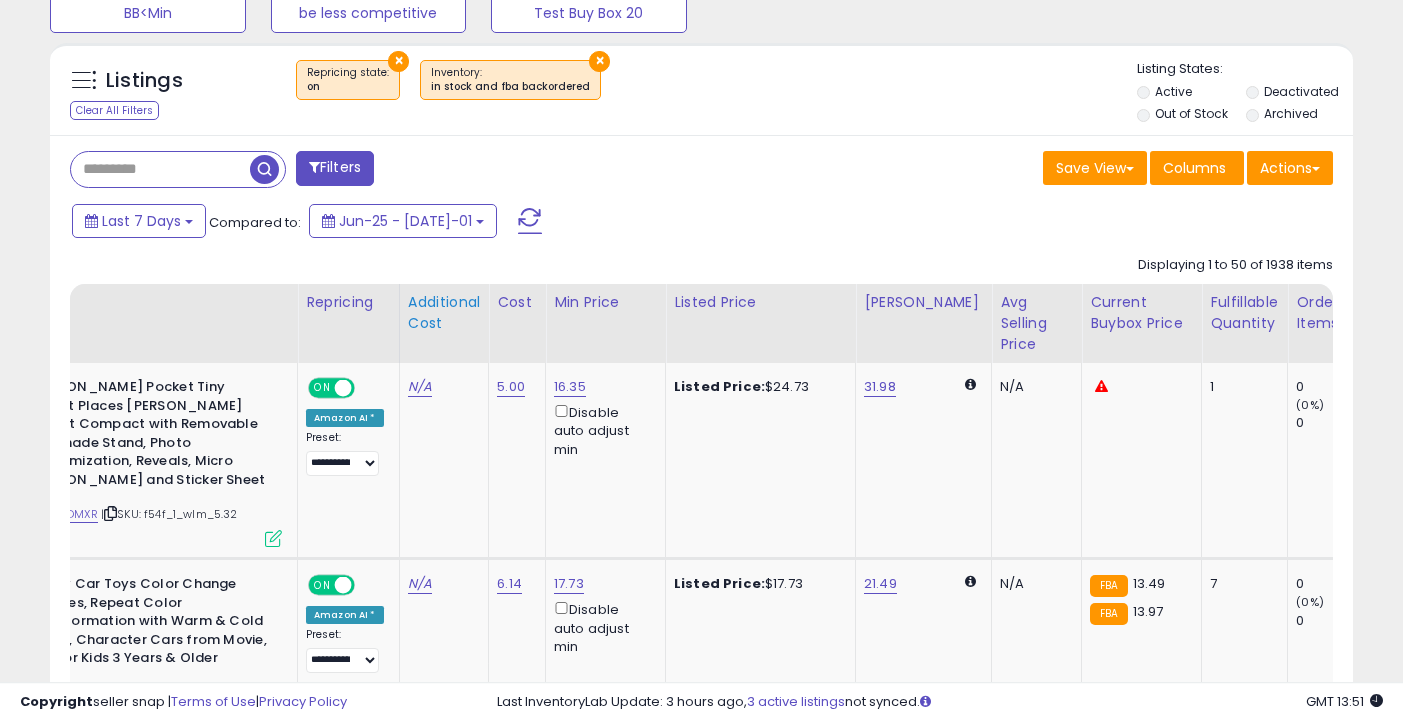 click on "Additional Cost" at bounding box center [444, 313] 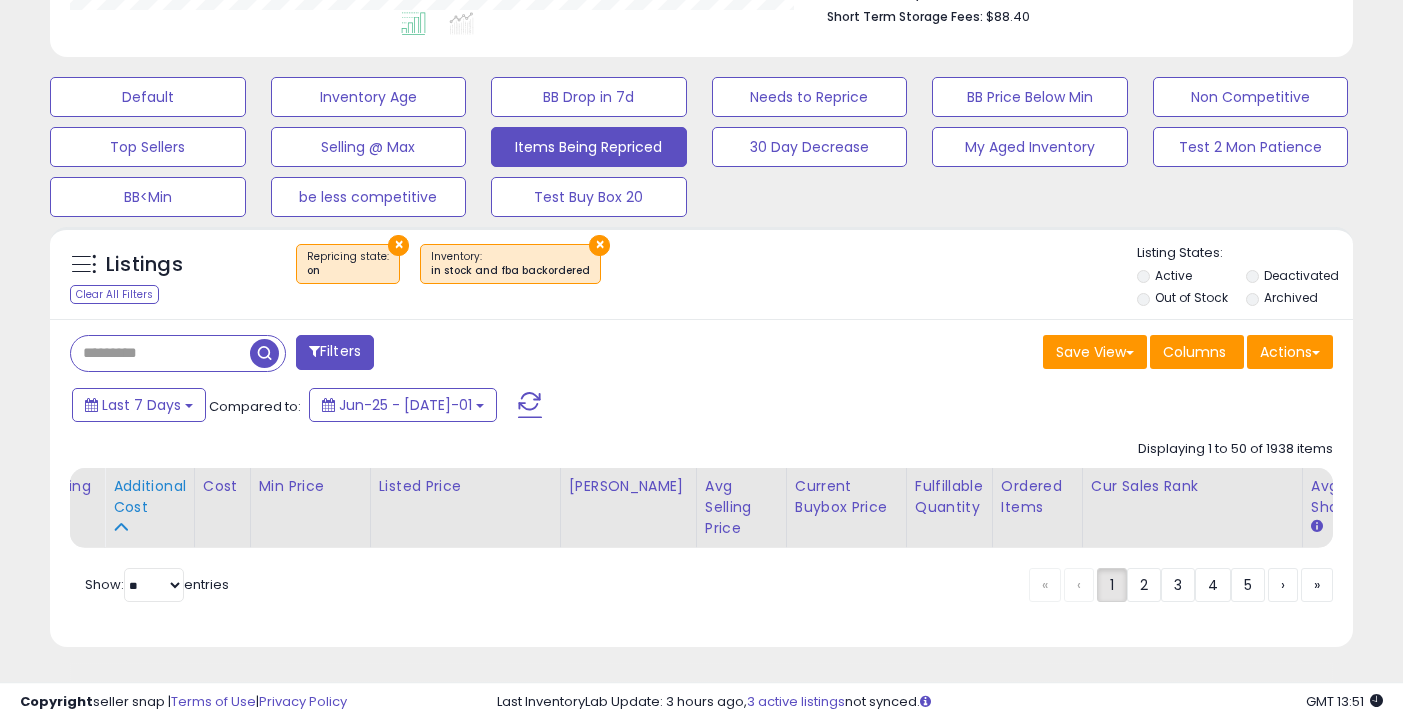 scroll, scrollTop: 552, scrollLeft: 0, axis: vertical 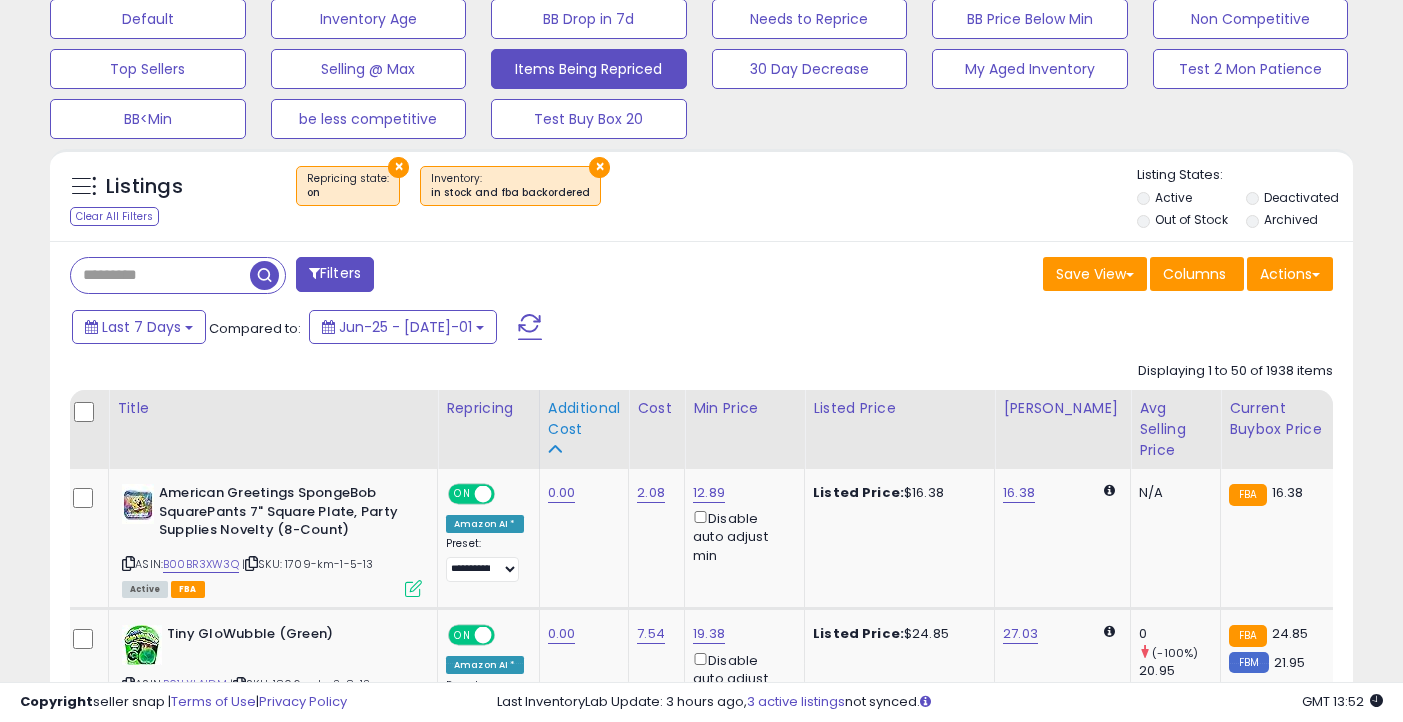 click on "Additional Cost" at bounding box center [584, 419] 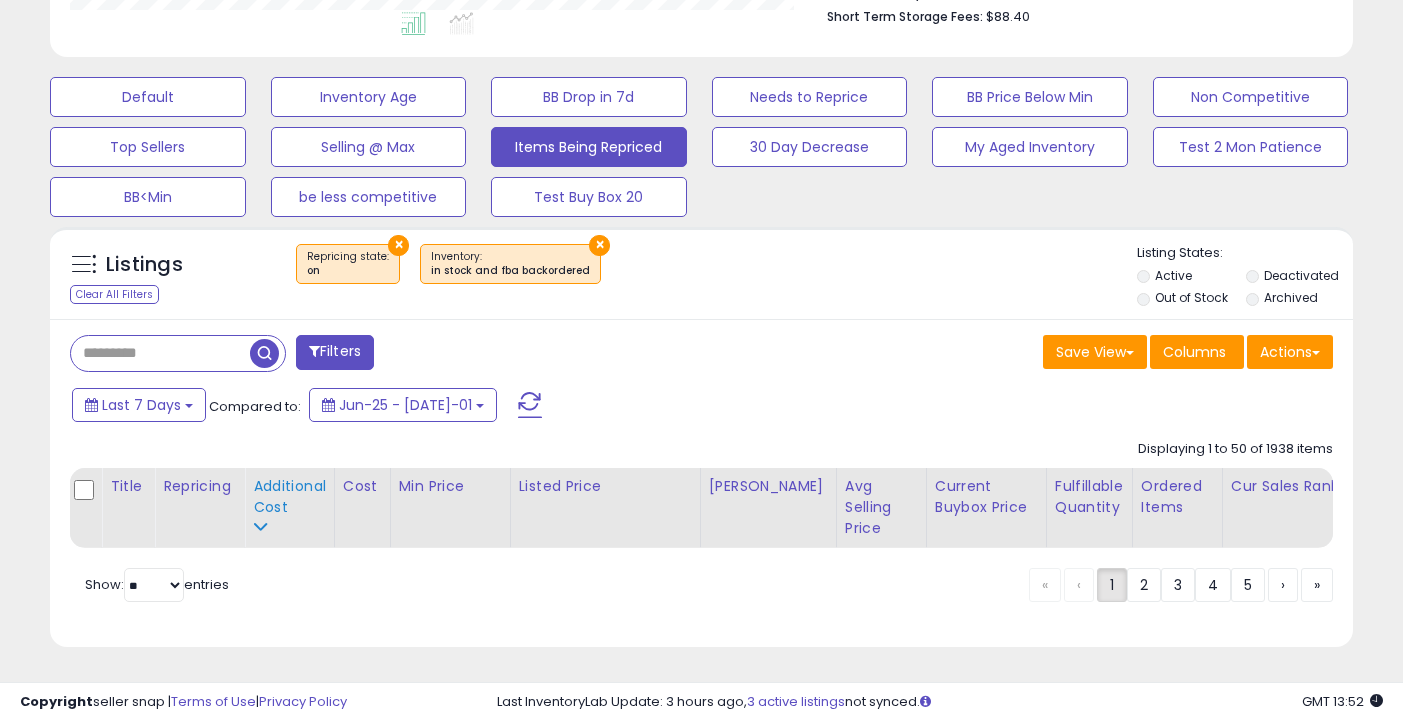 scroll, scrollTop: 552, scrollLeft: 0, axis: vertical 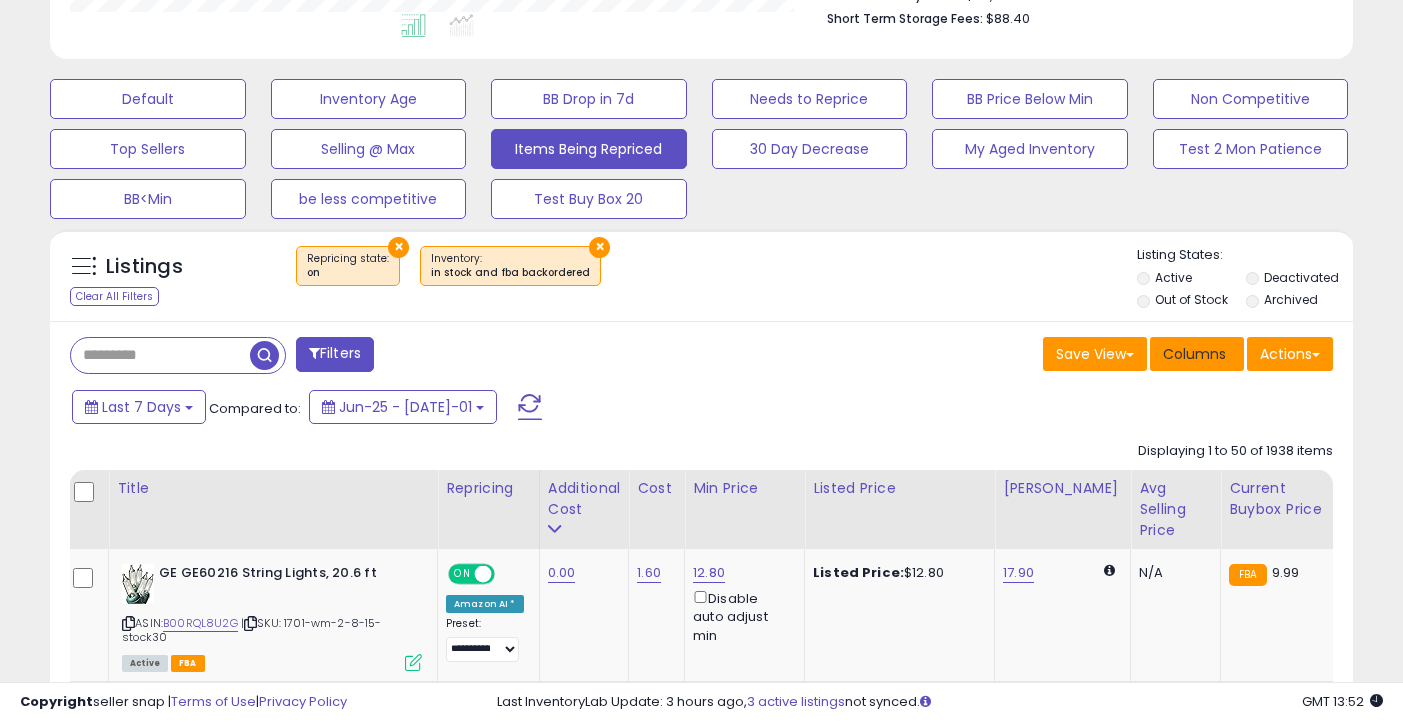 click on "Columns" at bounding box center (1197, 354) 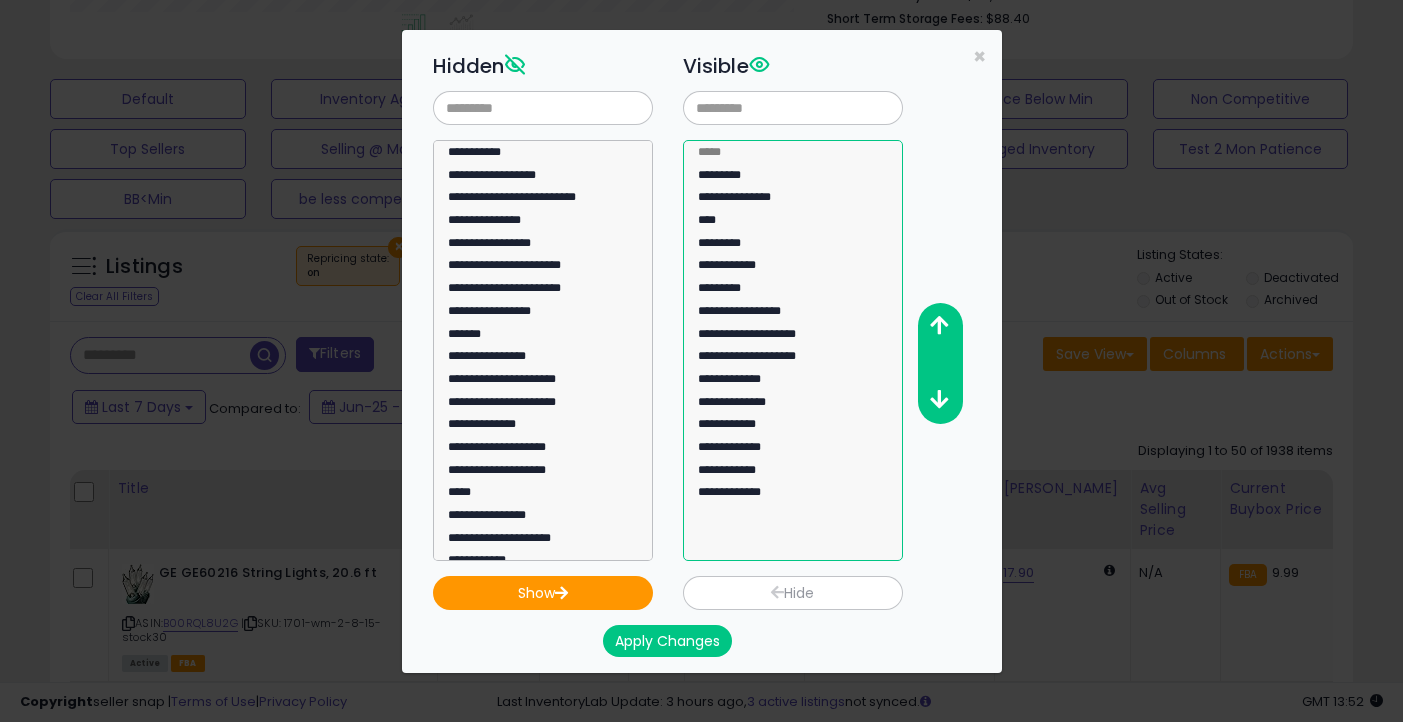 select on "**********" 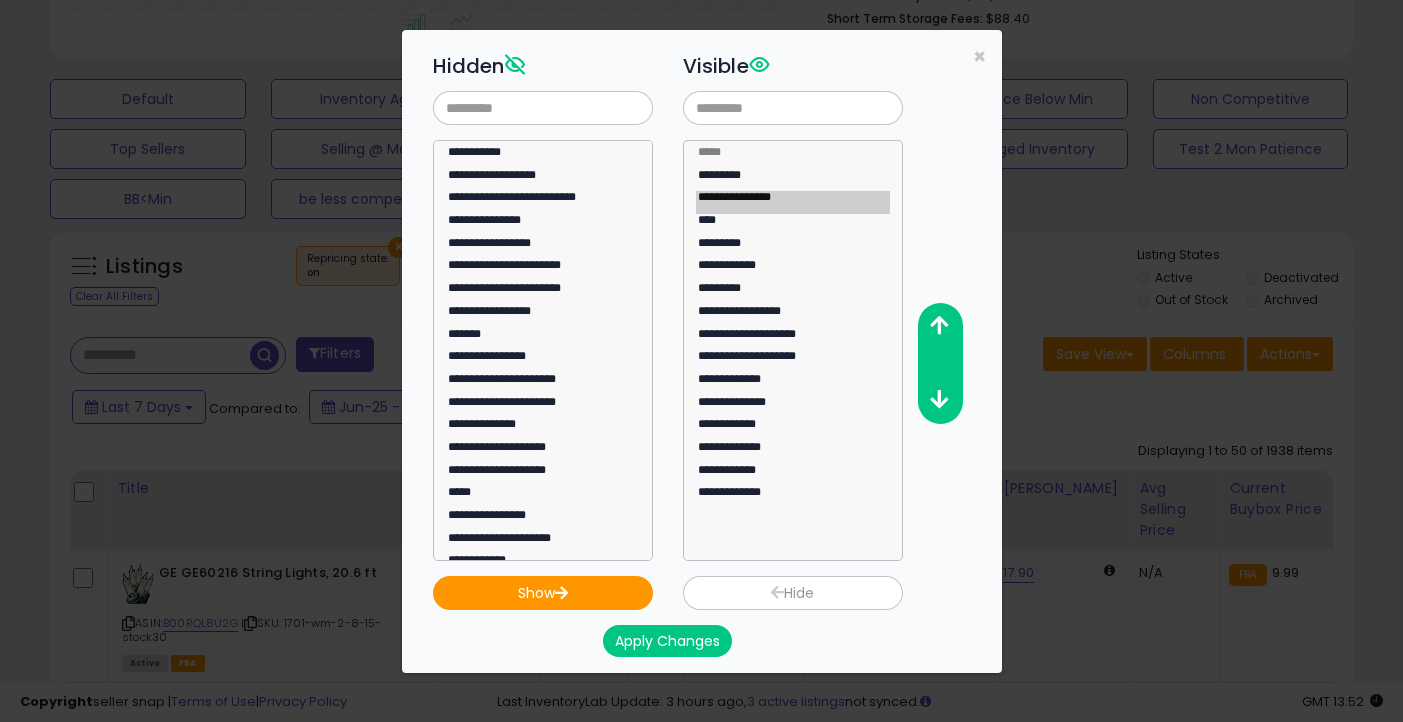 click on "Hide" at bounding box center (793, 593) 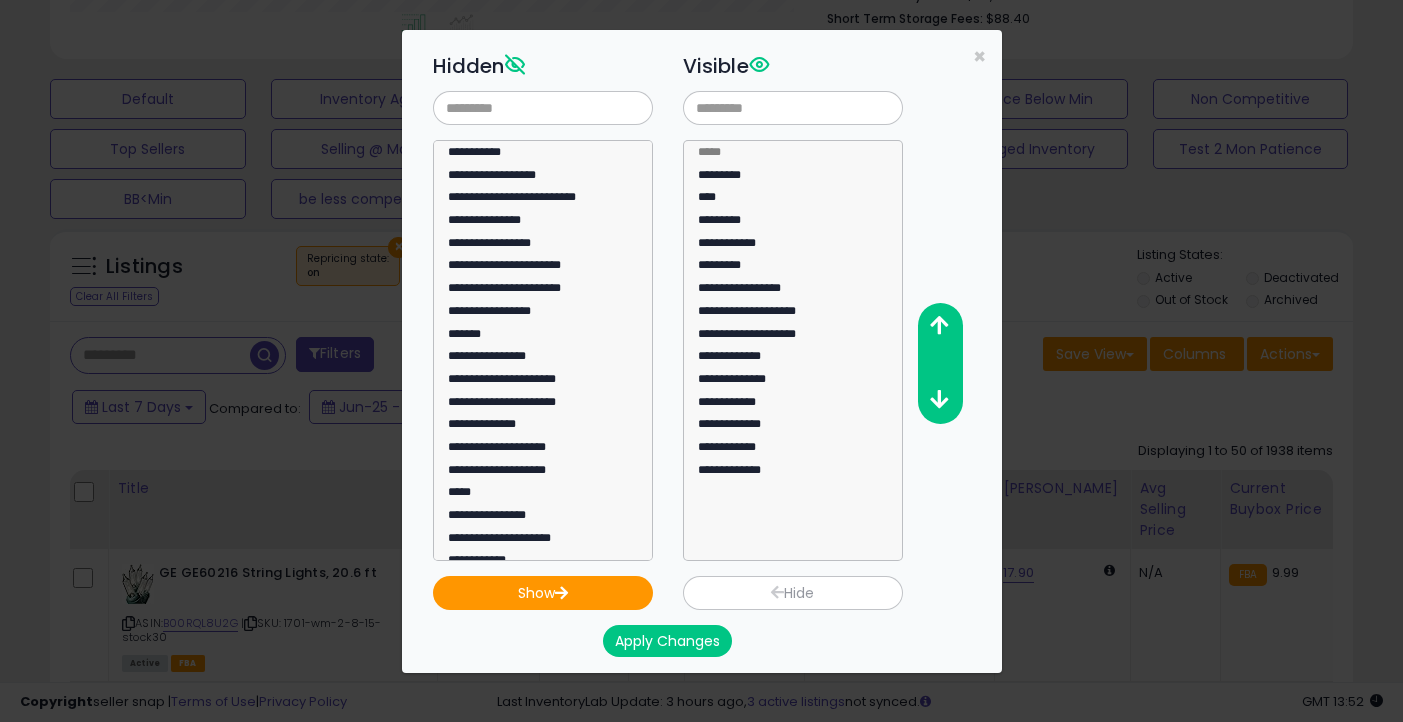 select 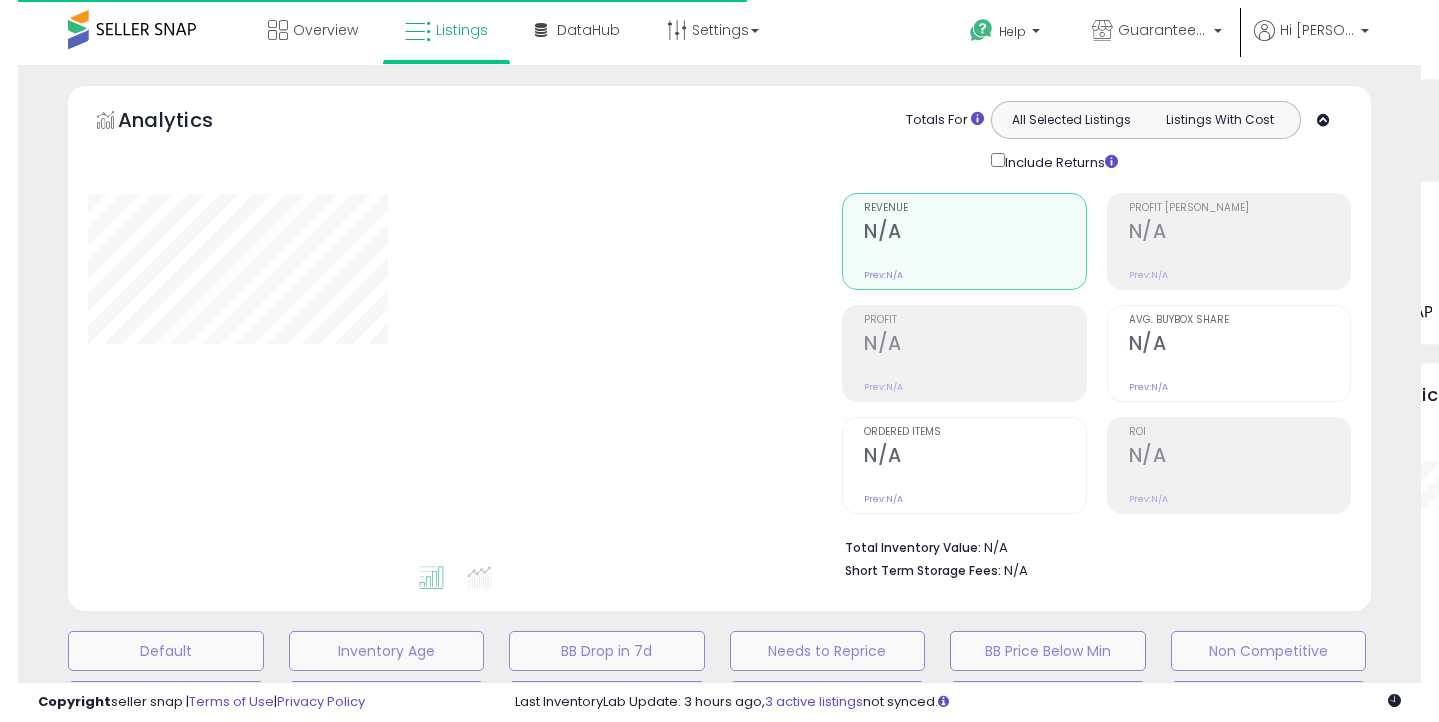 scroll, scrollTop: 553, scrollLeft: 0, axis: vertical 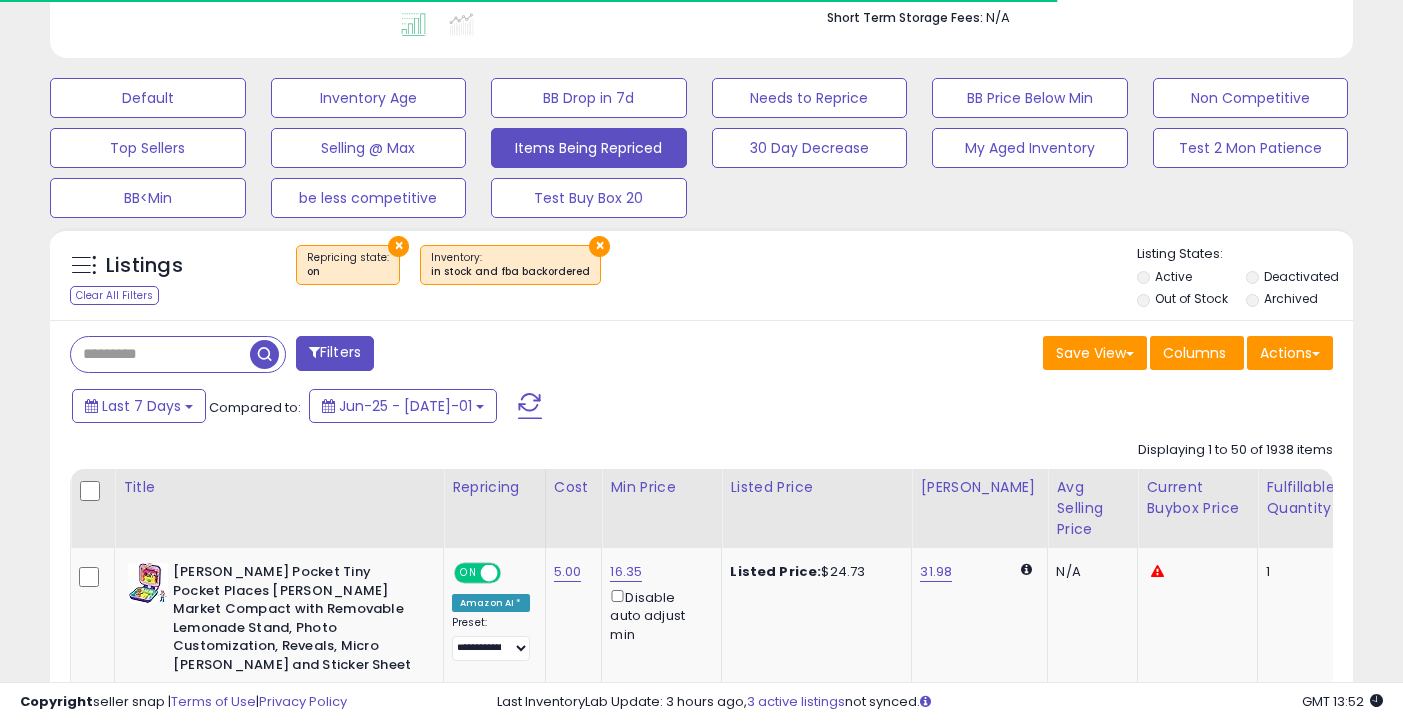 select on "**" 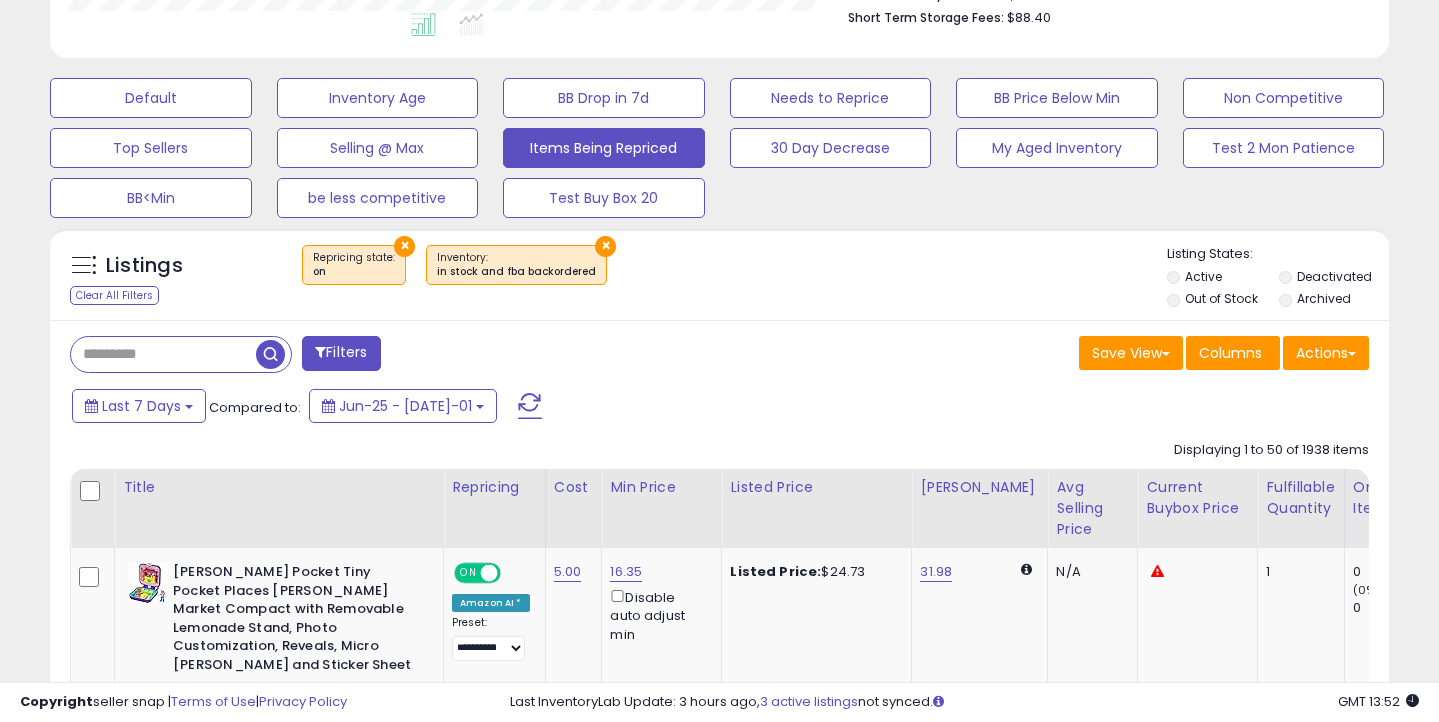 scroll, scrollTop: 999590, scrollLeft: 999225, axis: both 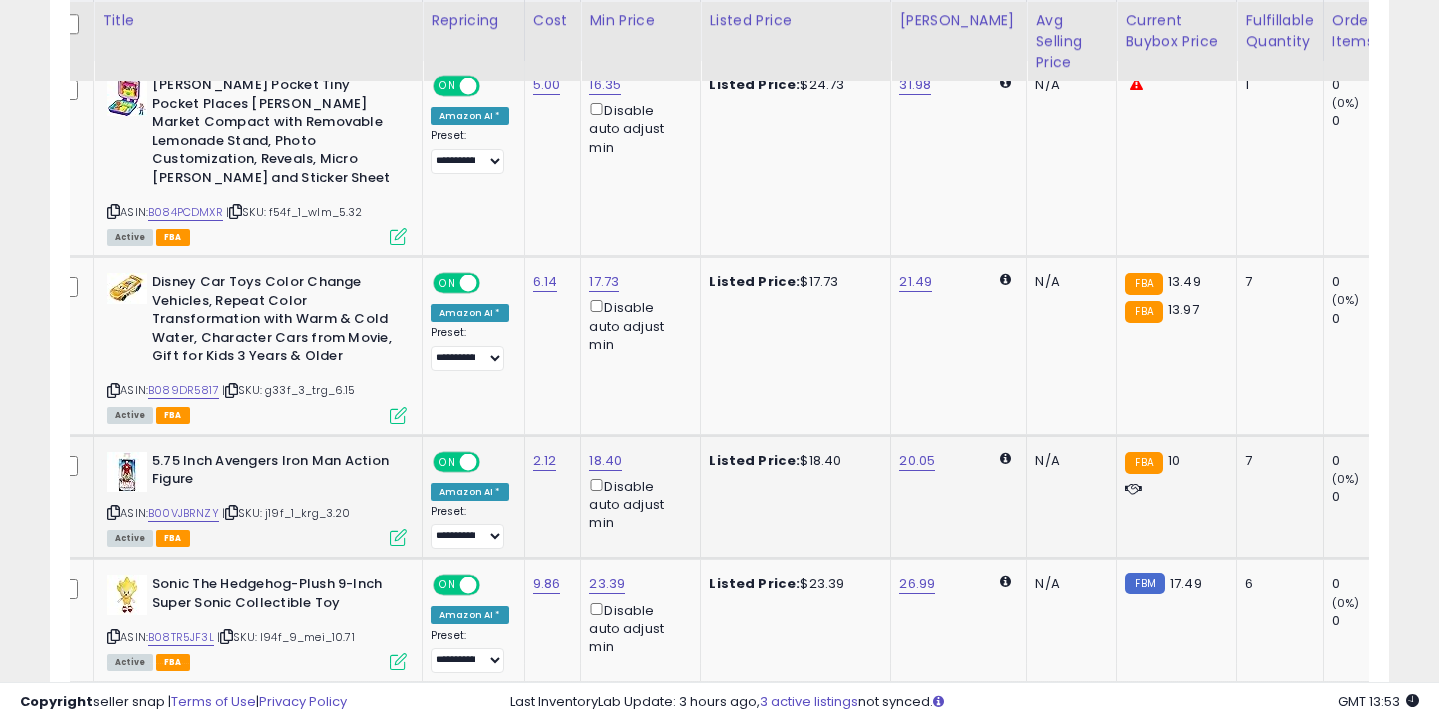 click at bounding box center (398, 537) 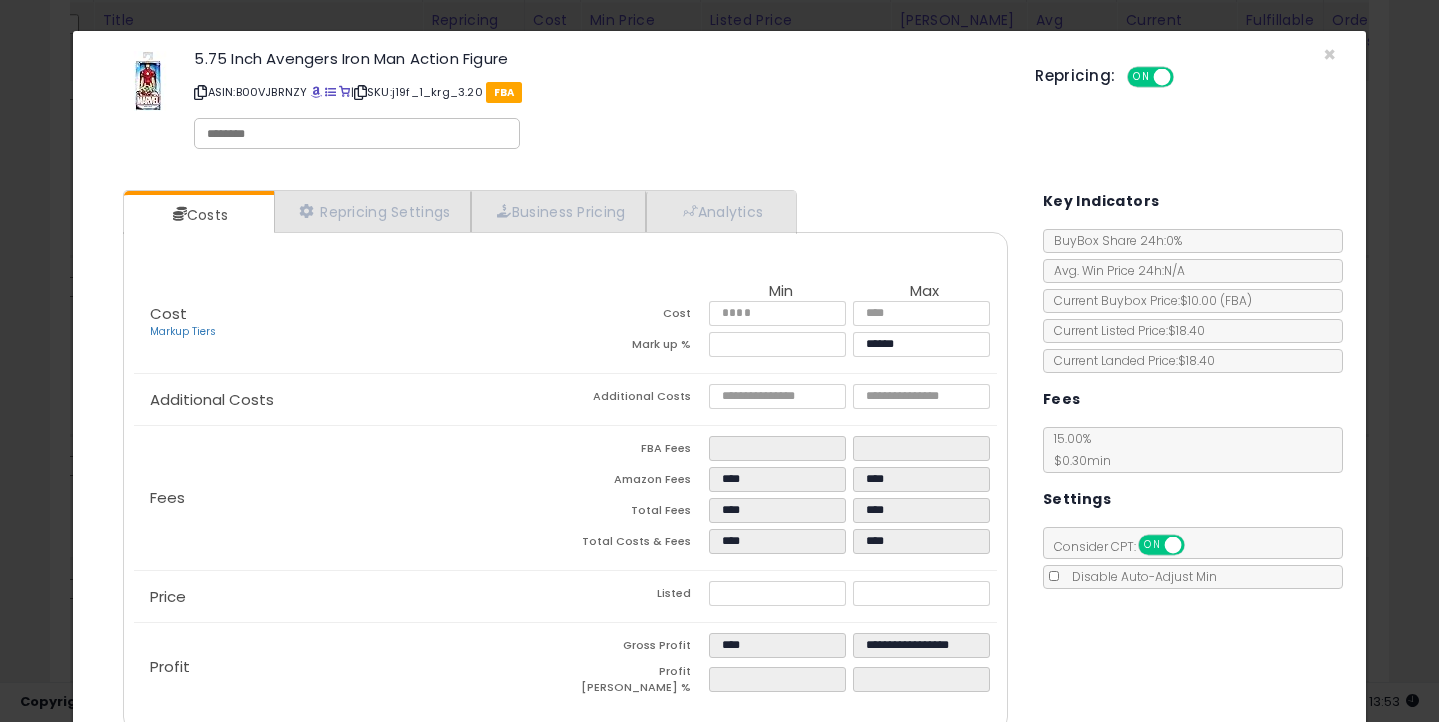 type on "******" 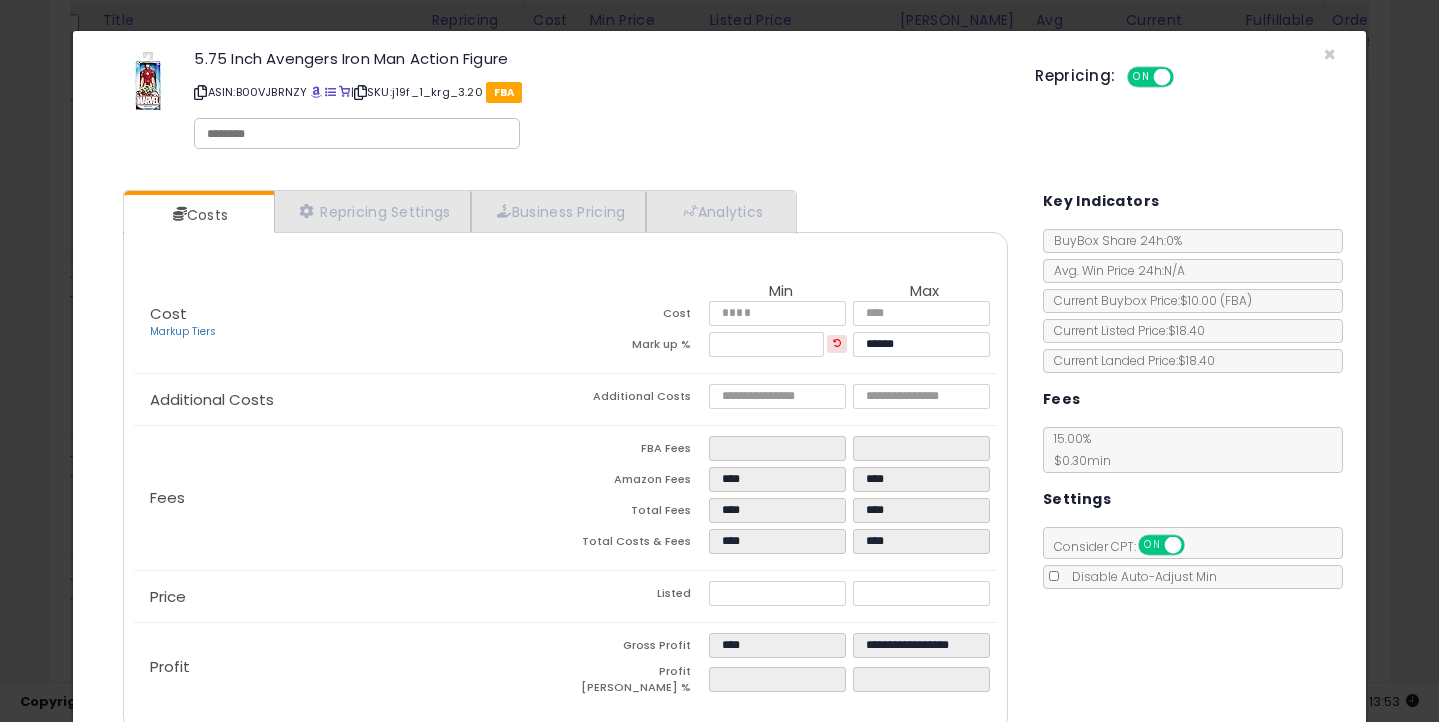 click at bounding box center (837, 342) 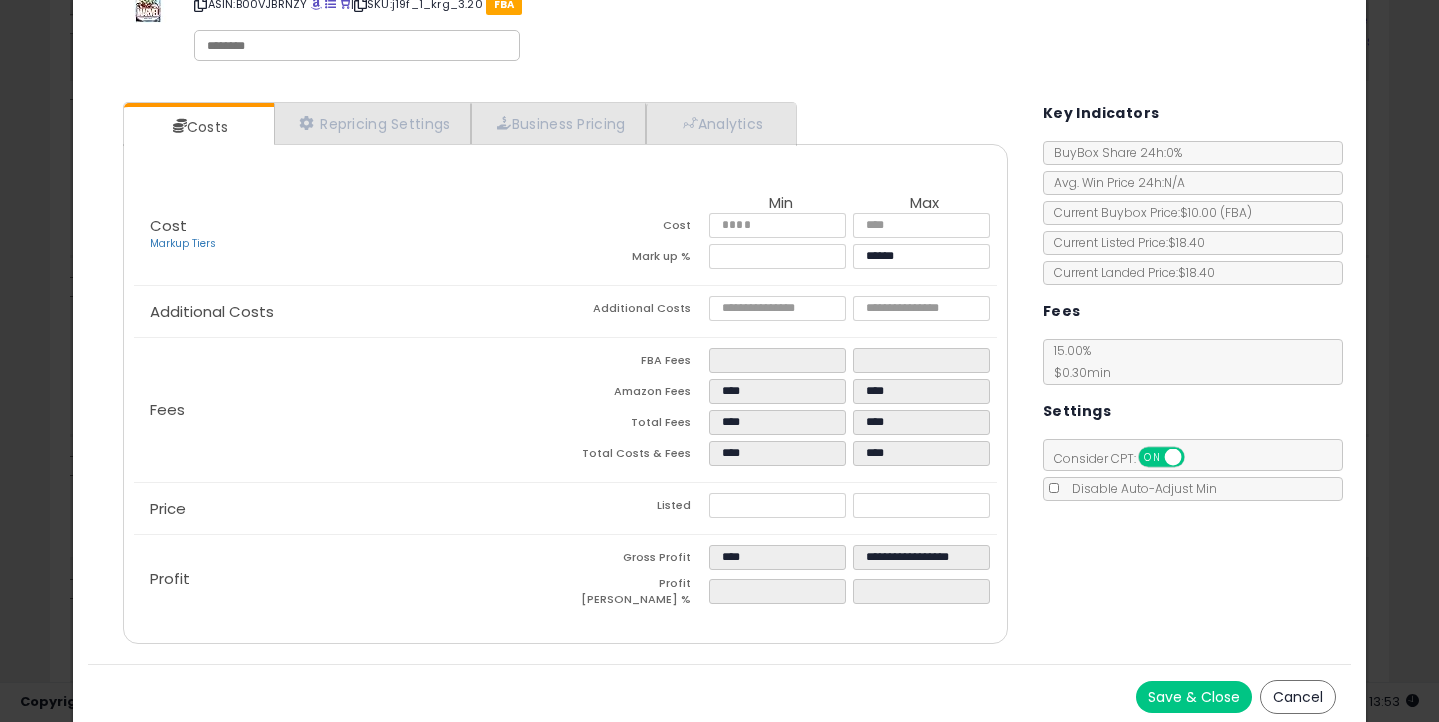 click on "Save & Close" at bounding box center [1194, 697] 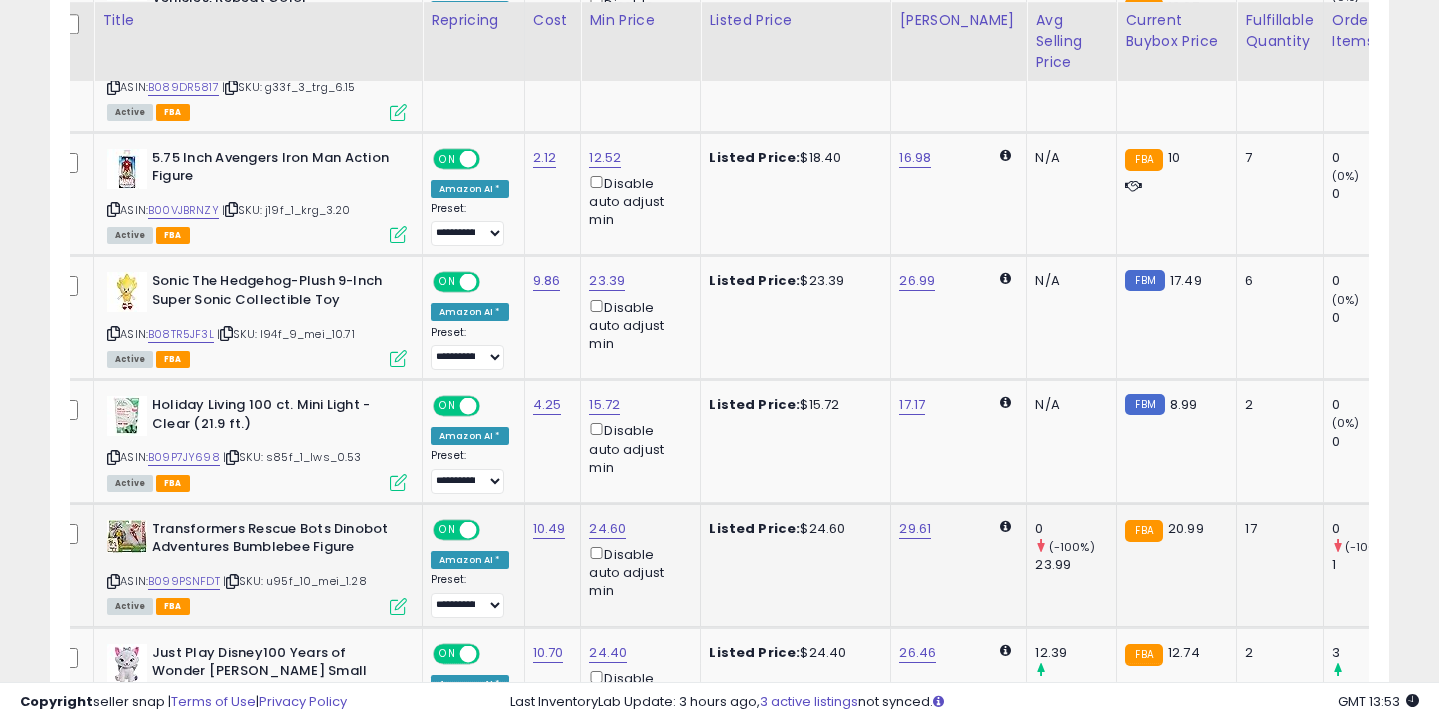 click at bounding box center [398, 606] 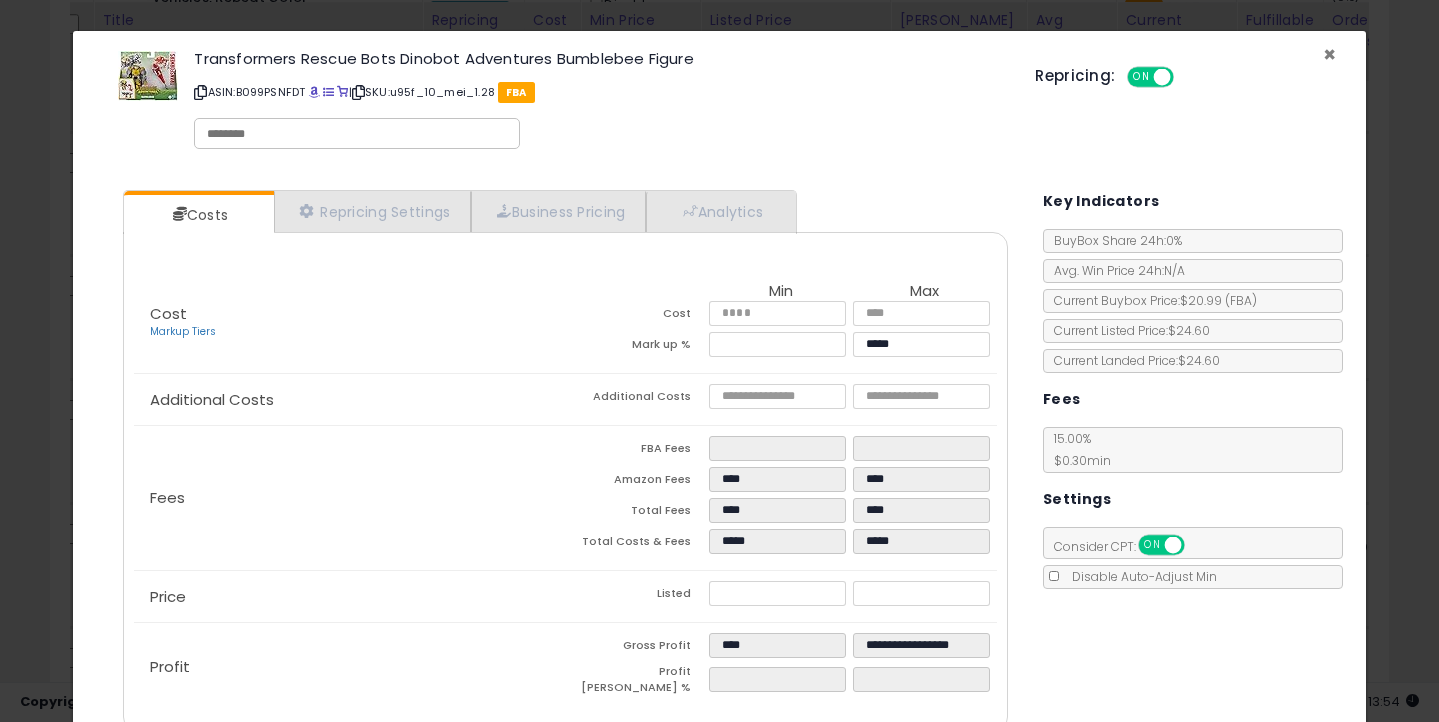 click on "×" at bounding box center [1329, 54] 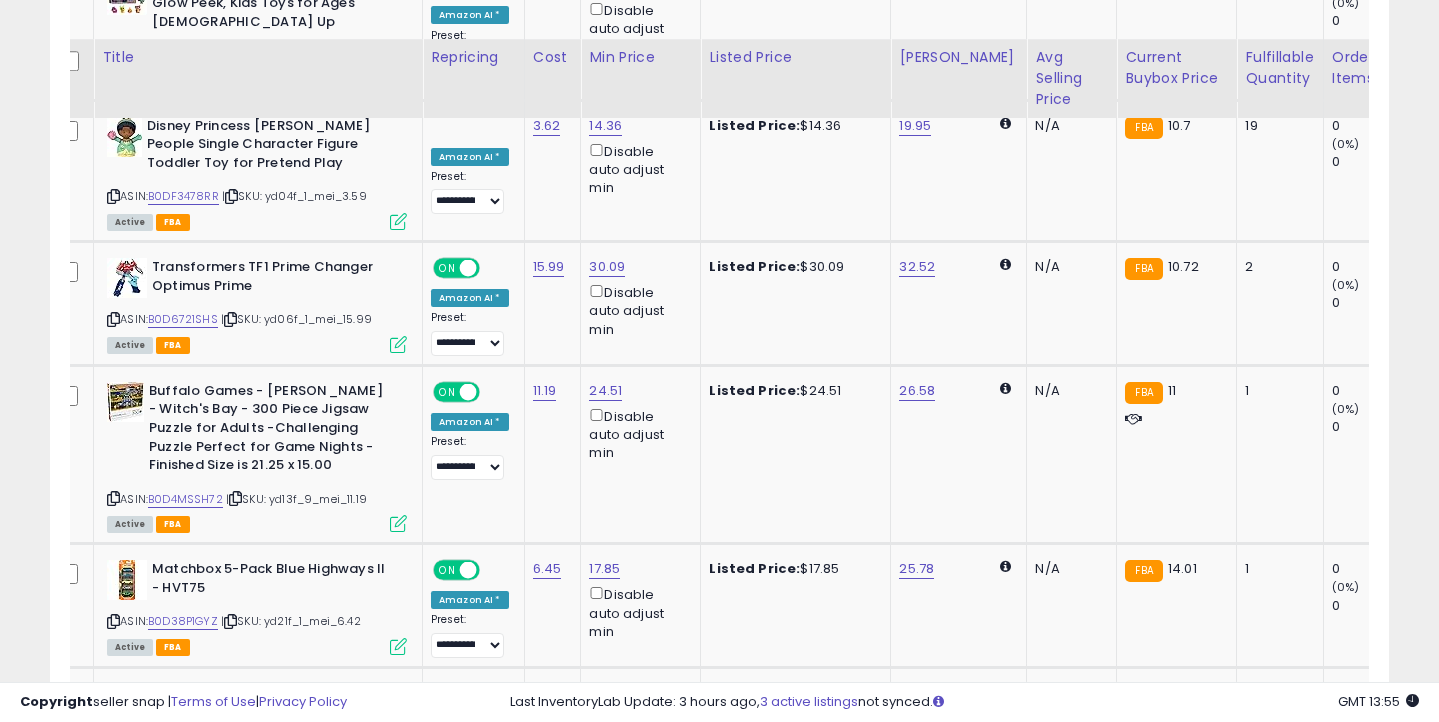 scroll, scrollTop: 3665, scrollLeft: 0, axis: vertical 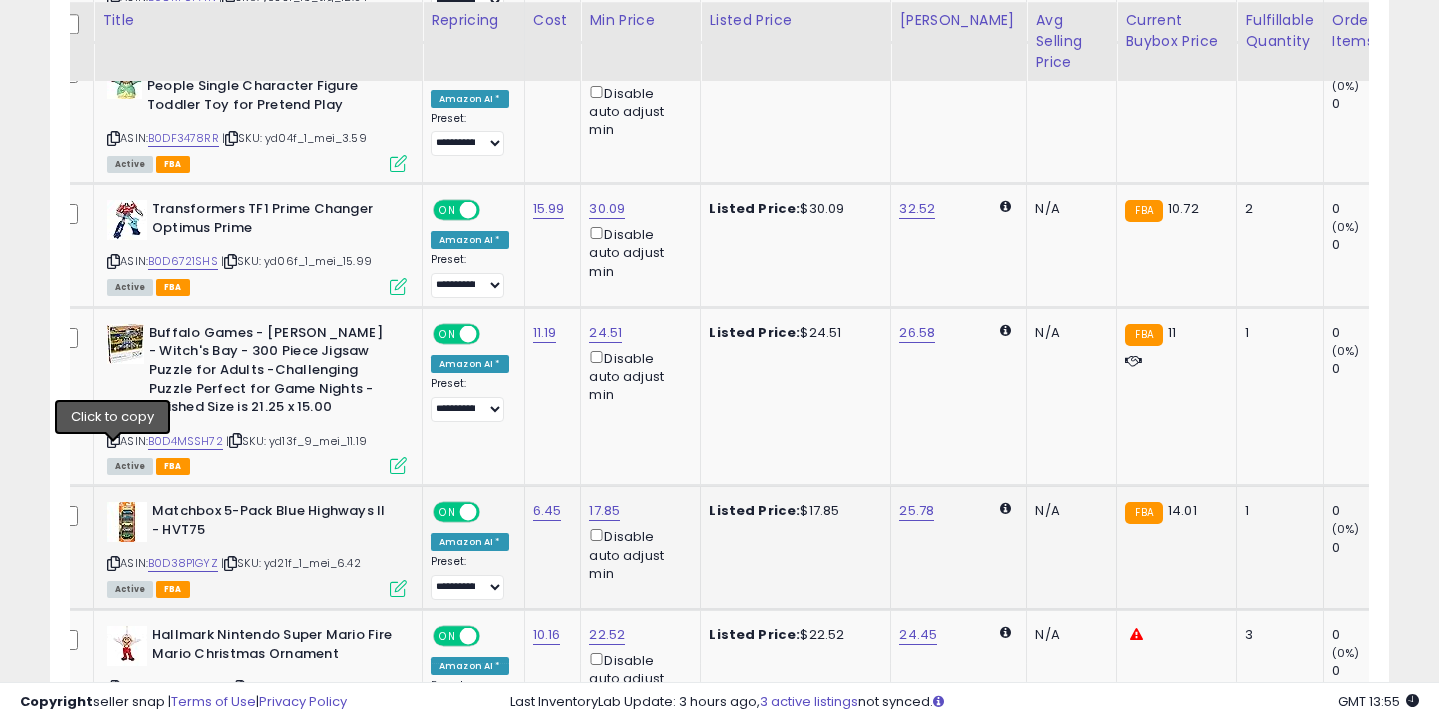 click at bounding box center [113, 563] 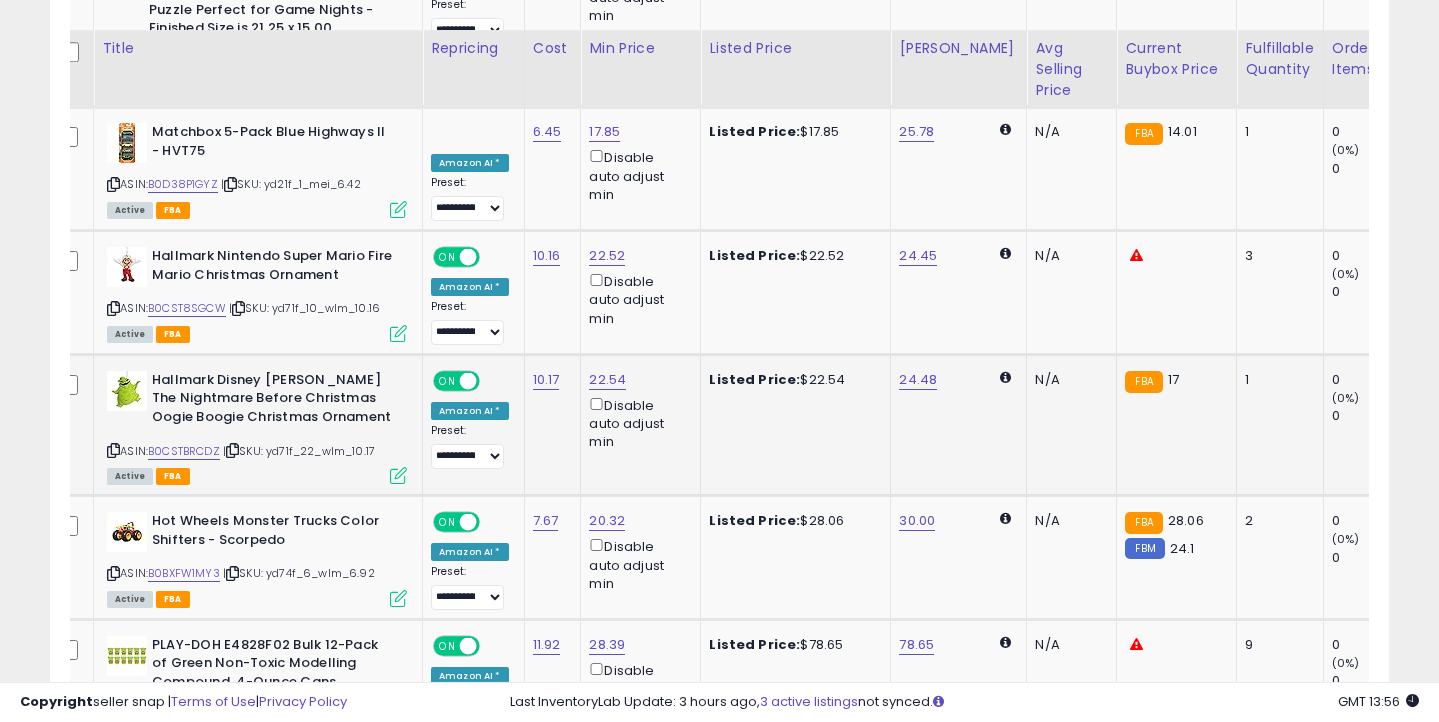 scroll, scrollTop: 4087, scrollLeft: 0, axis: vertical 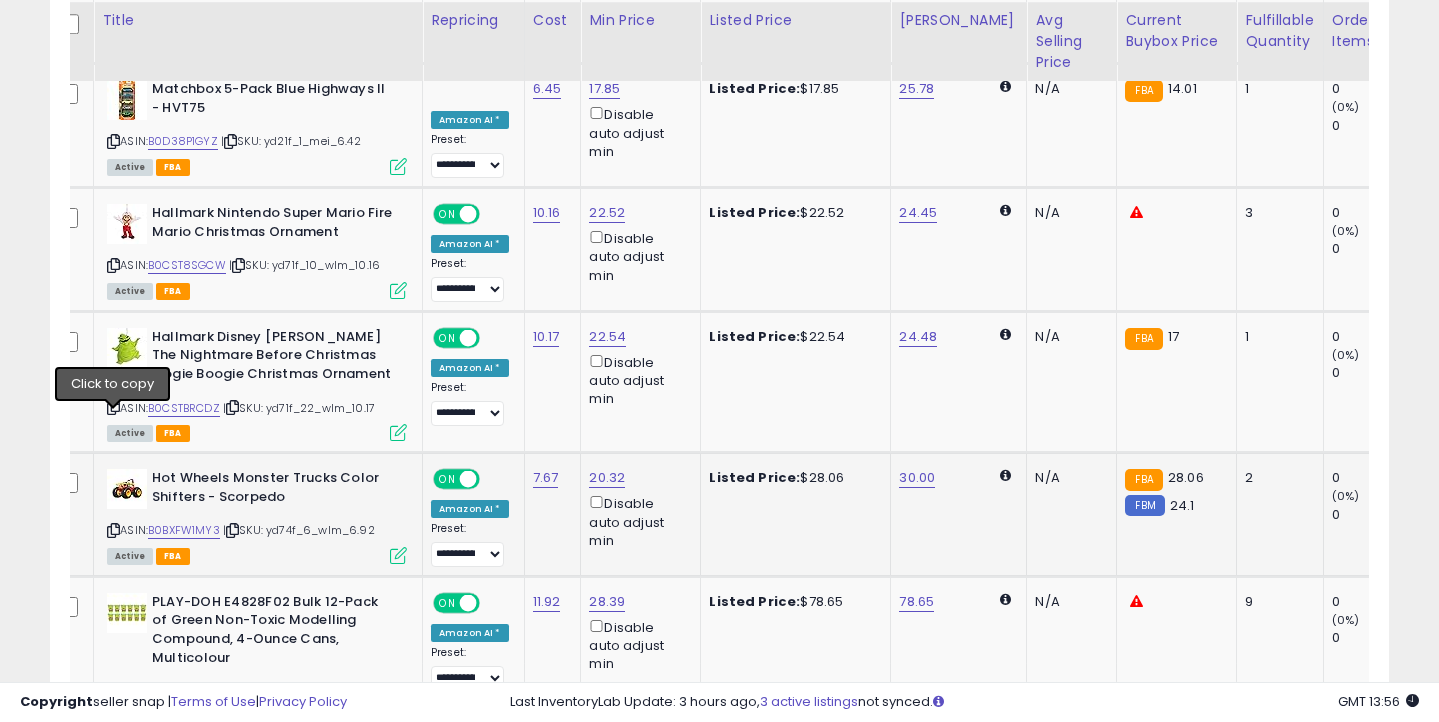 click at bounding box center (113, 530) 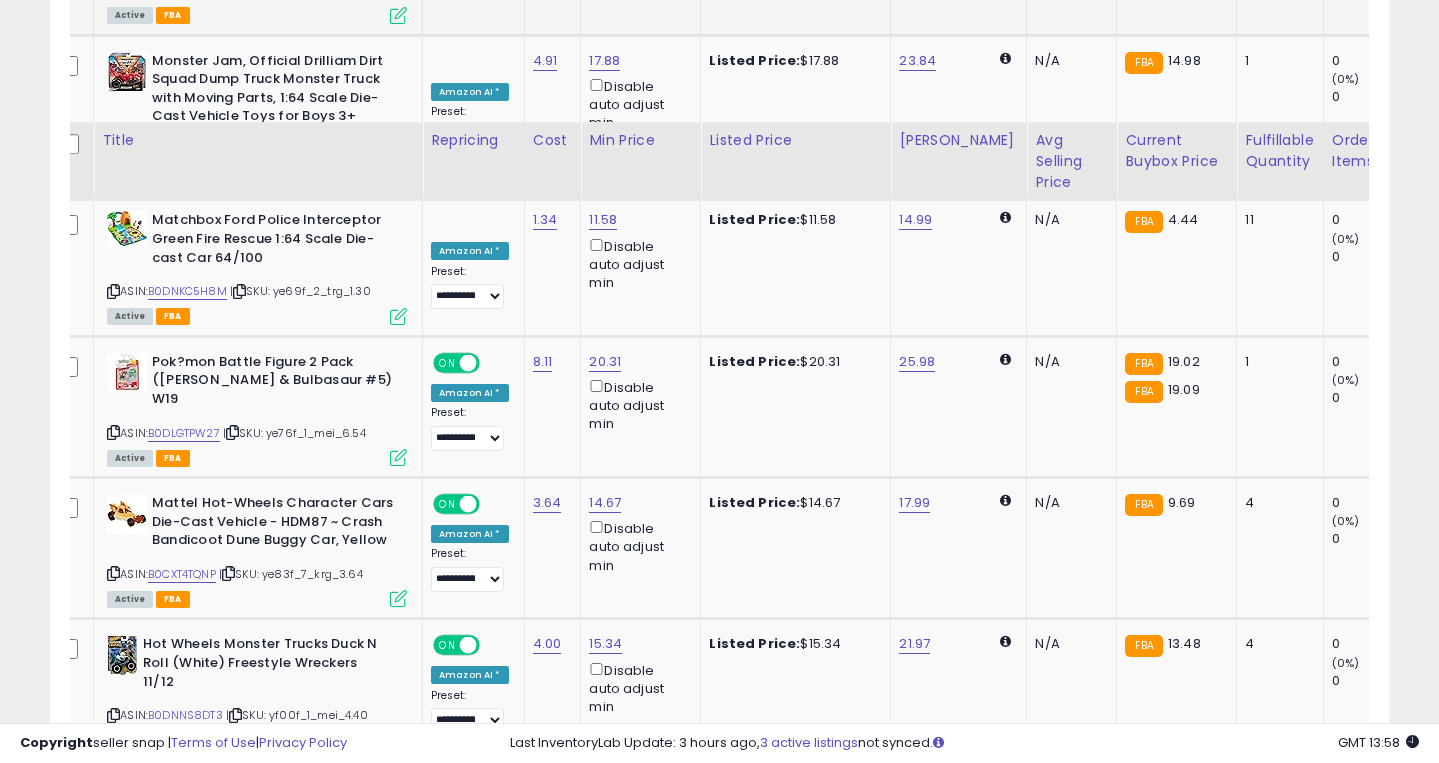 scroll, scrollTop: 6029, scrollLeft: 0, axis: vertical 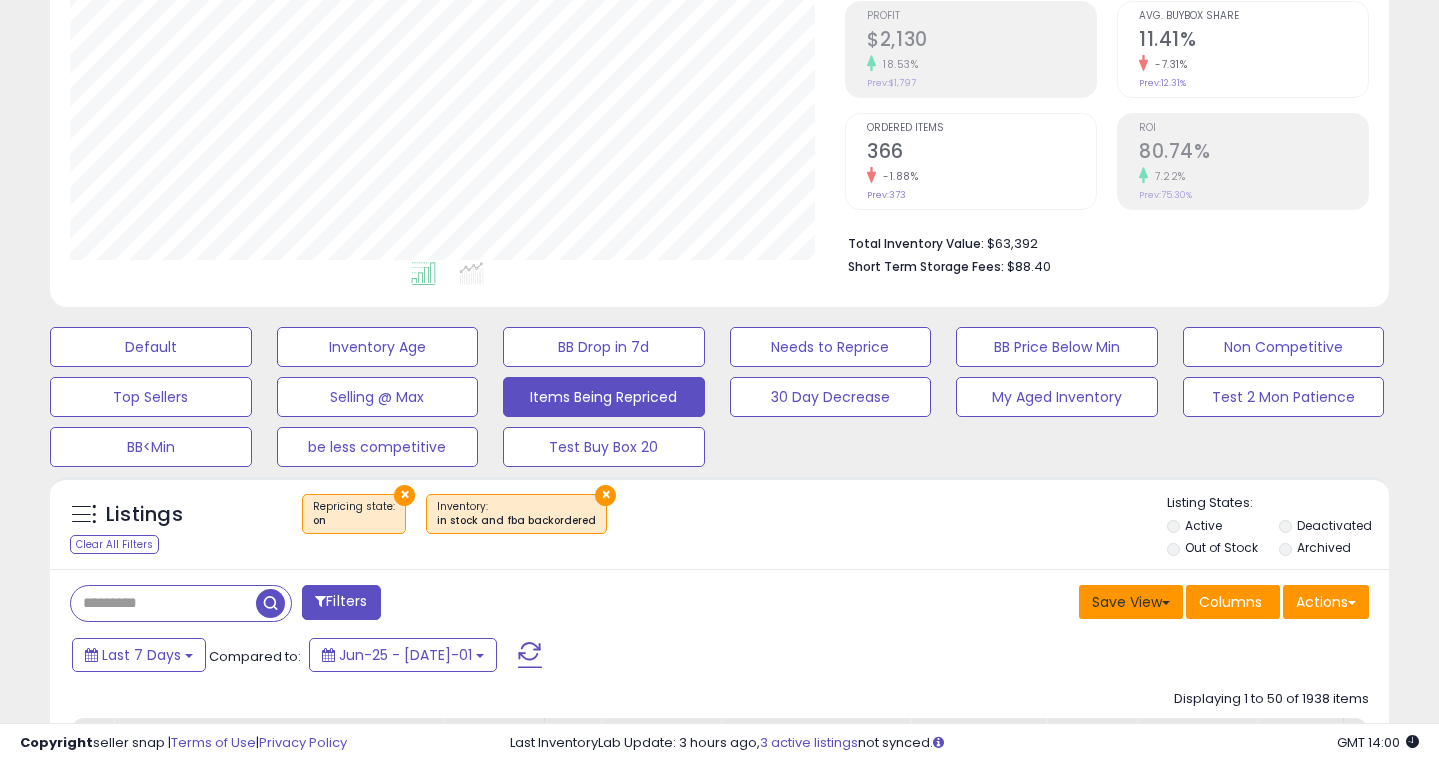 click on "Save View" at bounding box center (1131, 602) 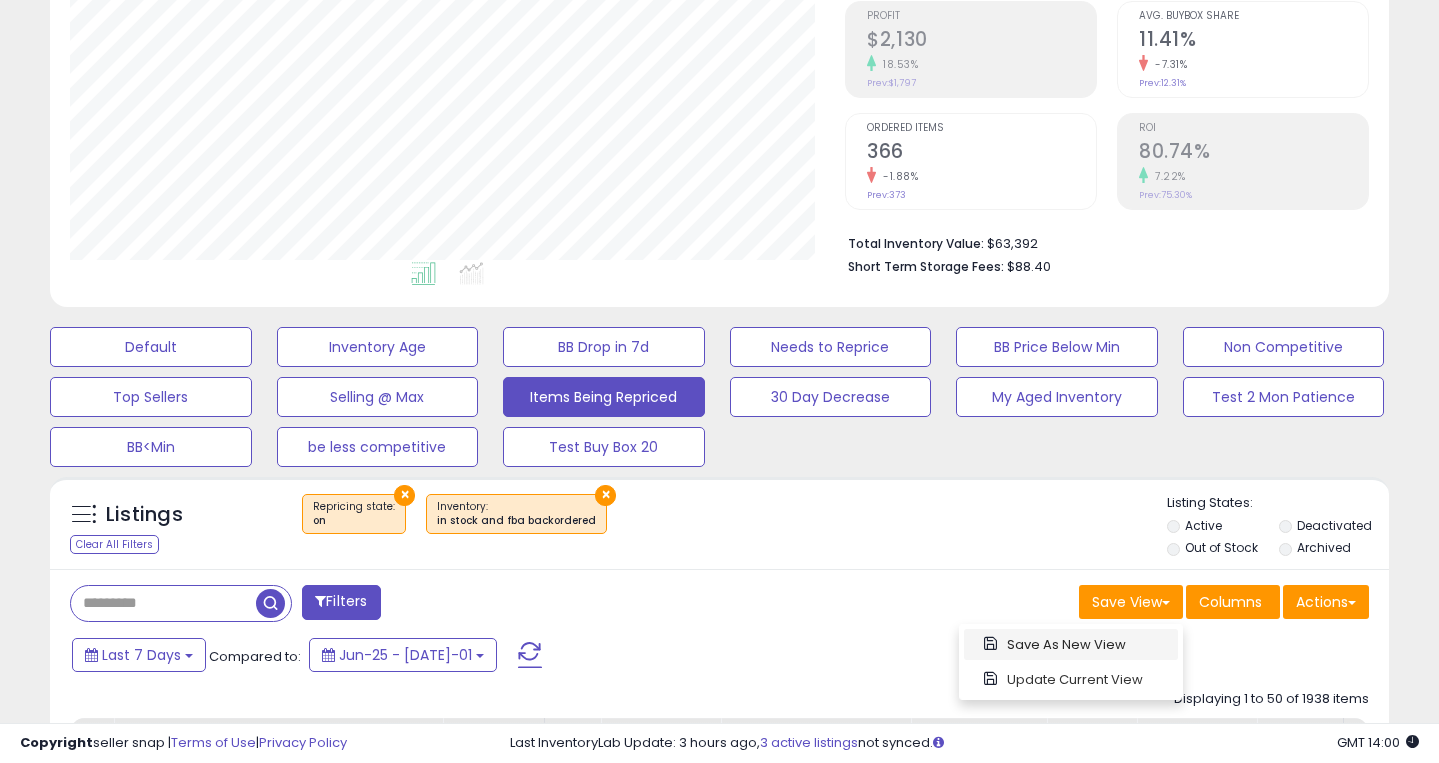 click on "Save As New View" at bounding box center (1071, 644) 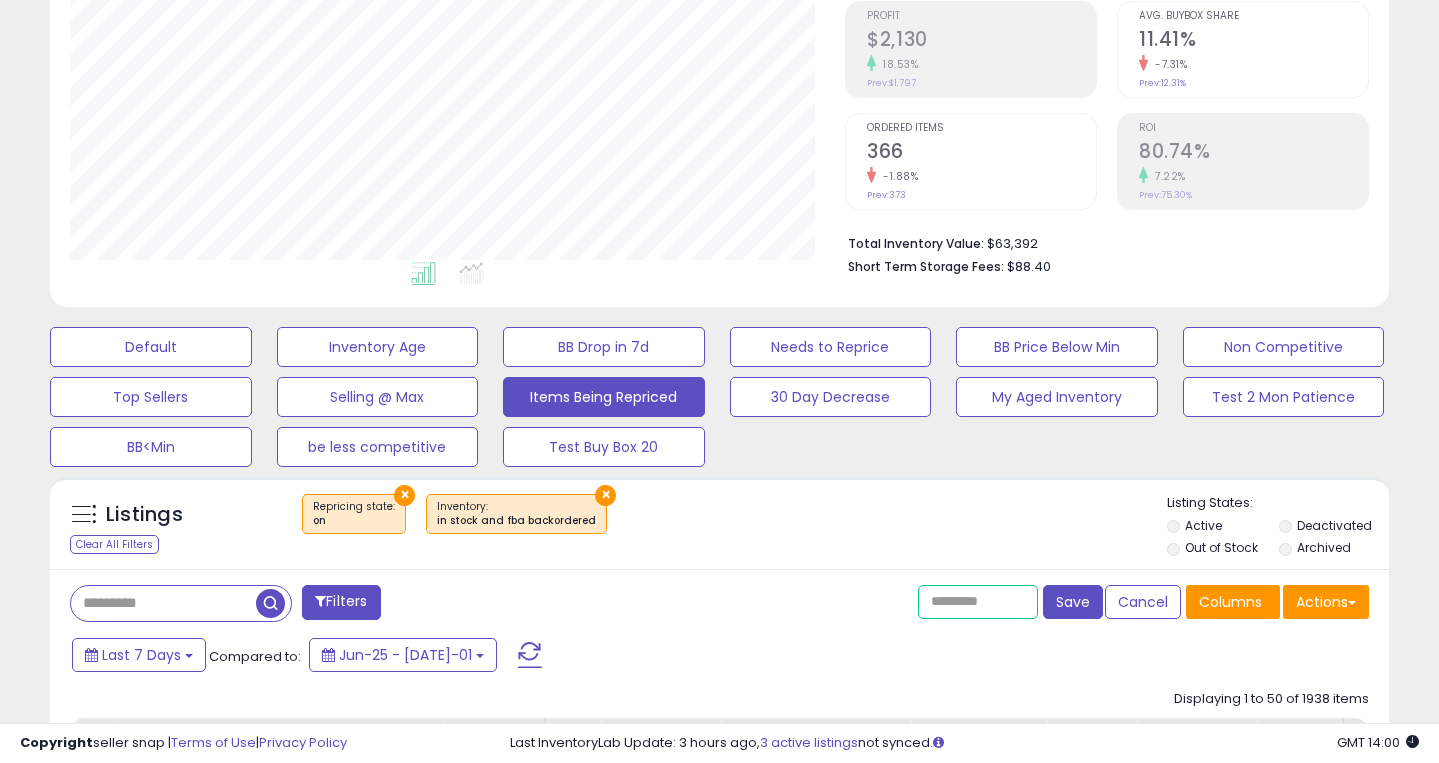 click at bounding box center (978, 602) 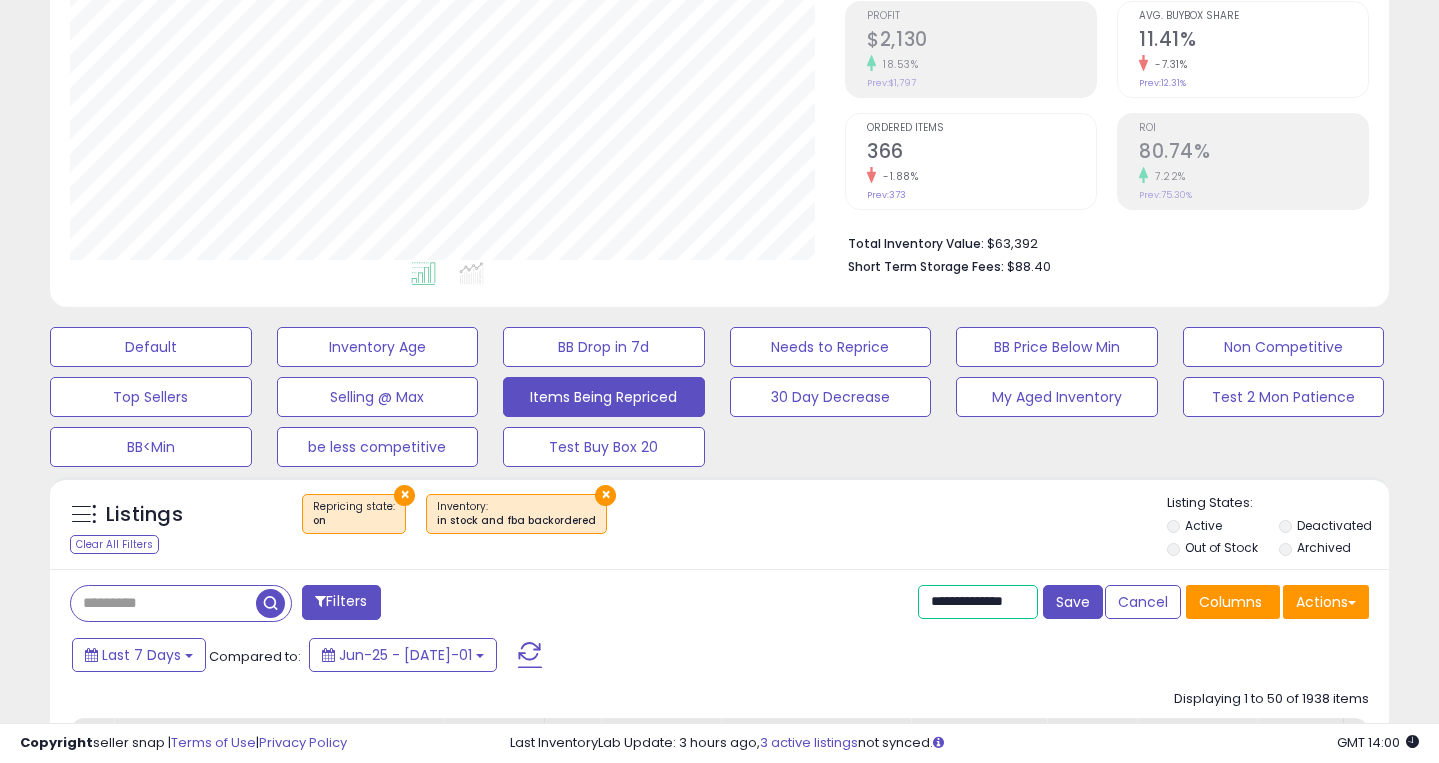 scroll, scrollTop: 0, scrollLeft: 13, axis: horizontal 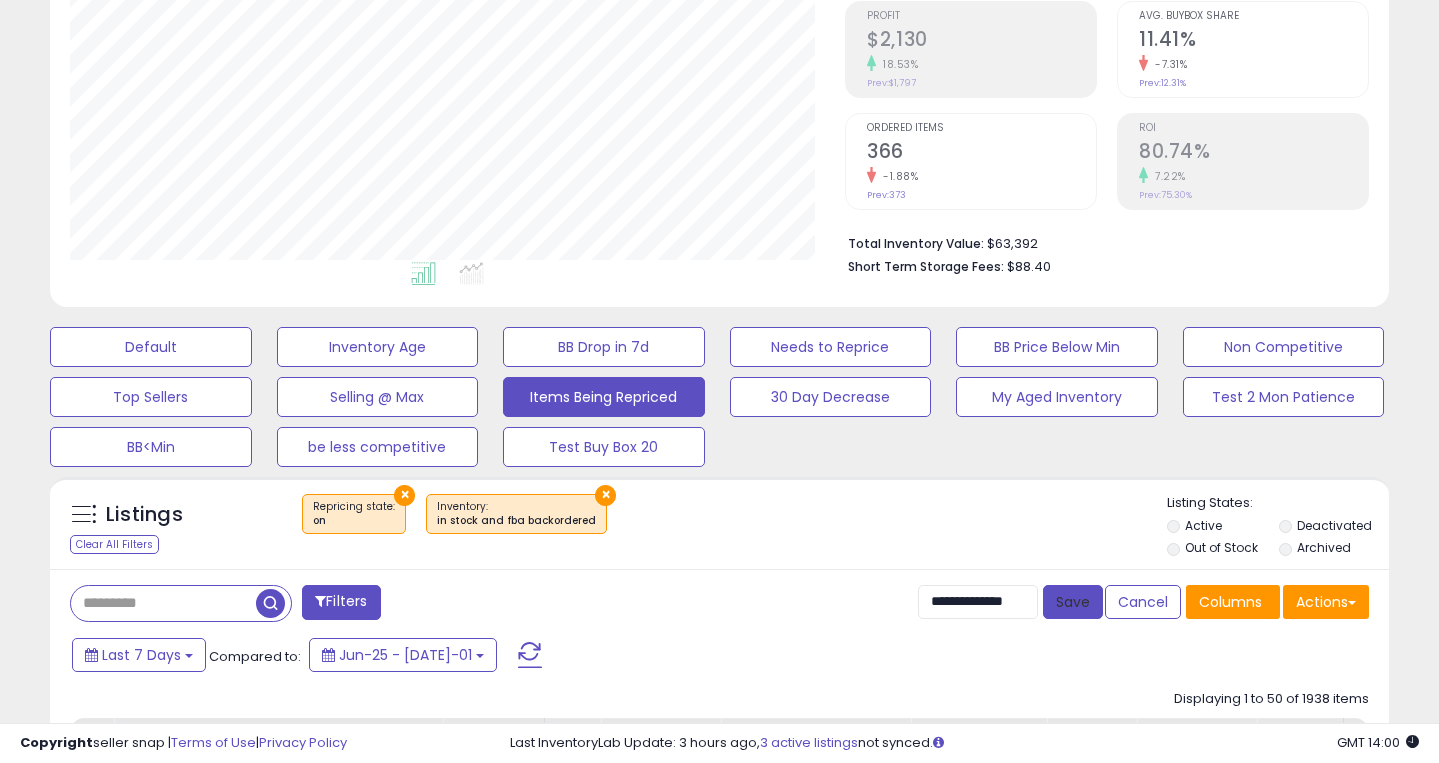 click on "Save" at bounding box center (1073, 602) 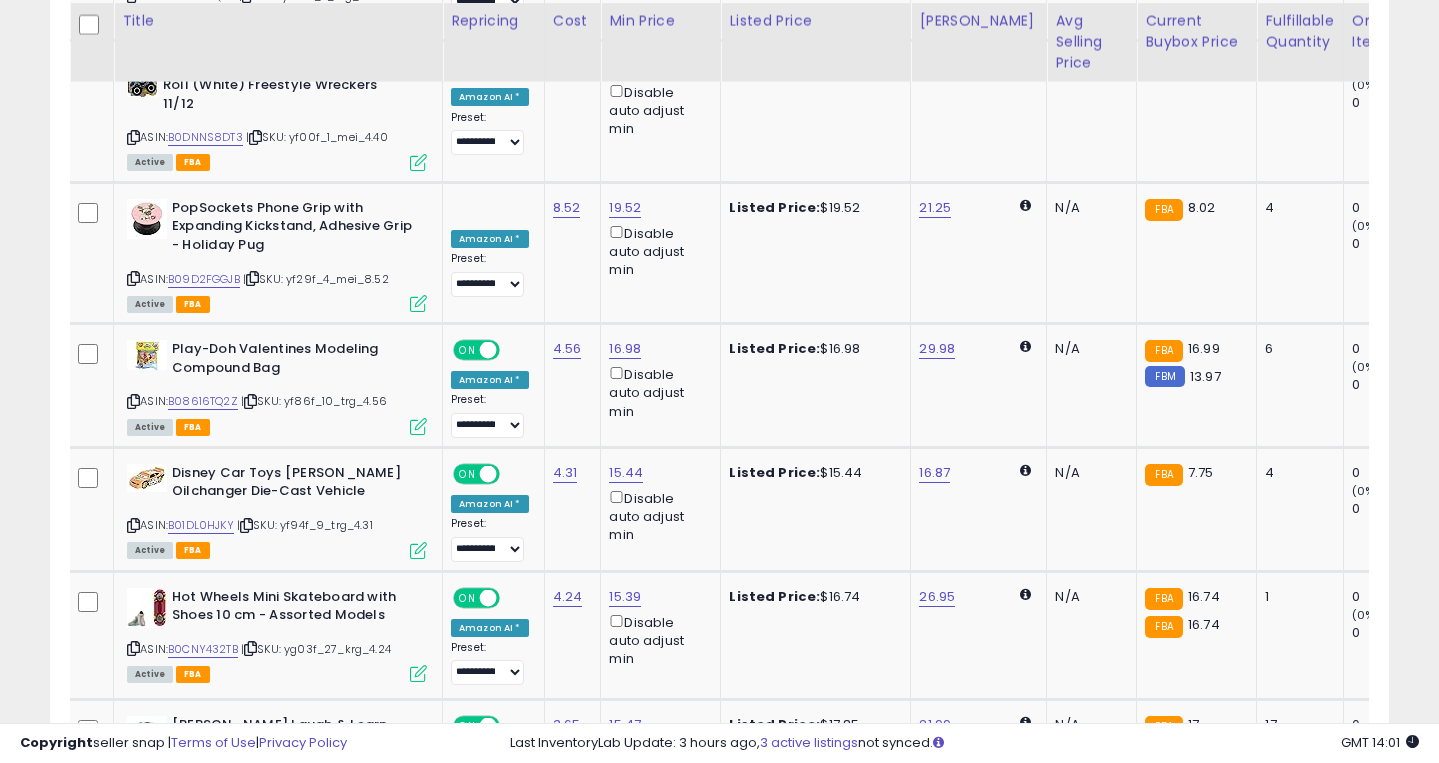 scroll, scrollTop: 6472, scrollLeft: 0, axis: vertical 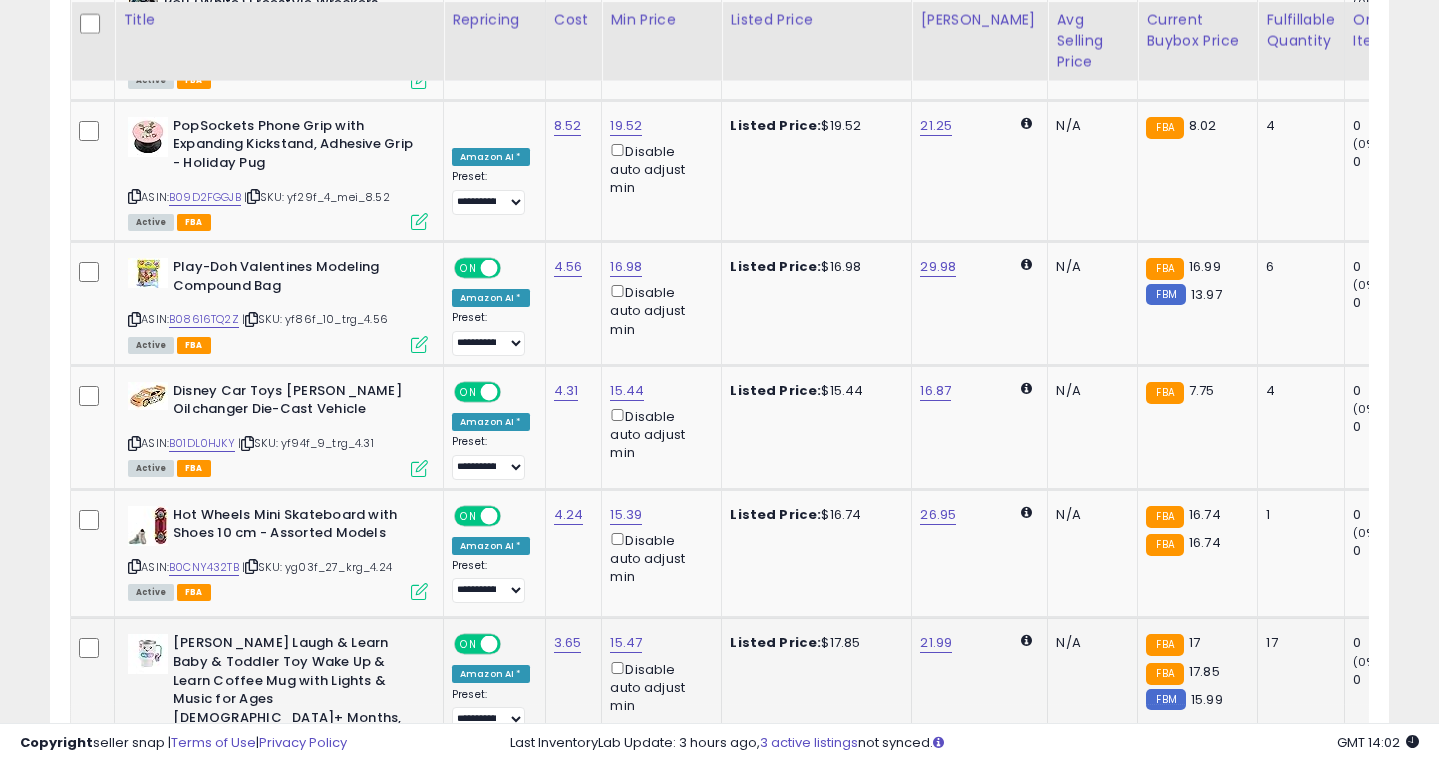 click on "B0CDWPCGS3" at bounding box center [208, 770] 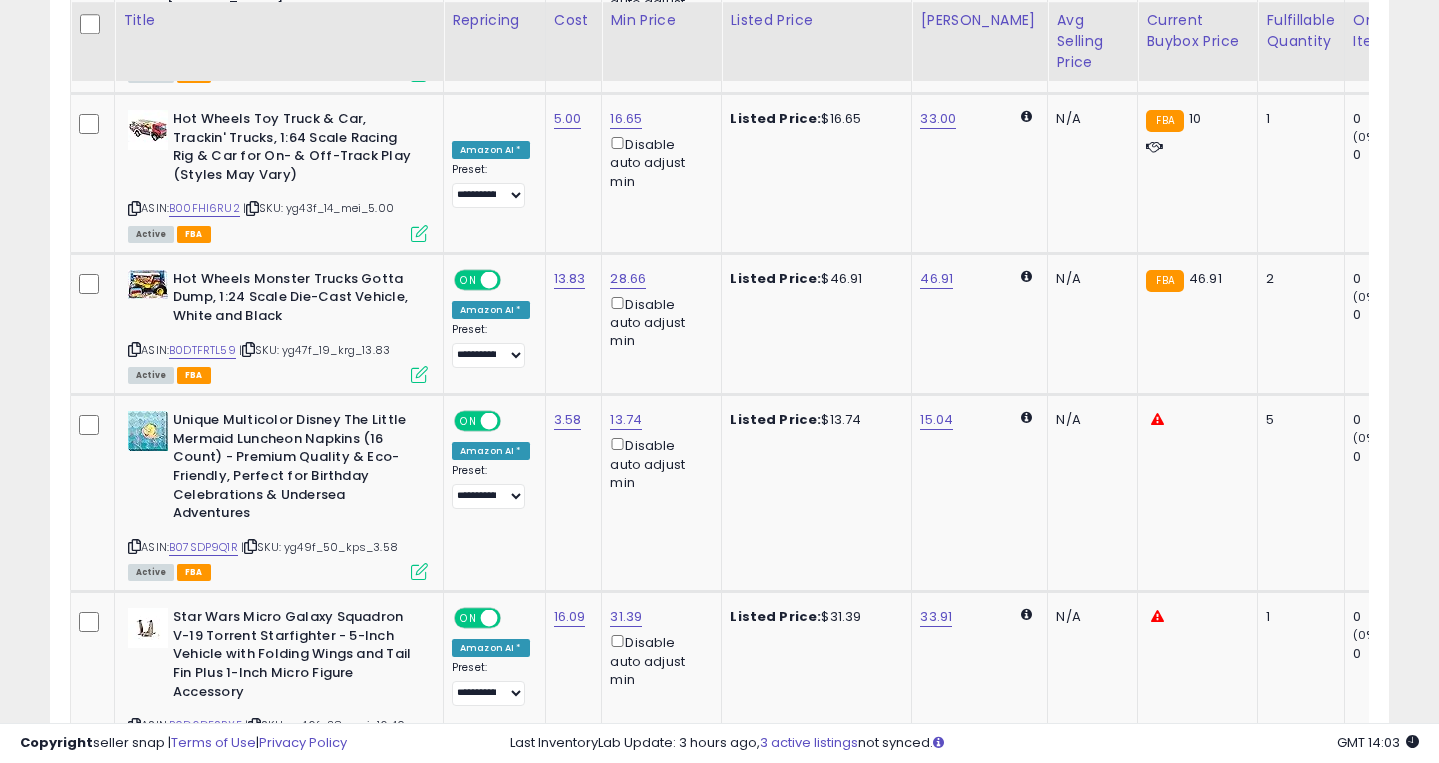 click on "2" 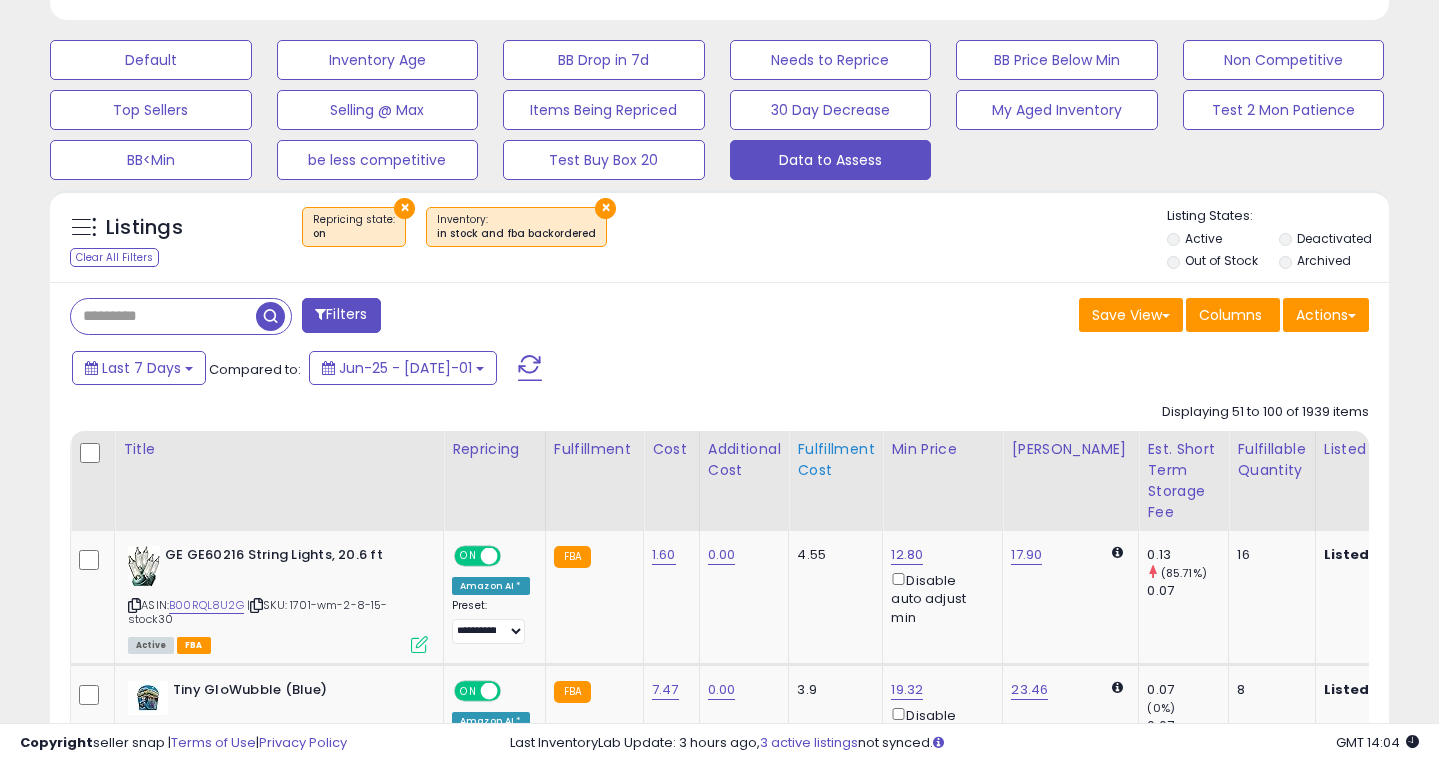 scroll, scrollTop: 589, scrollLeft: 0, axis: vertical 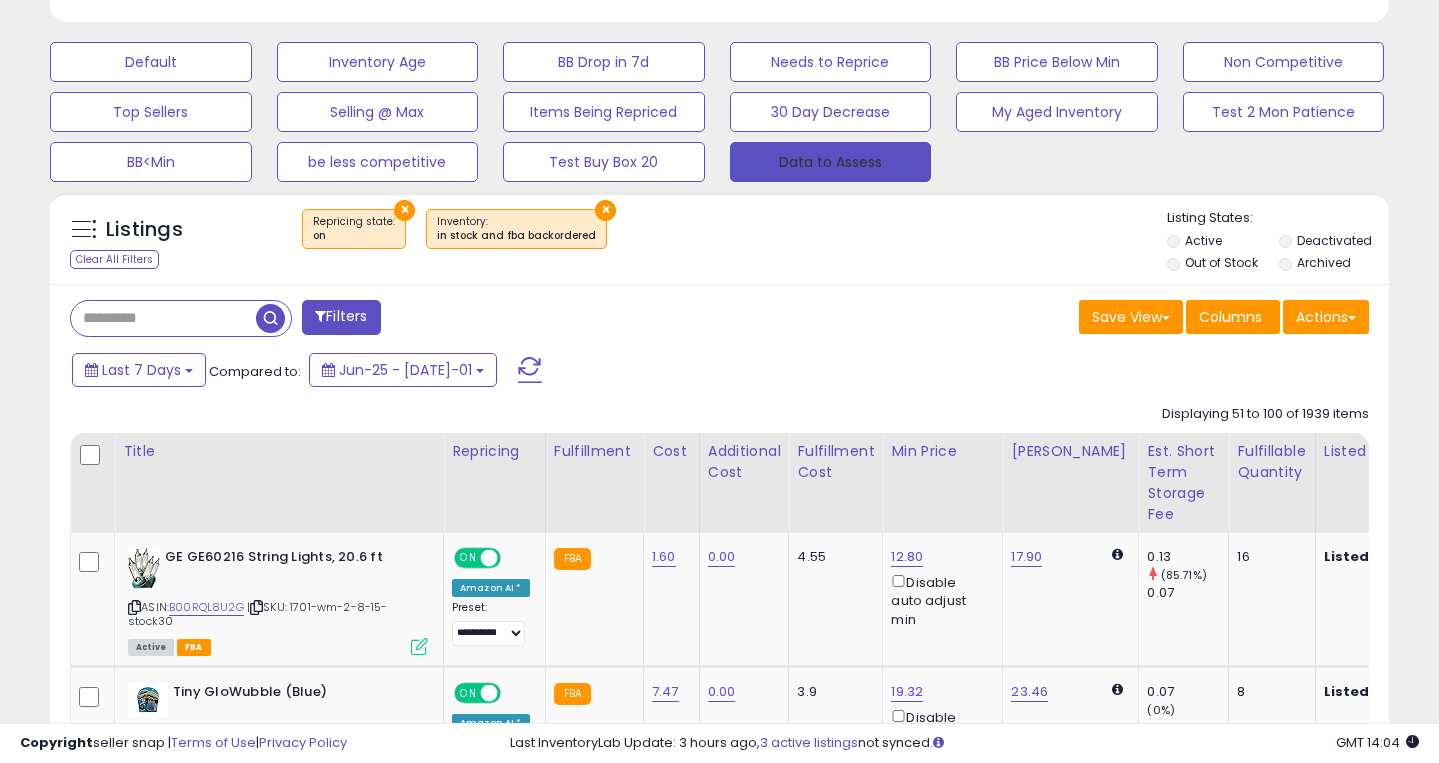 click on "Data to Assess" at bounding box center (831, 162) 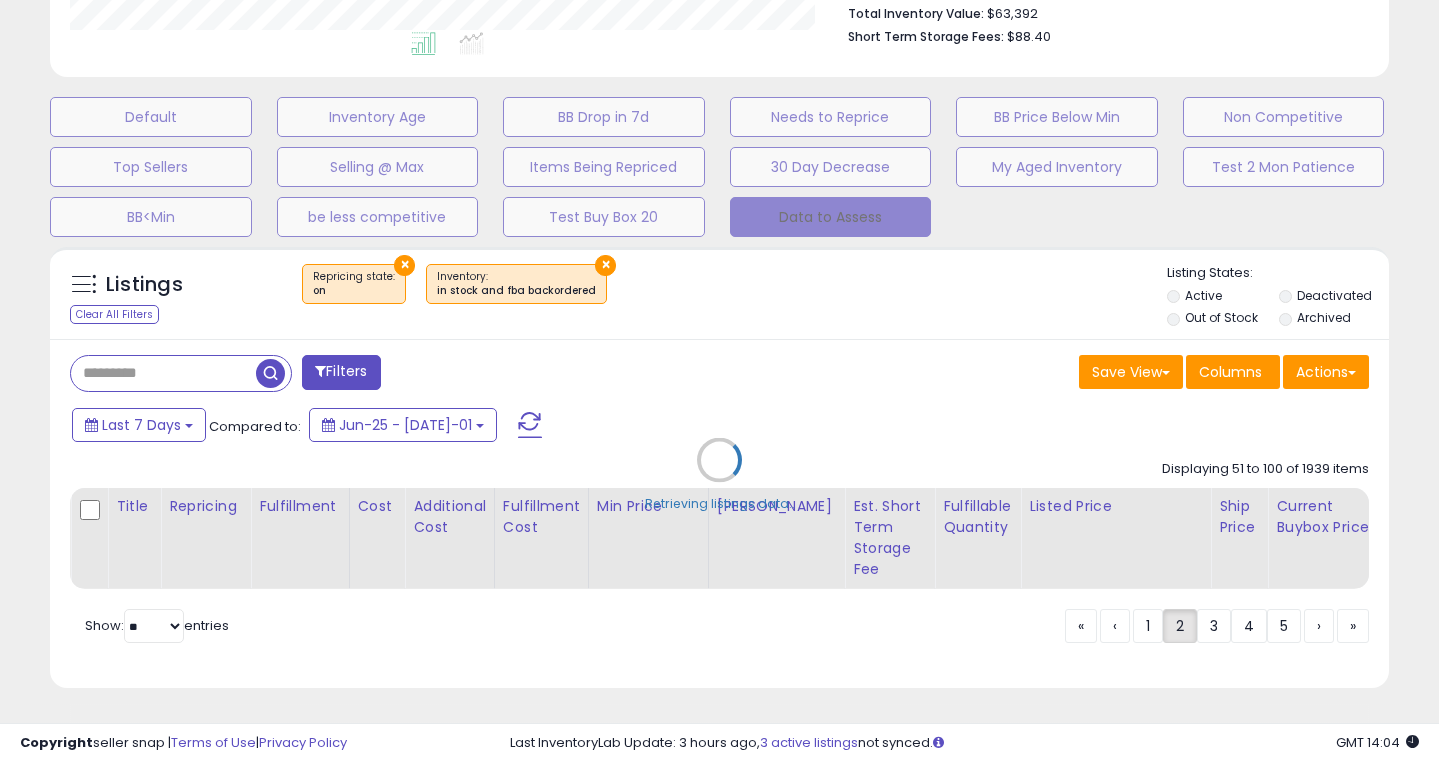 scroll, scrollTop: 532, scrollLeft: 0, axis: vertical 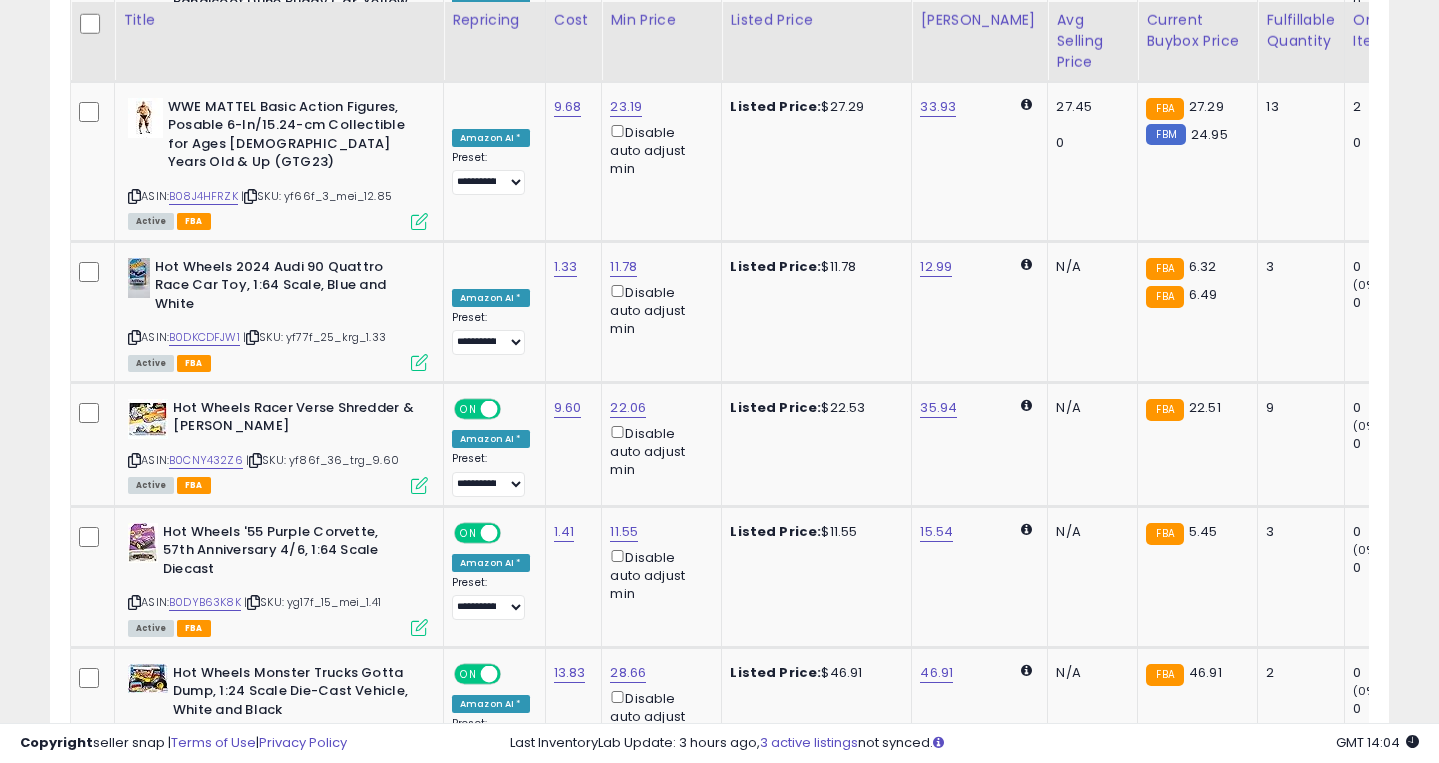 click on "2" 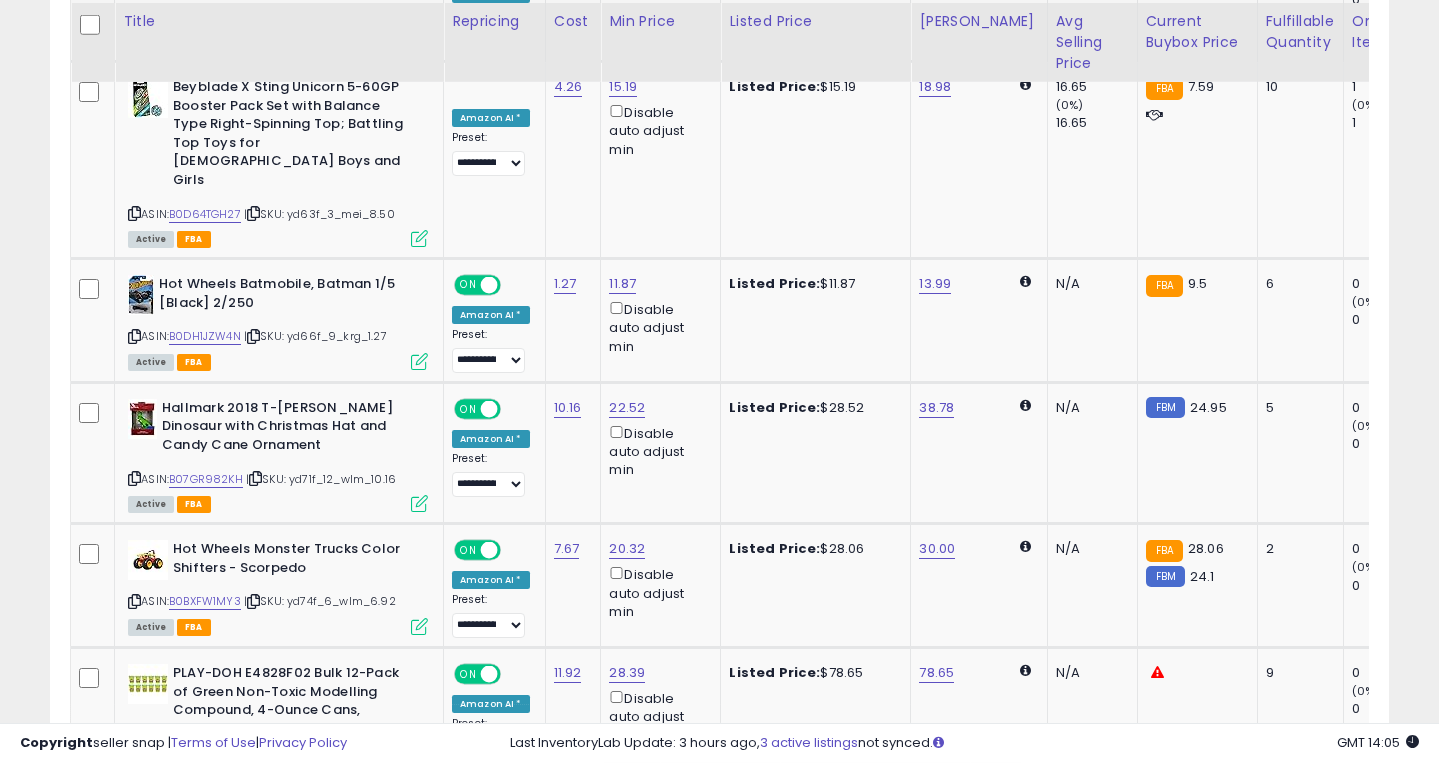 scroll, scrollTop: 2740, scrollLeft: 0, axis: vertical 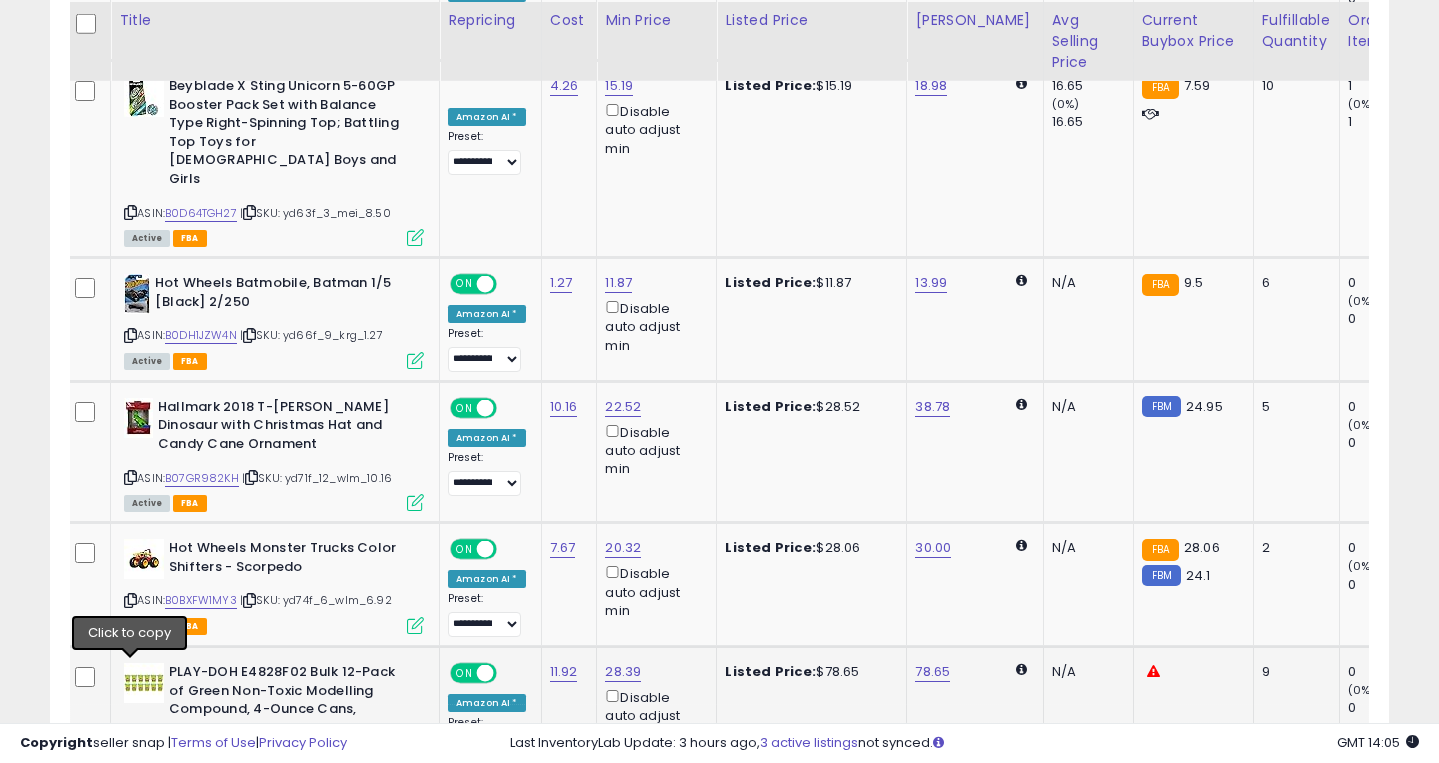click at bounding box center [130, 761] 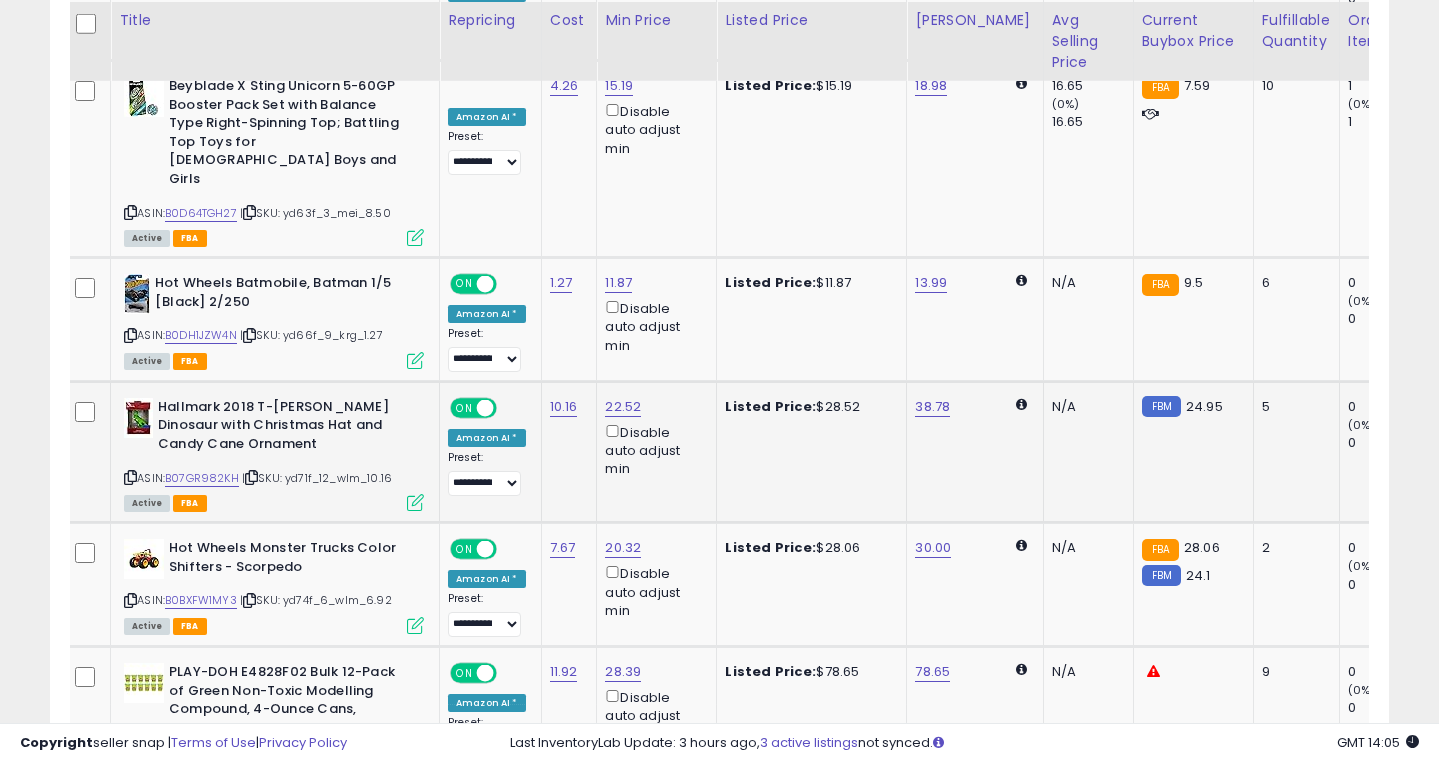 scroll, scrollTop: 0, scrollLeft: 610, axis: horizontal 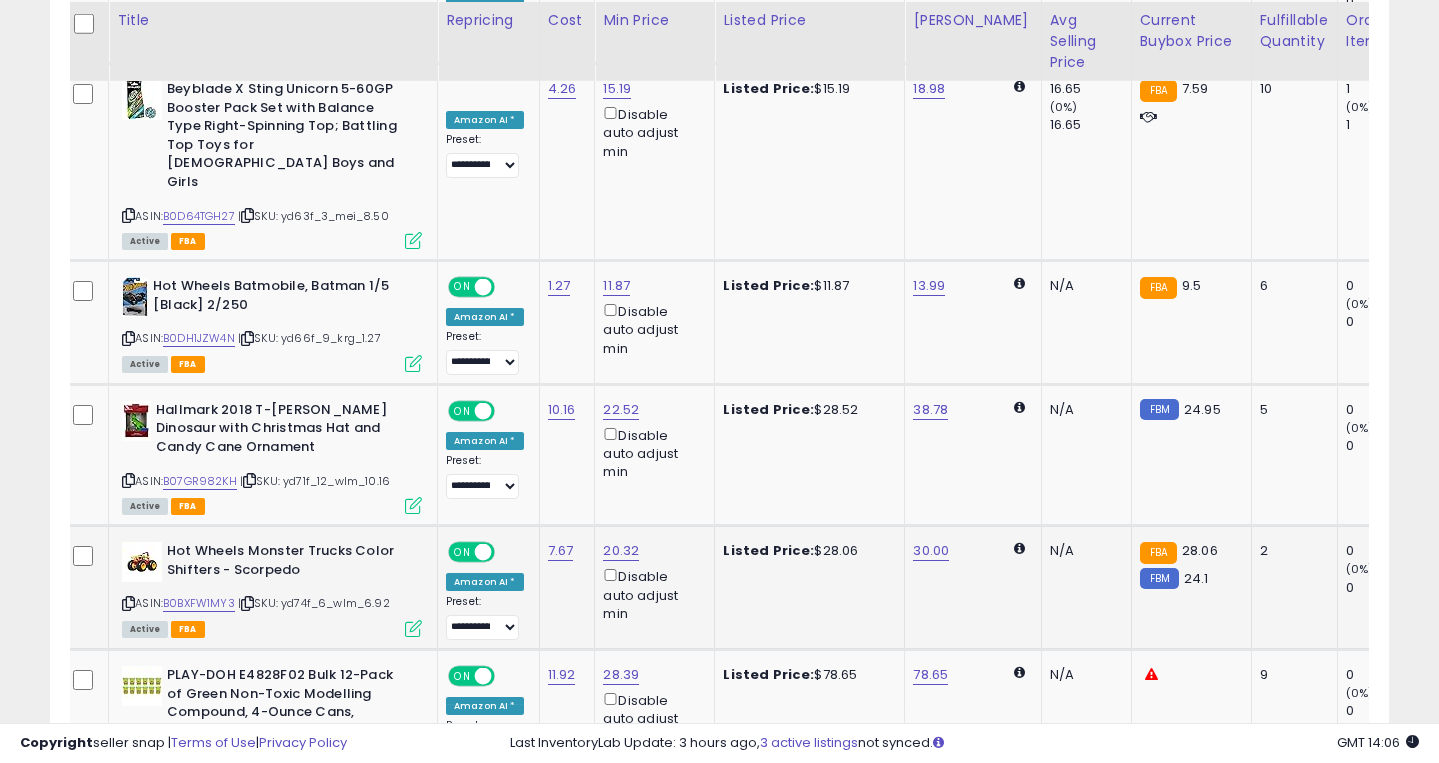 click at bounding box center [128, 603] 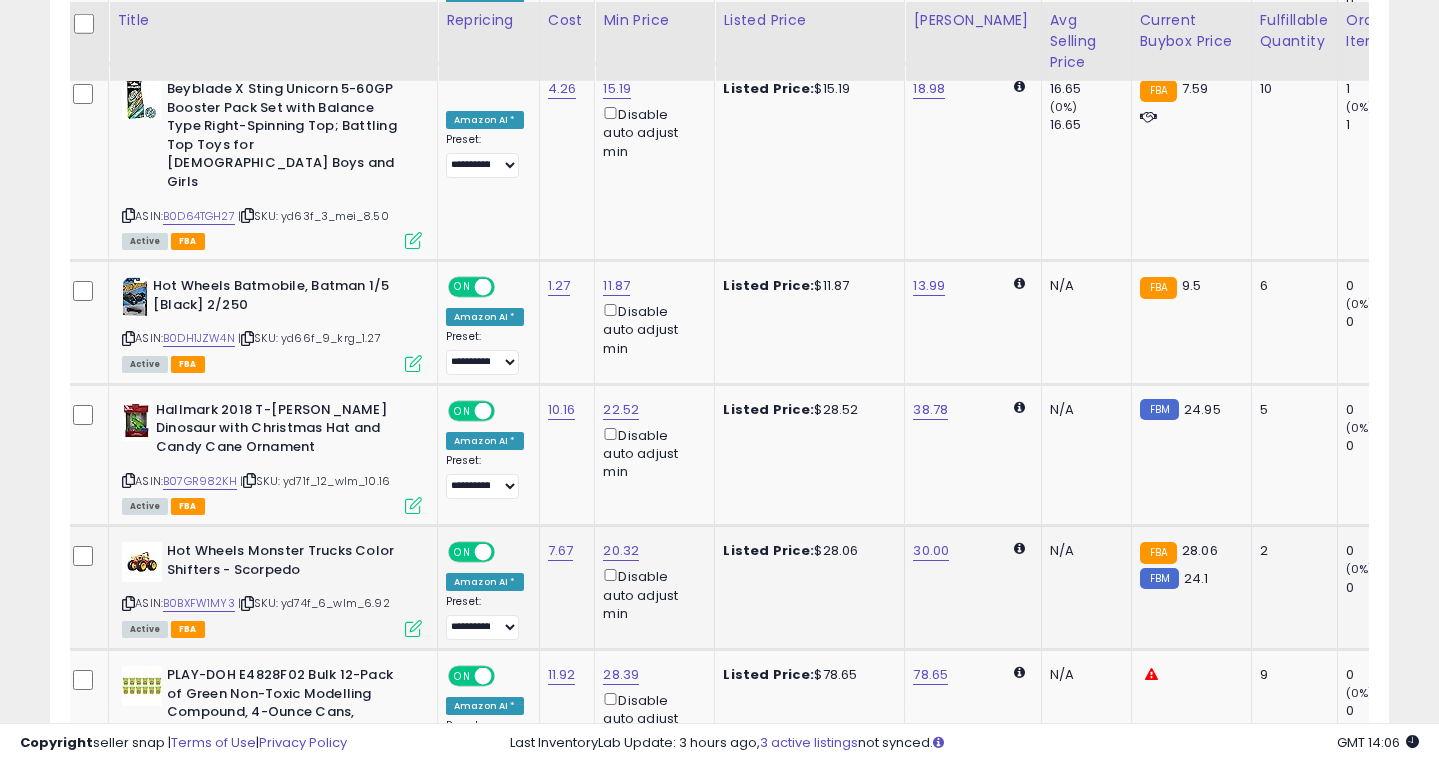 scroll, scrollTop: 0, scrollLeft: 48, axis: horizontal 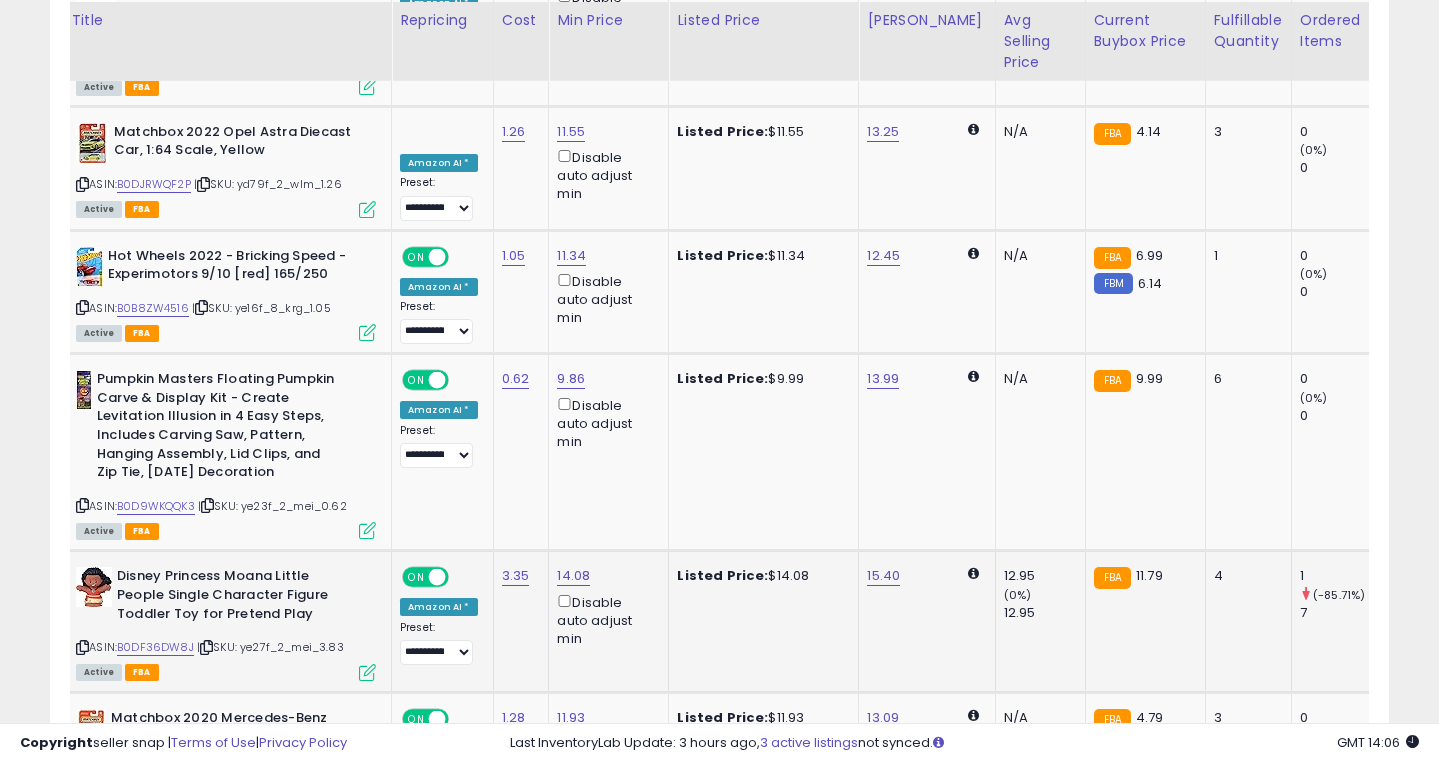 click at bounding box center [367, 672] 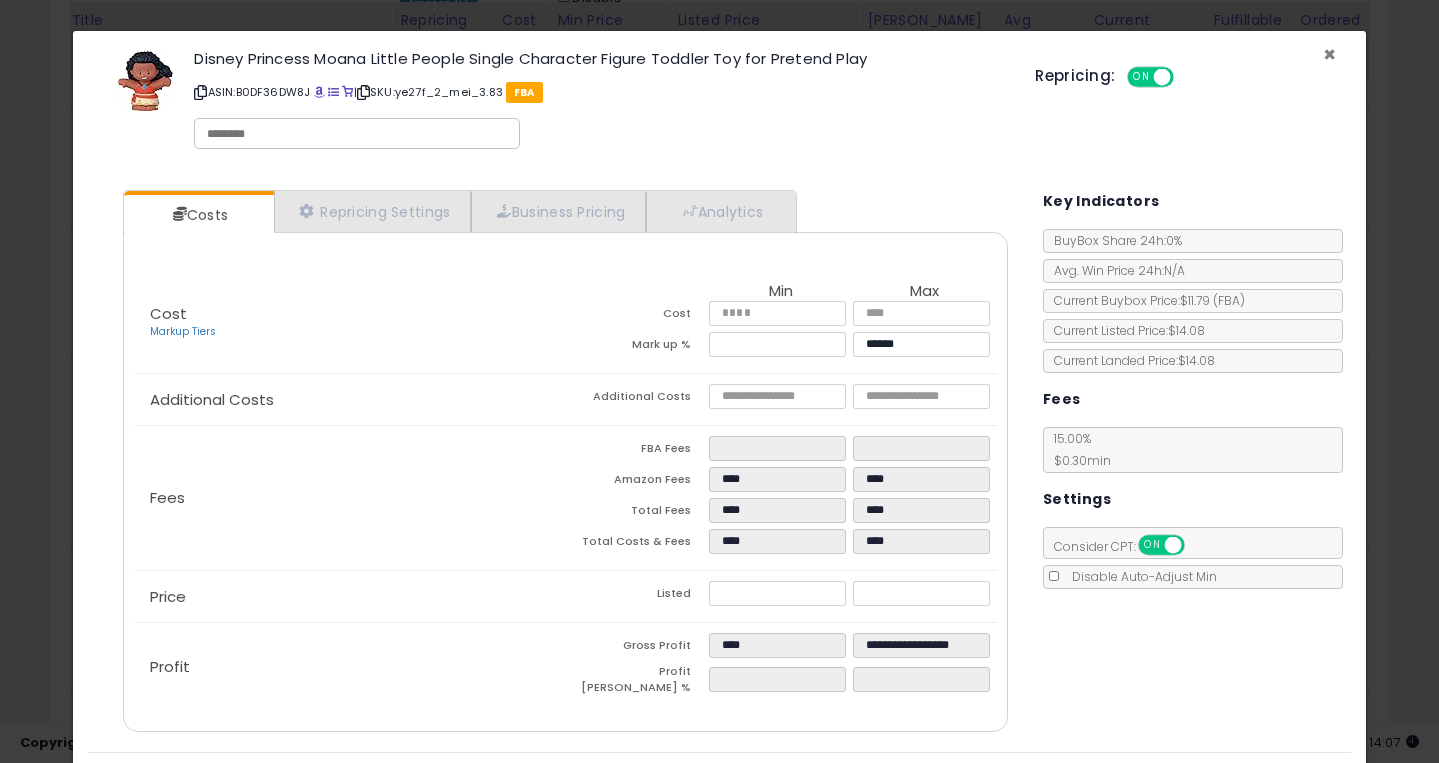 click on "×" at bounding box center [1329, 54] 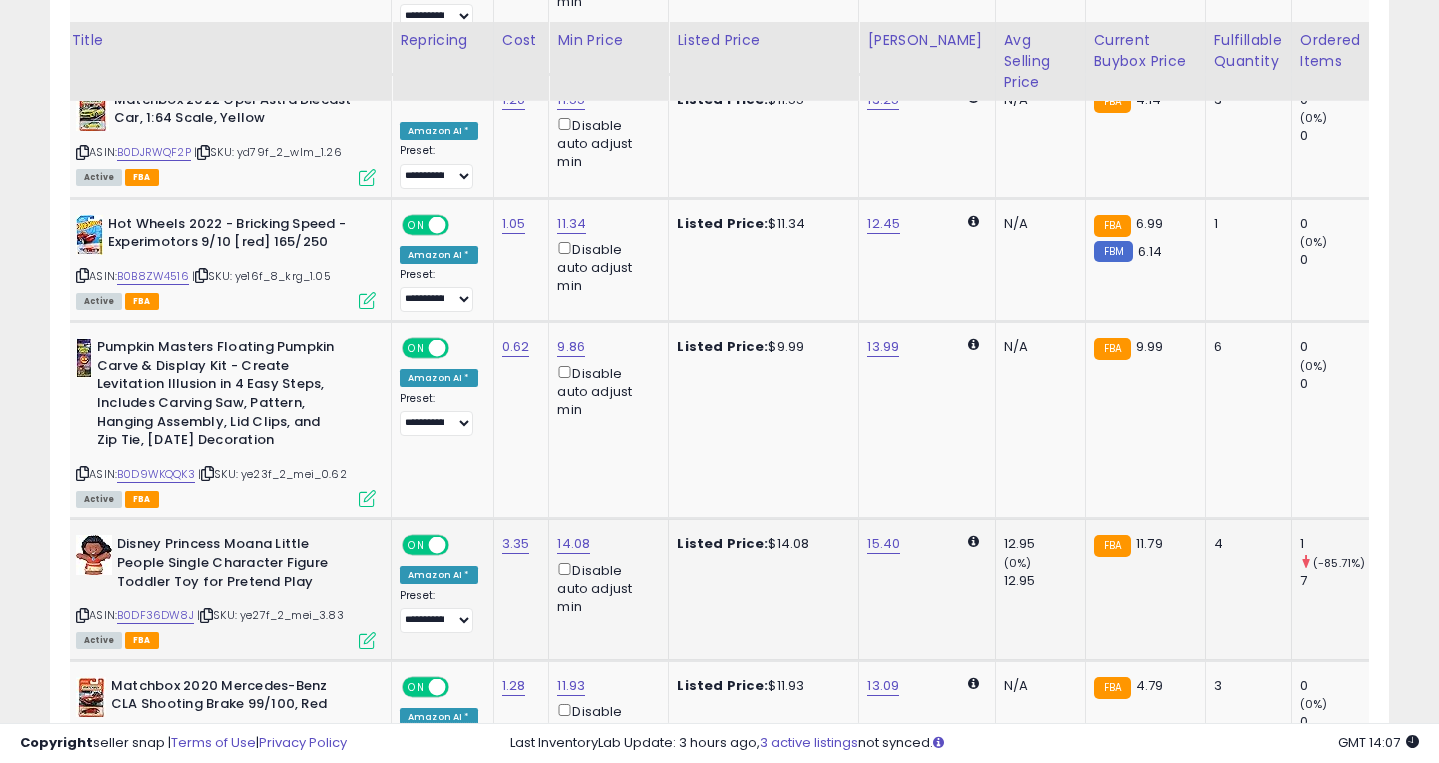 scroll, scrollTop: 3495, scrollLeft: 0, axis: vertical 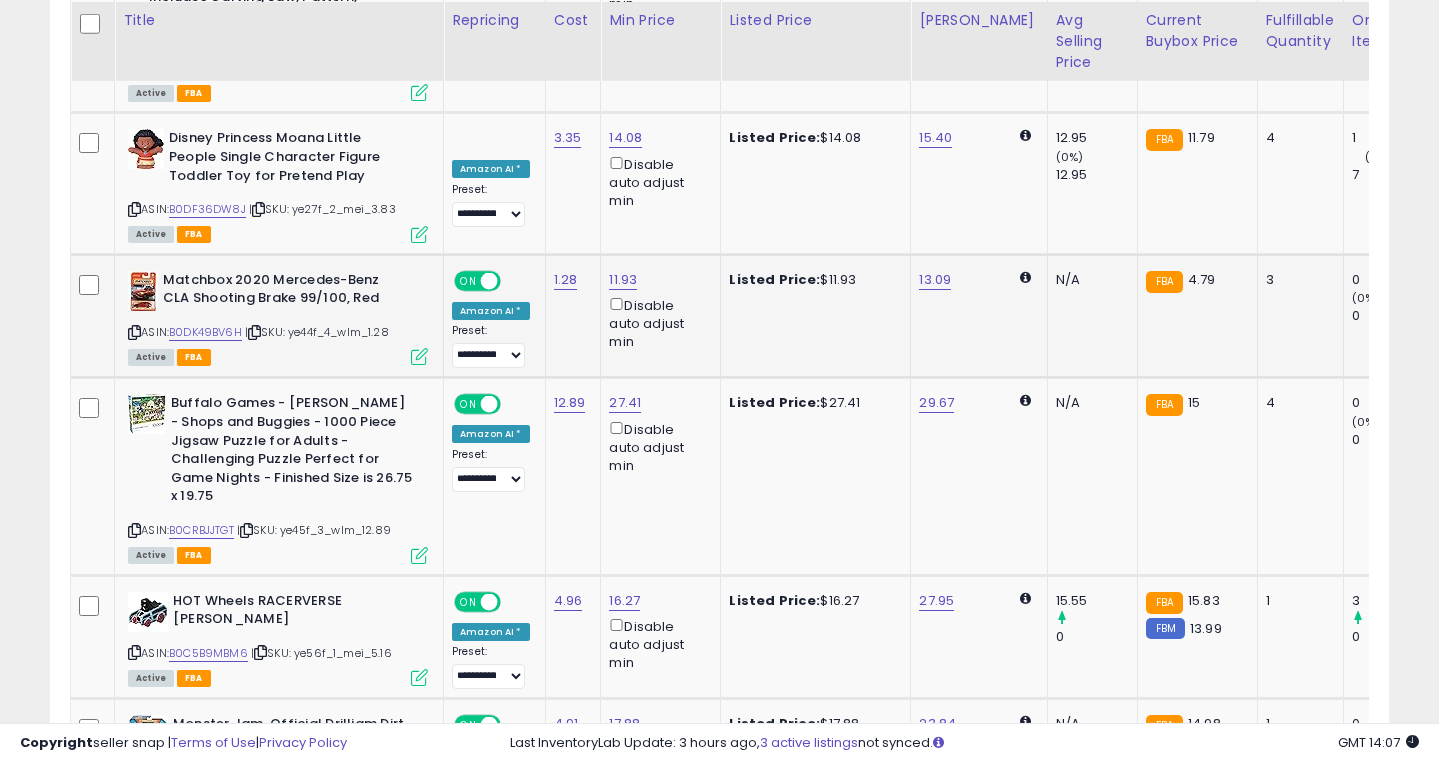 click at bounding box center (419, 356) 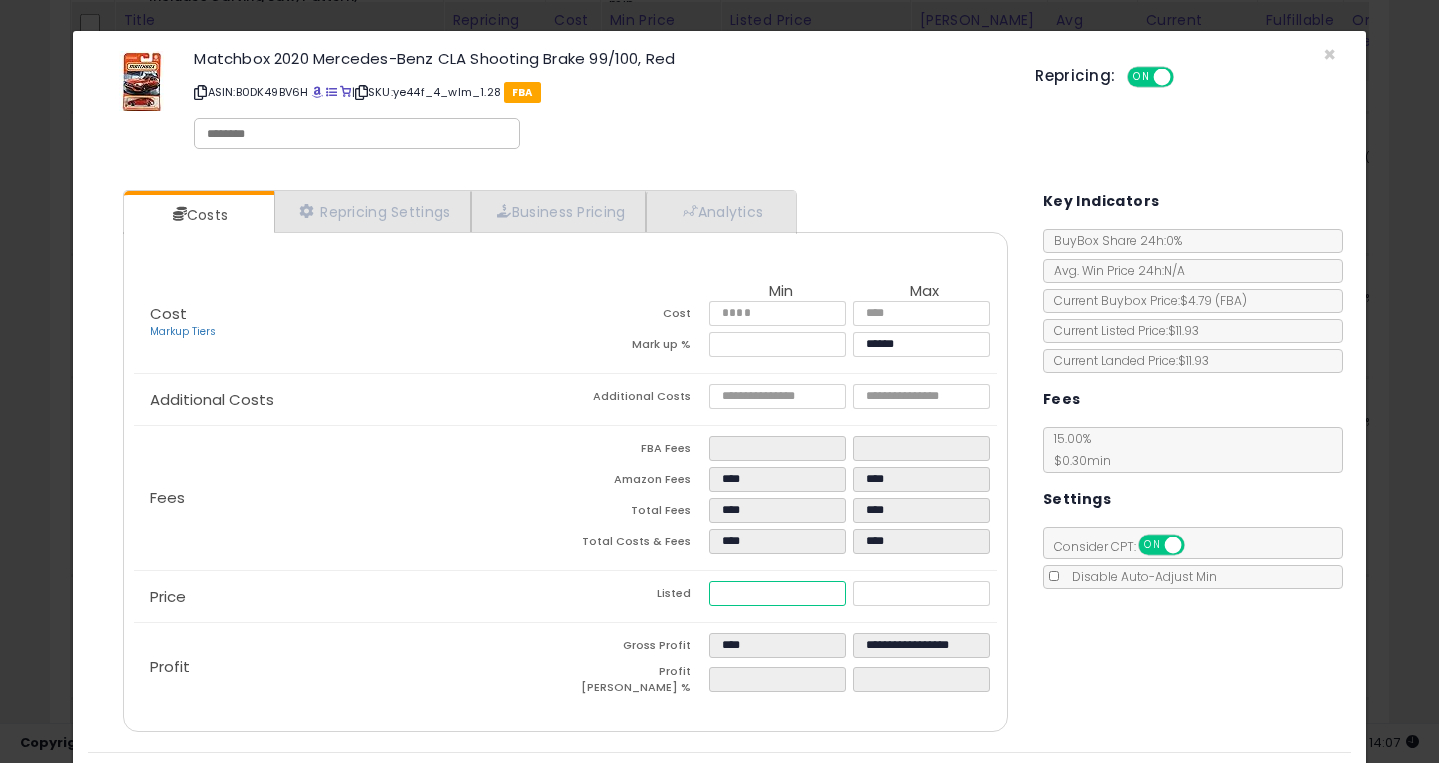 click on "*****" at bounding box center [777, 593] 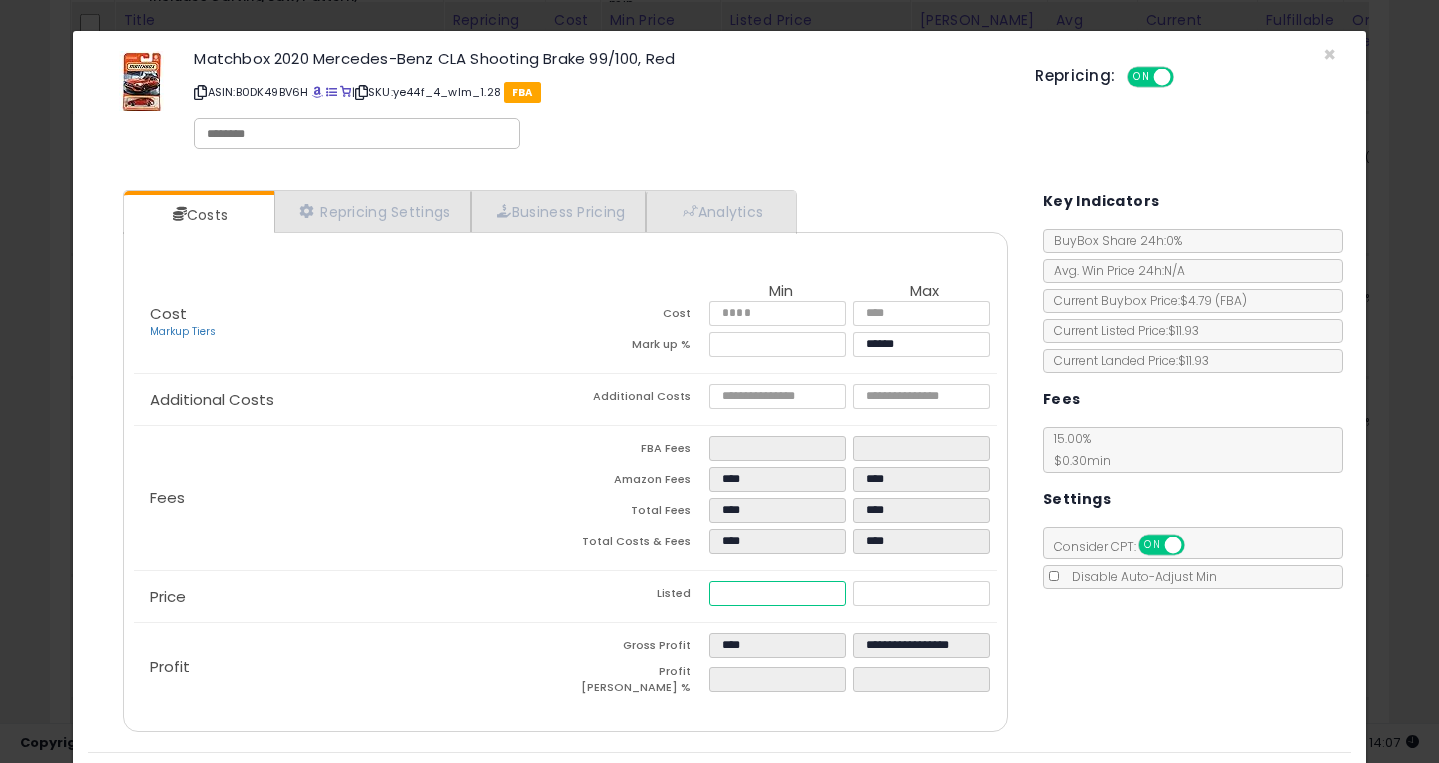 type on "****" 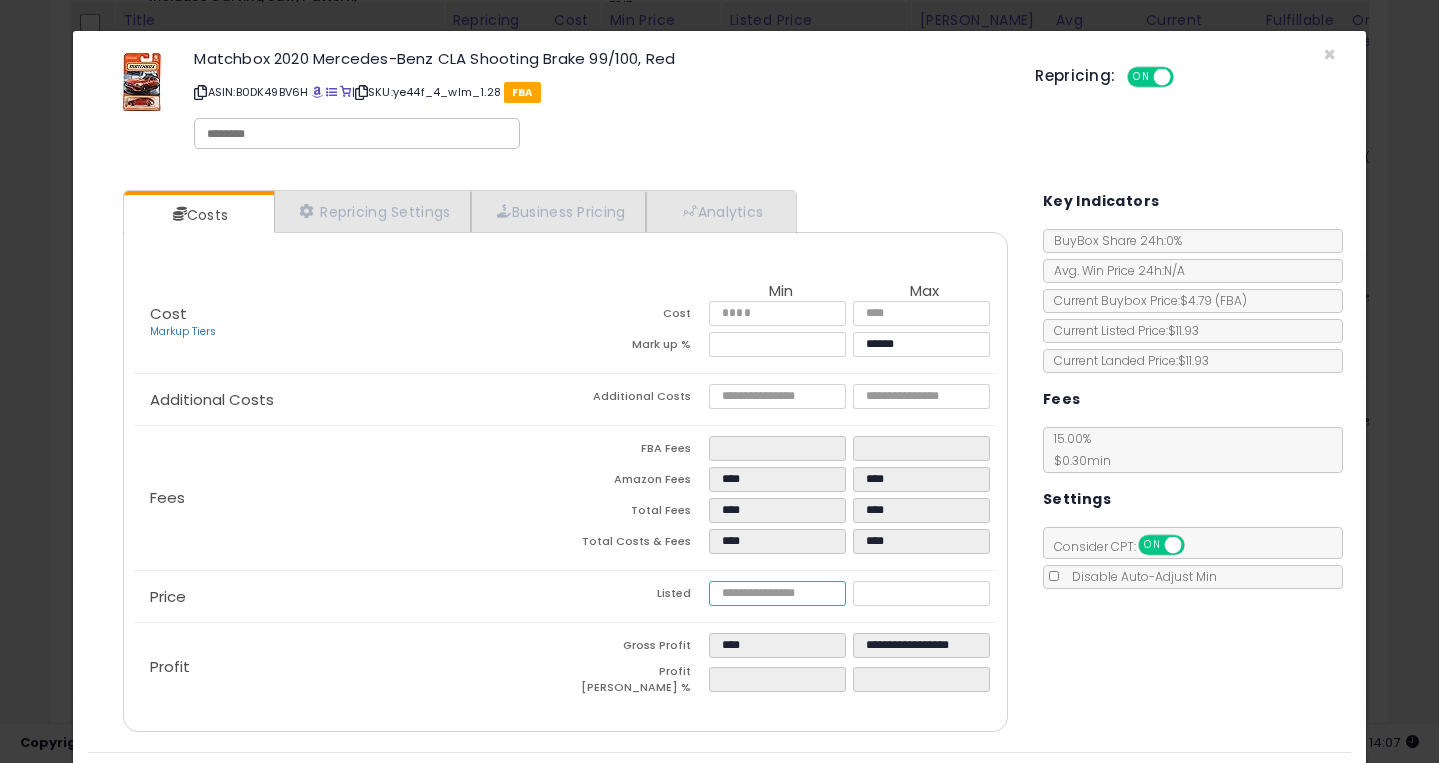 type on "****" 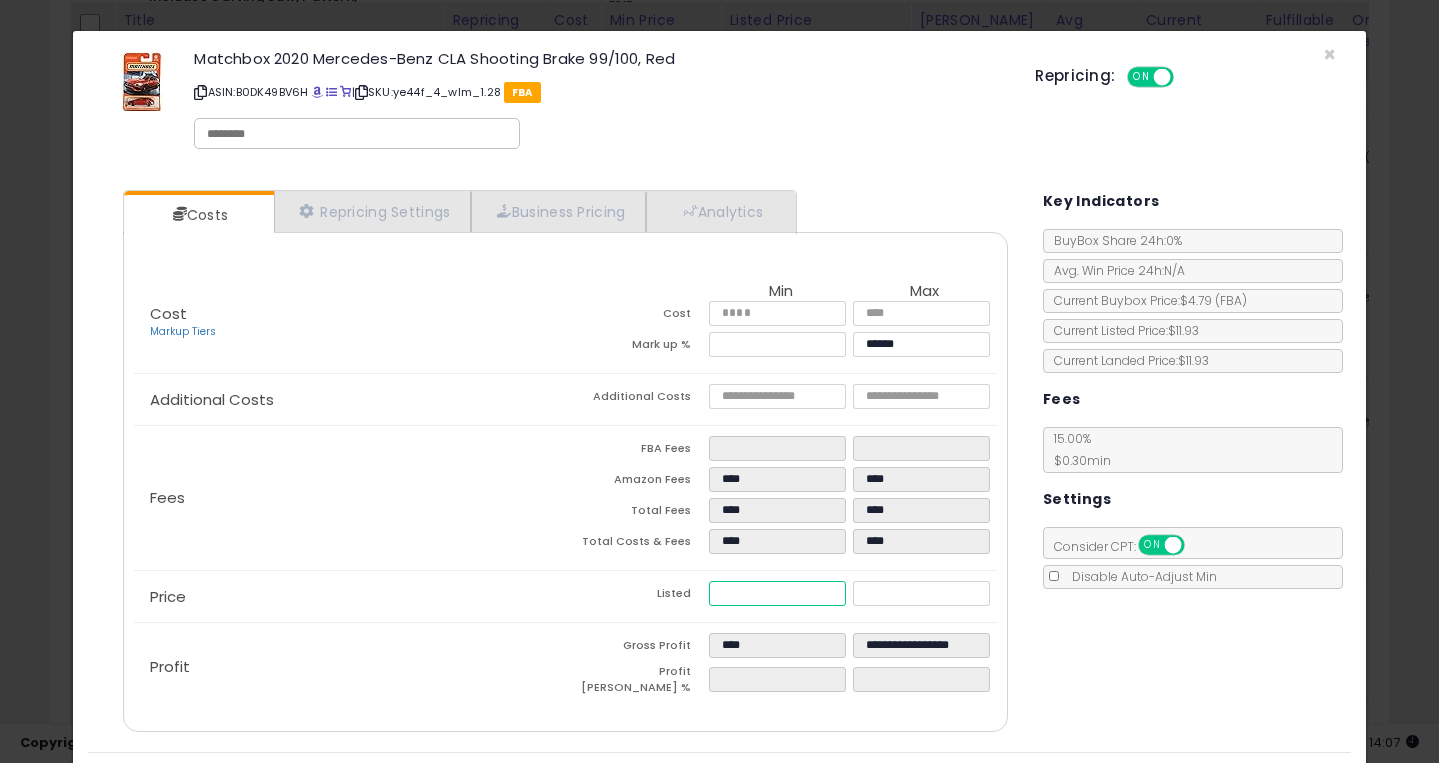 type on "****" 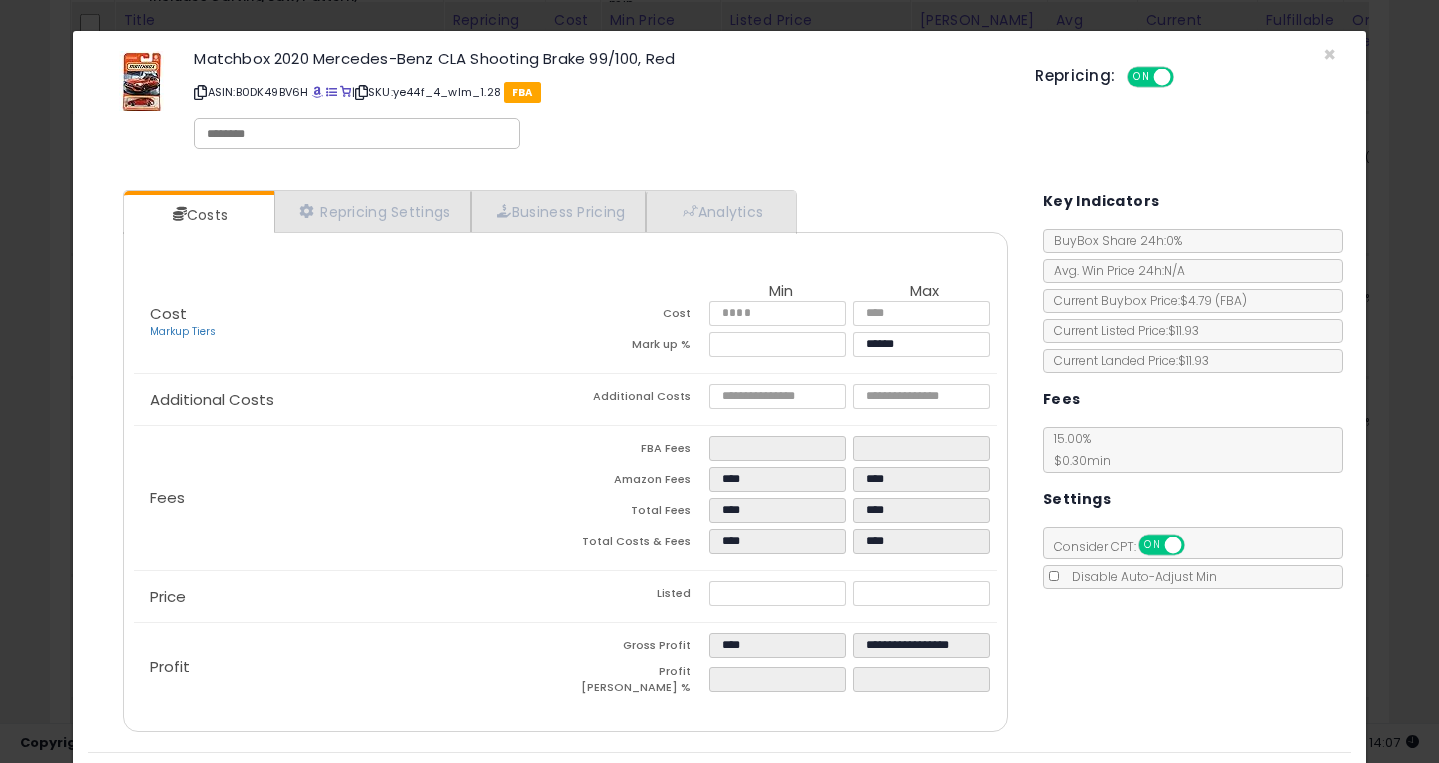 type on "******" 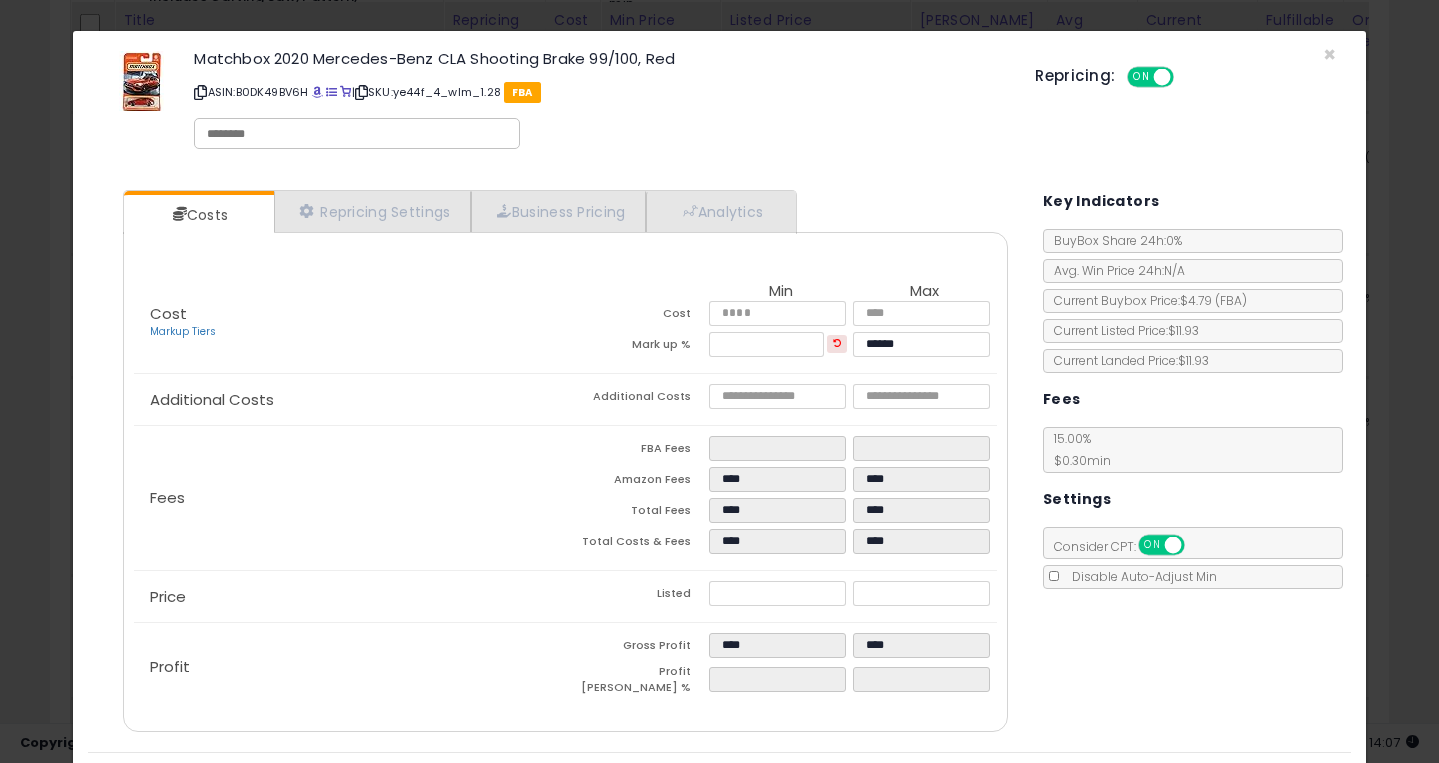 click on "Profit
Gross Profit
****
****
Profit Margin %
*****
*****" 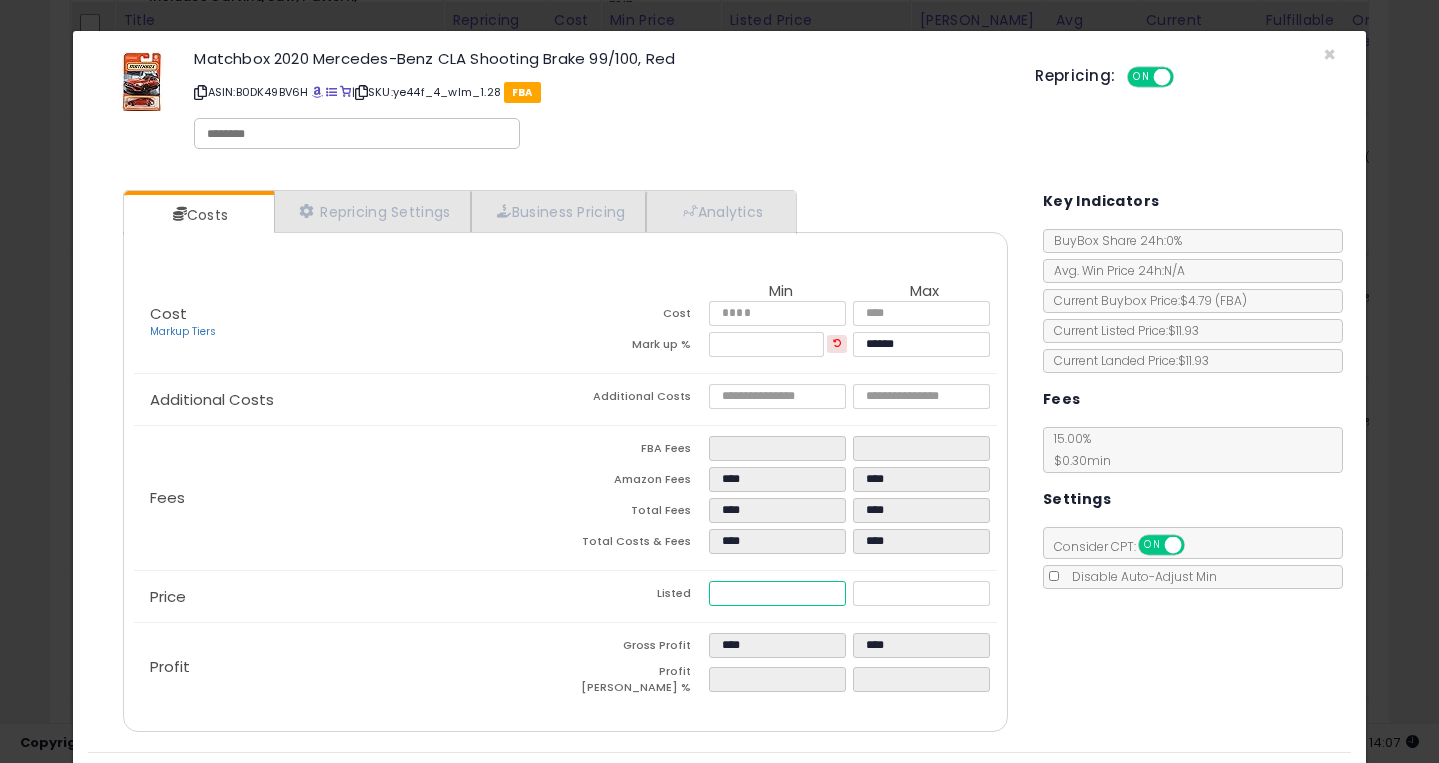 click on "****" at bounding box center (777, 593) 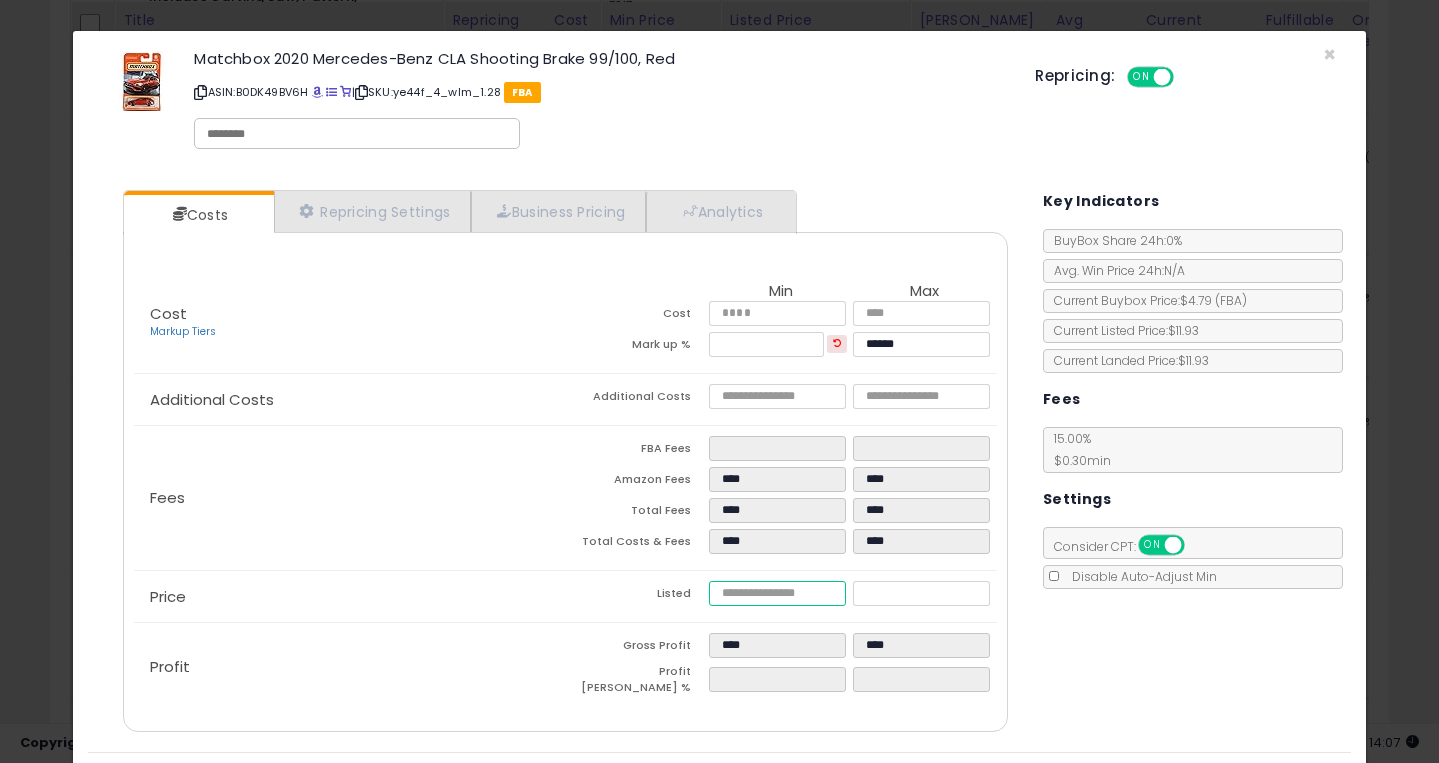 type on "****" 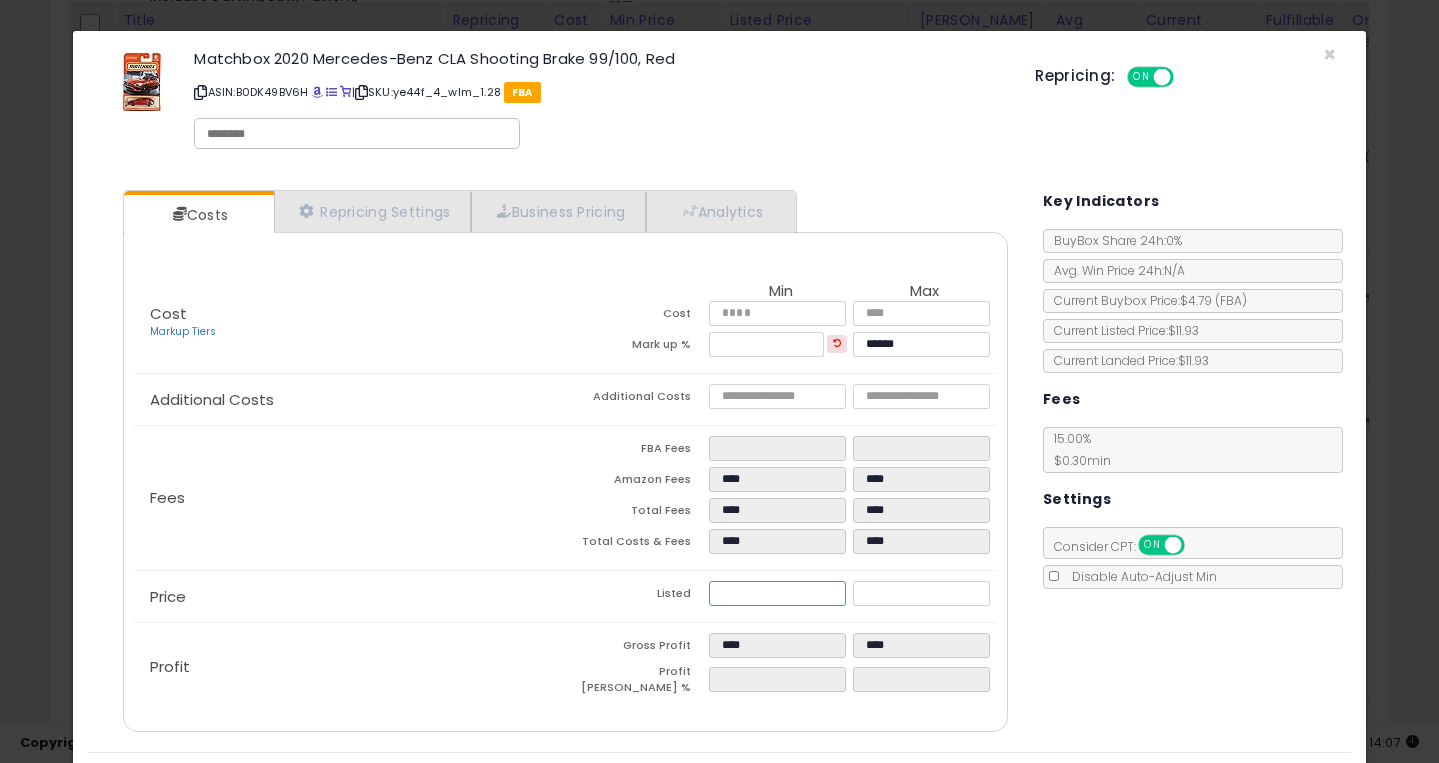 type on "****" 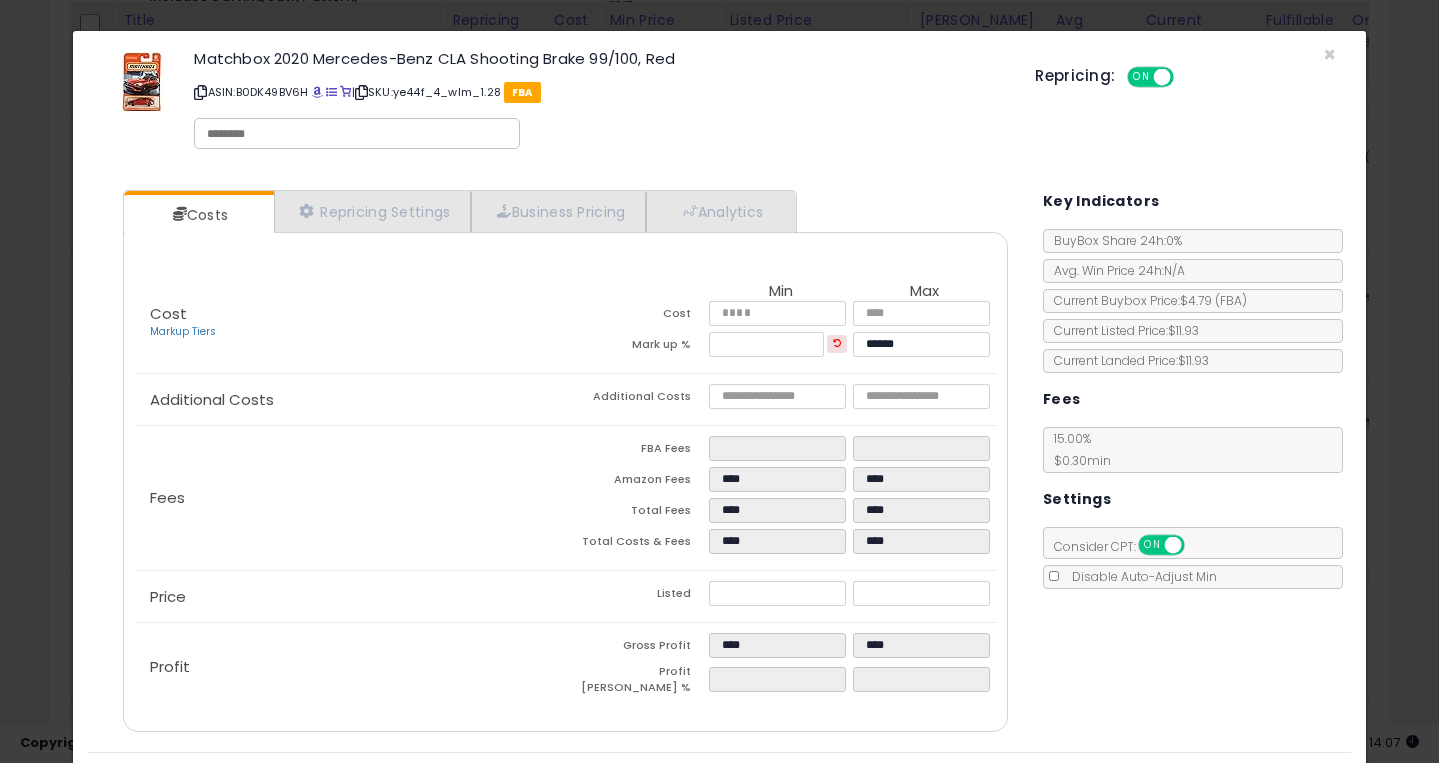 type on "******" 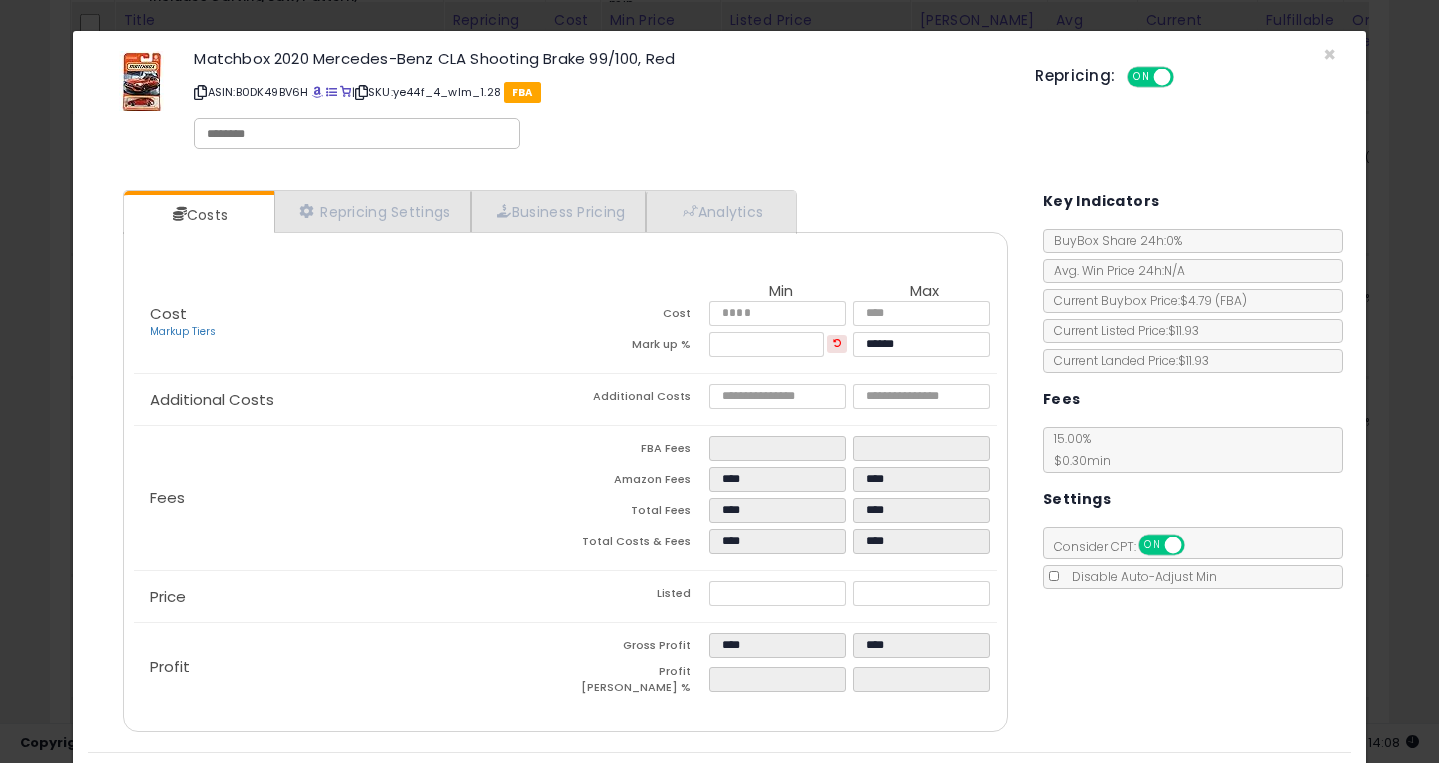 scroll, scrollTop: 47, scrollLeft: 0, axis: vertical 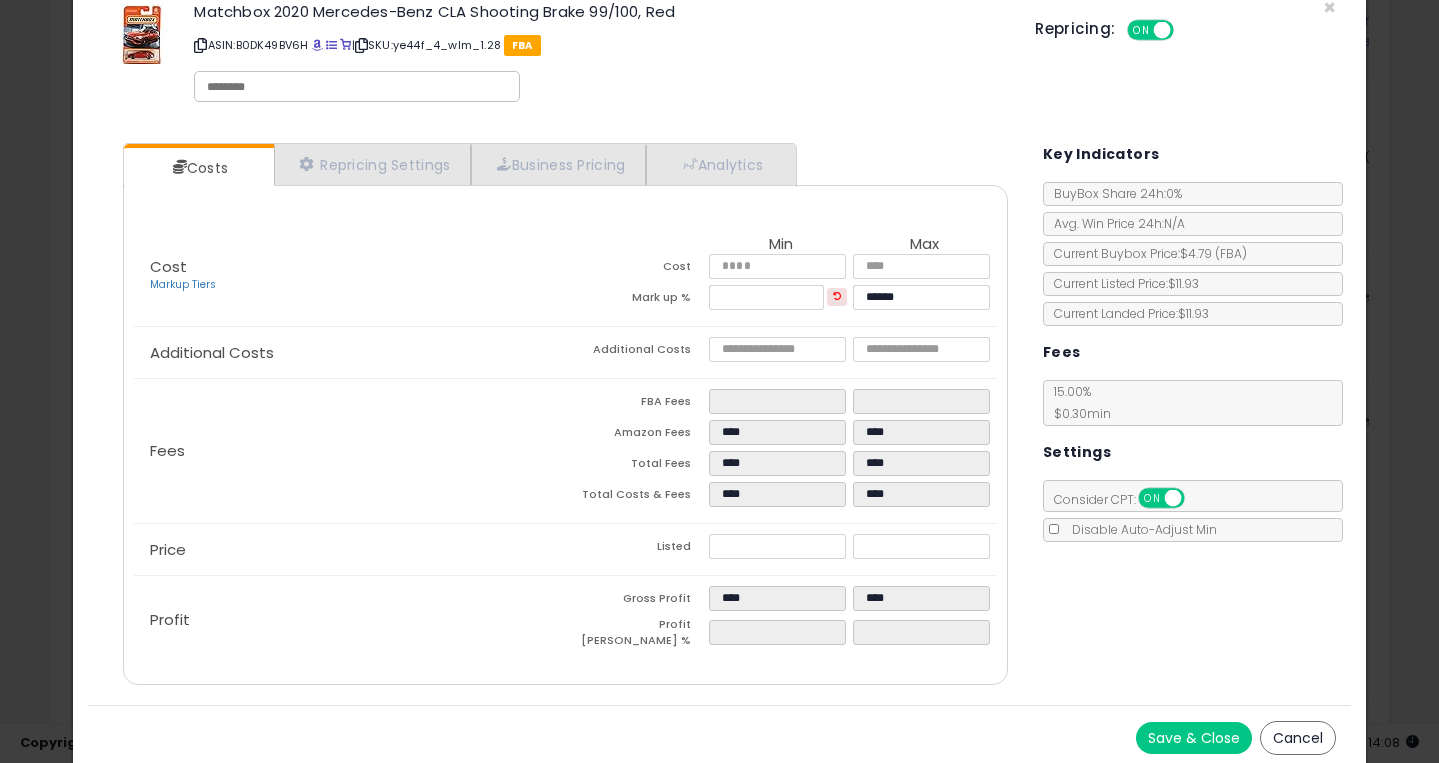 click on "Save & Close" at bounding box center (1194, 738) 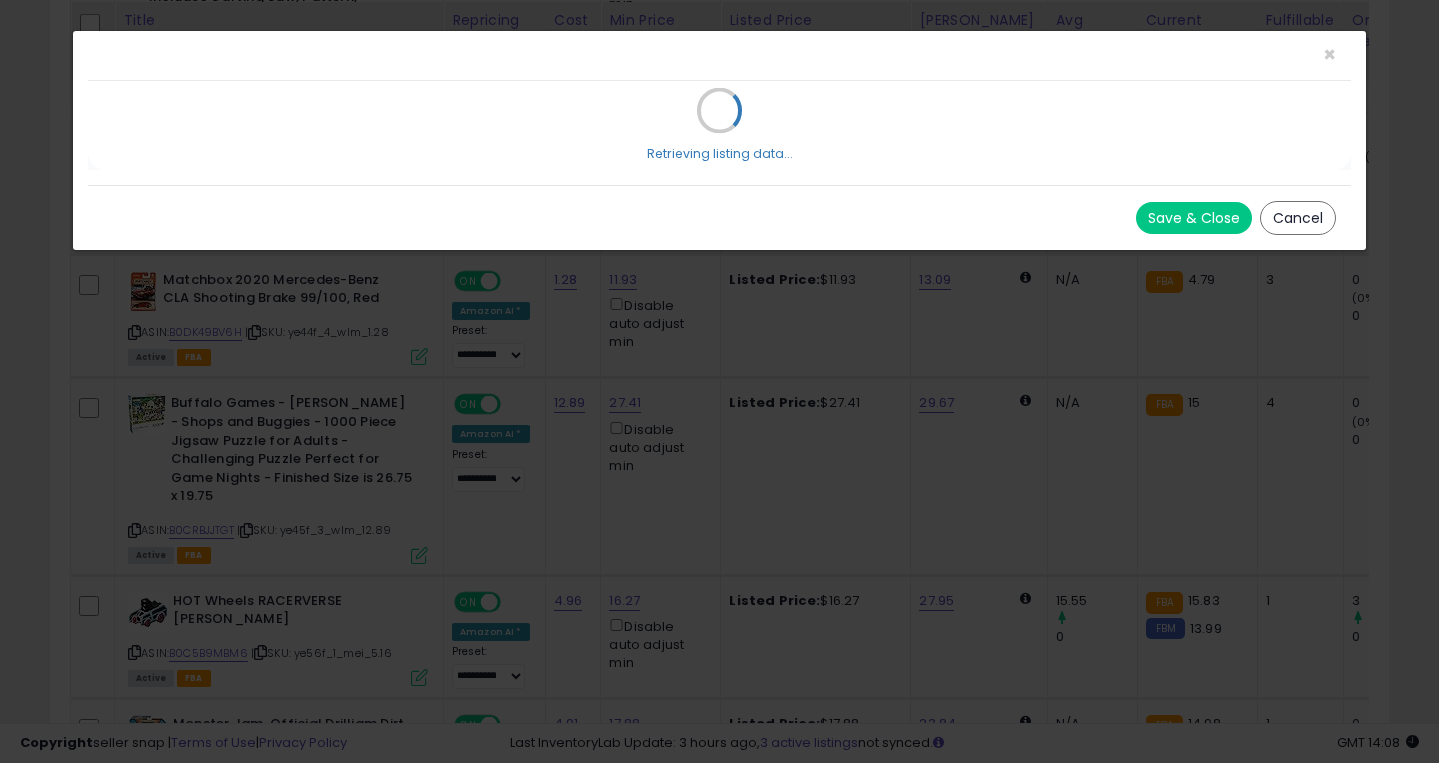 scroll, scrollTop: 0, scrollLeft: 0, axis: both 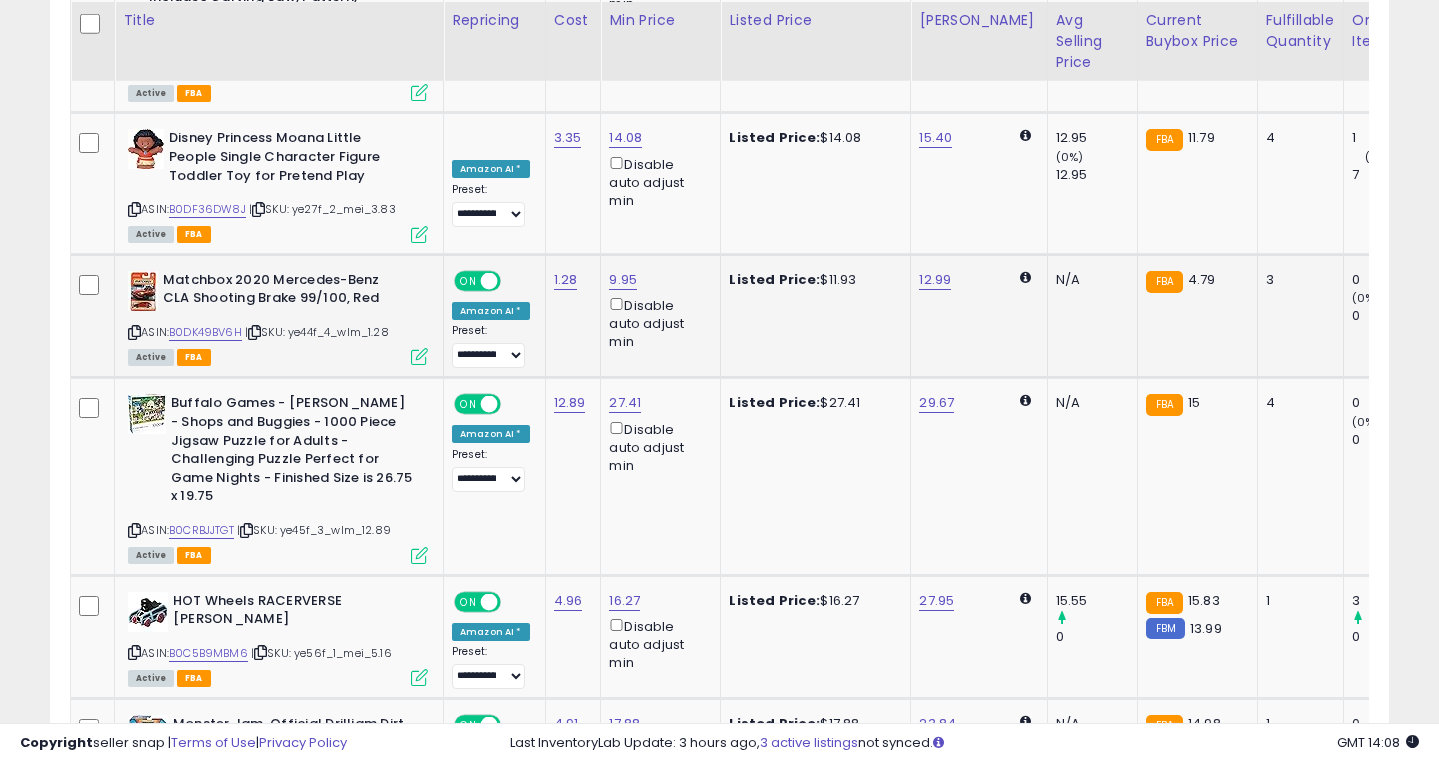 click at bounding box center [419, 356] 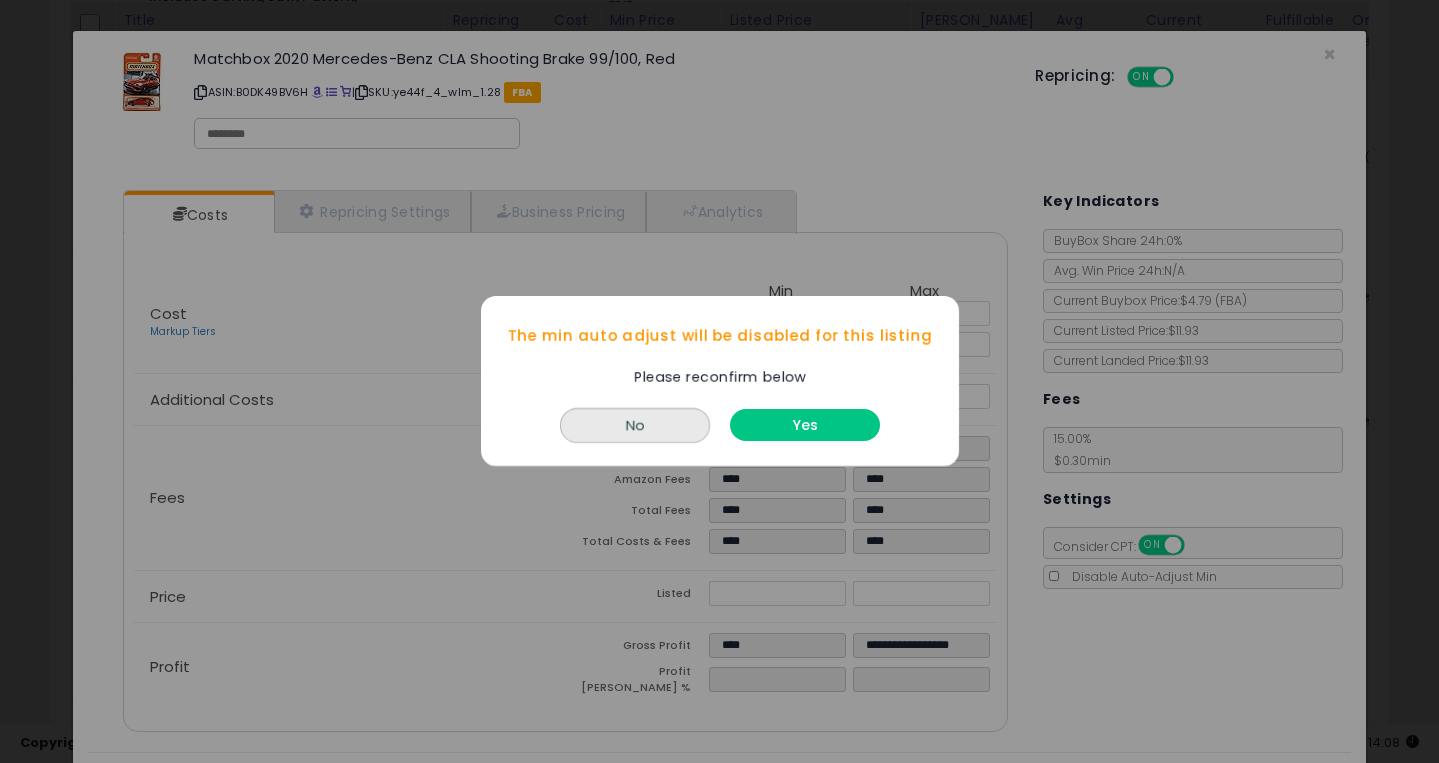 click on "Yes" at bounding box center [805, 426] 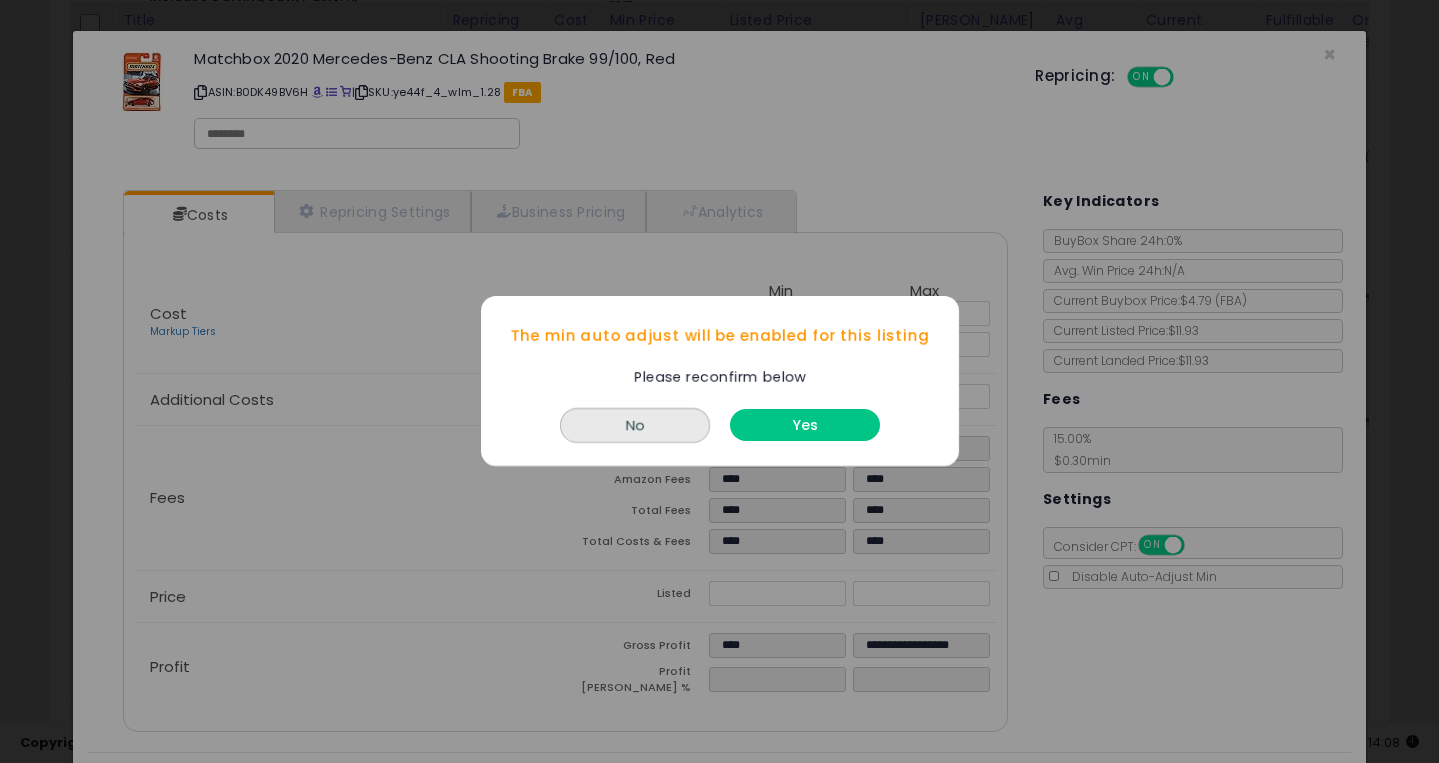 click on "Yes" at bounding box center [805, 426] 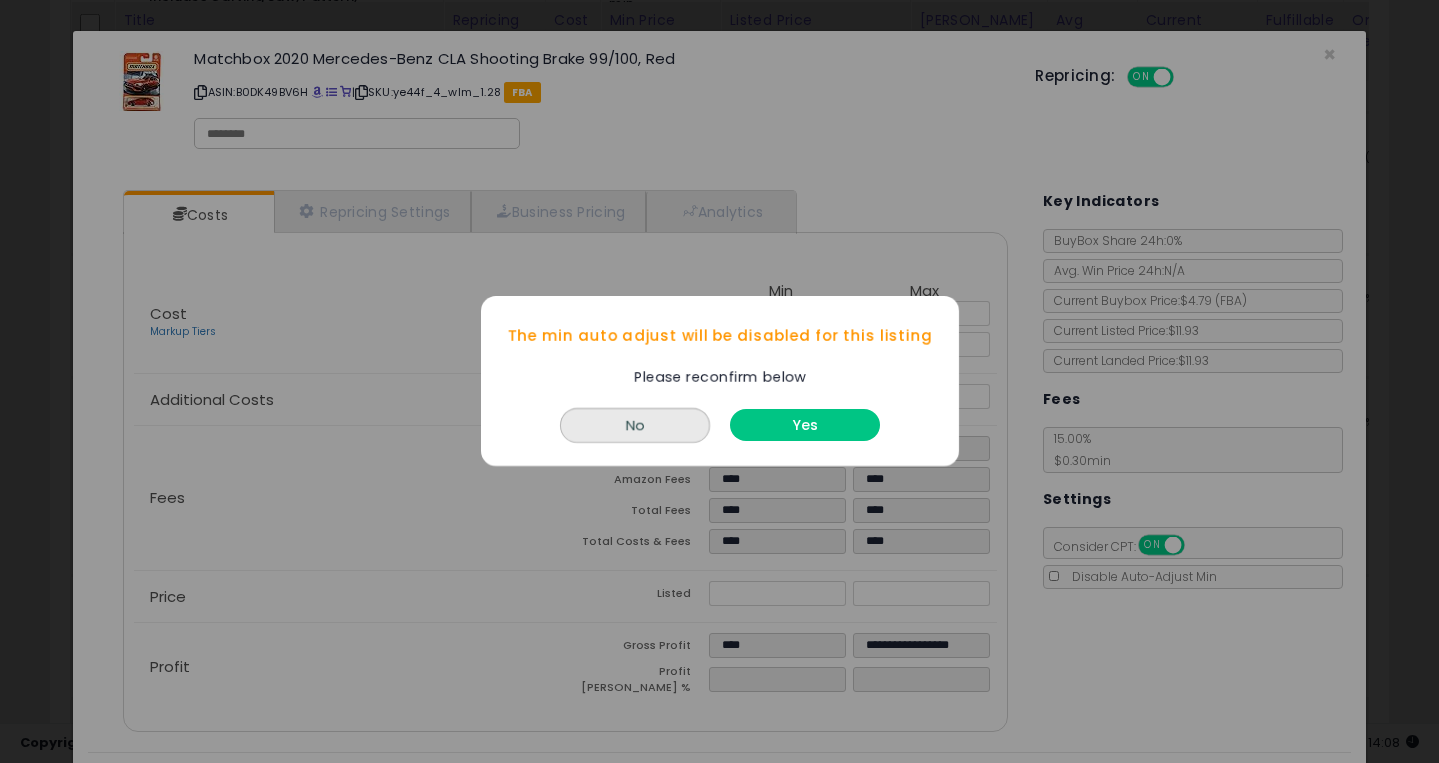 click on "Yes" at bounding box center (805, 426) 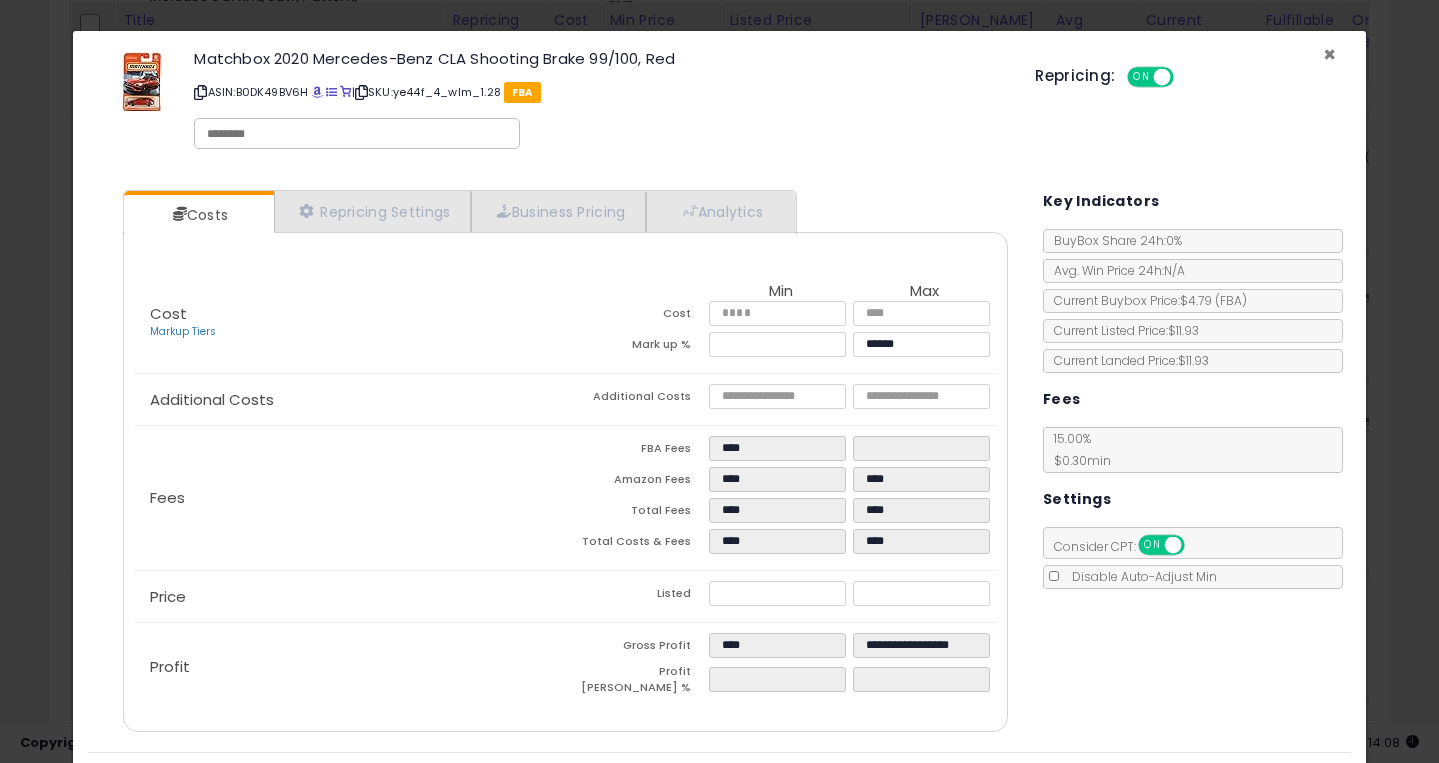 click on "×" at bounding box center [1329, 54] 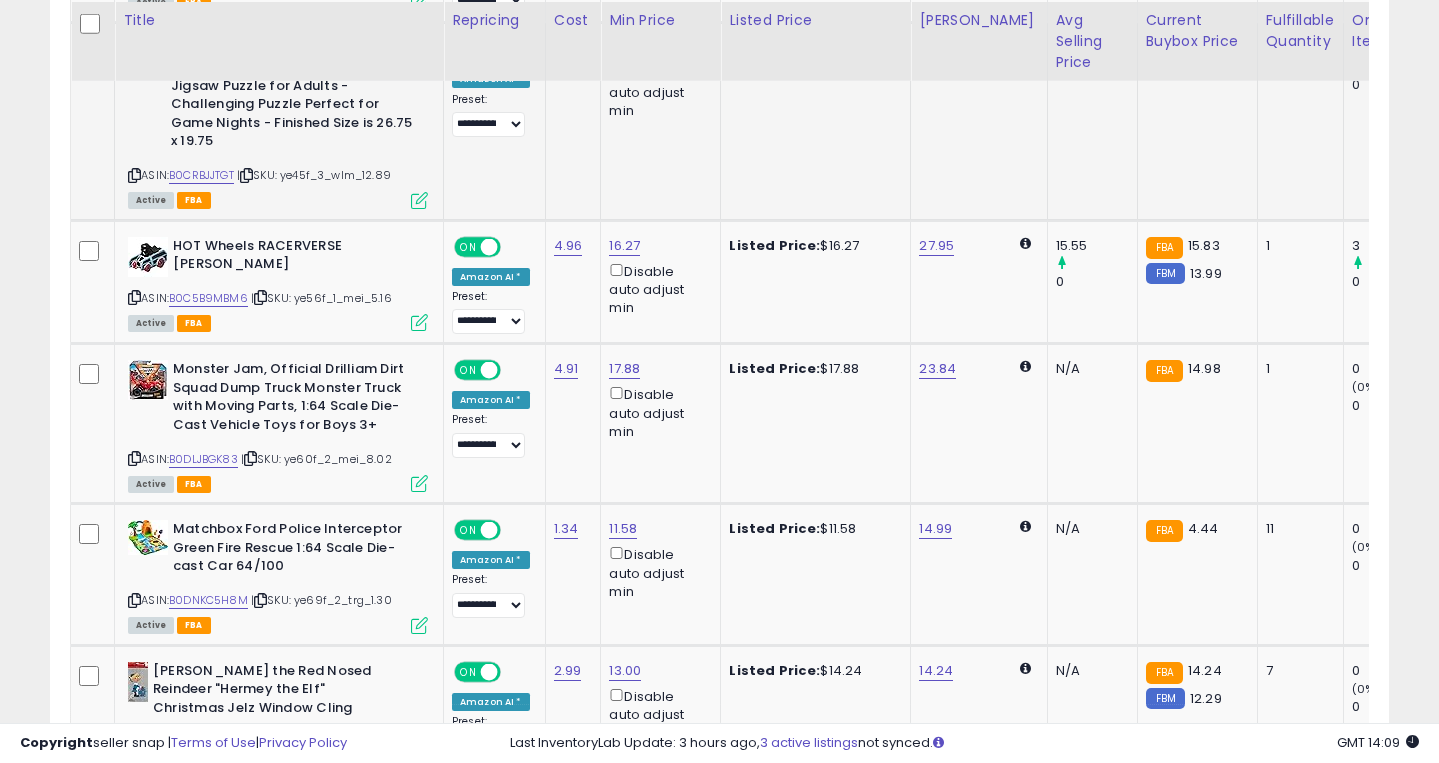 scroll, scrollTop: 4229, scrollLeft: 0, axis: vertical 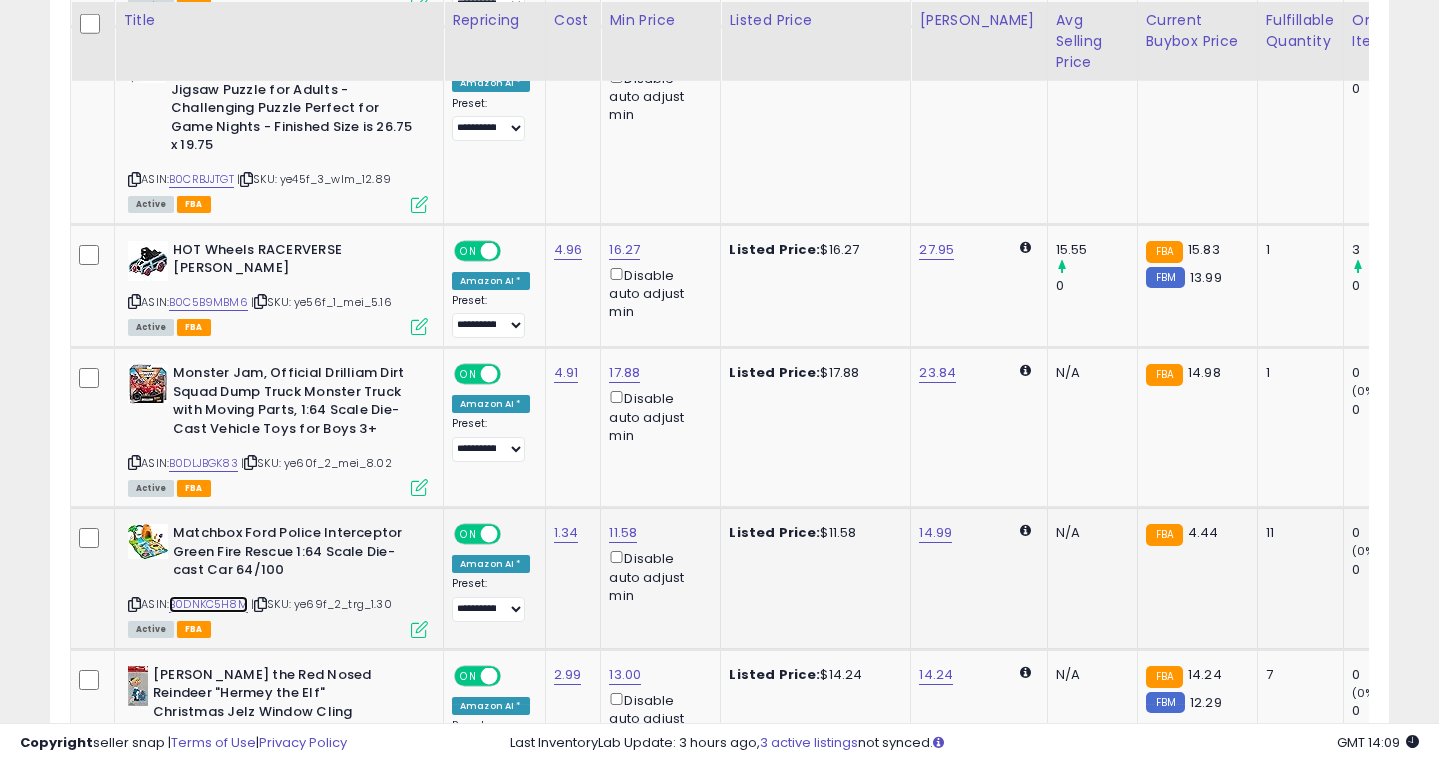 click on "B0DNKC5H8M" at bounding box center (208, 604) 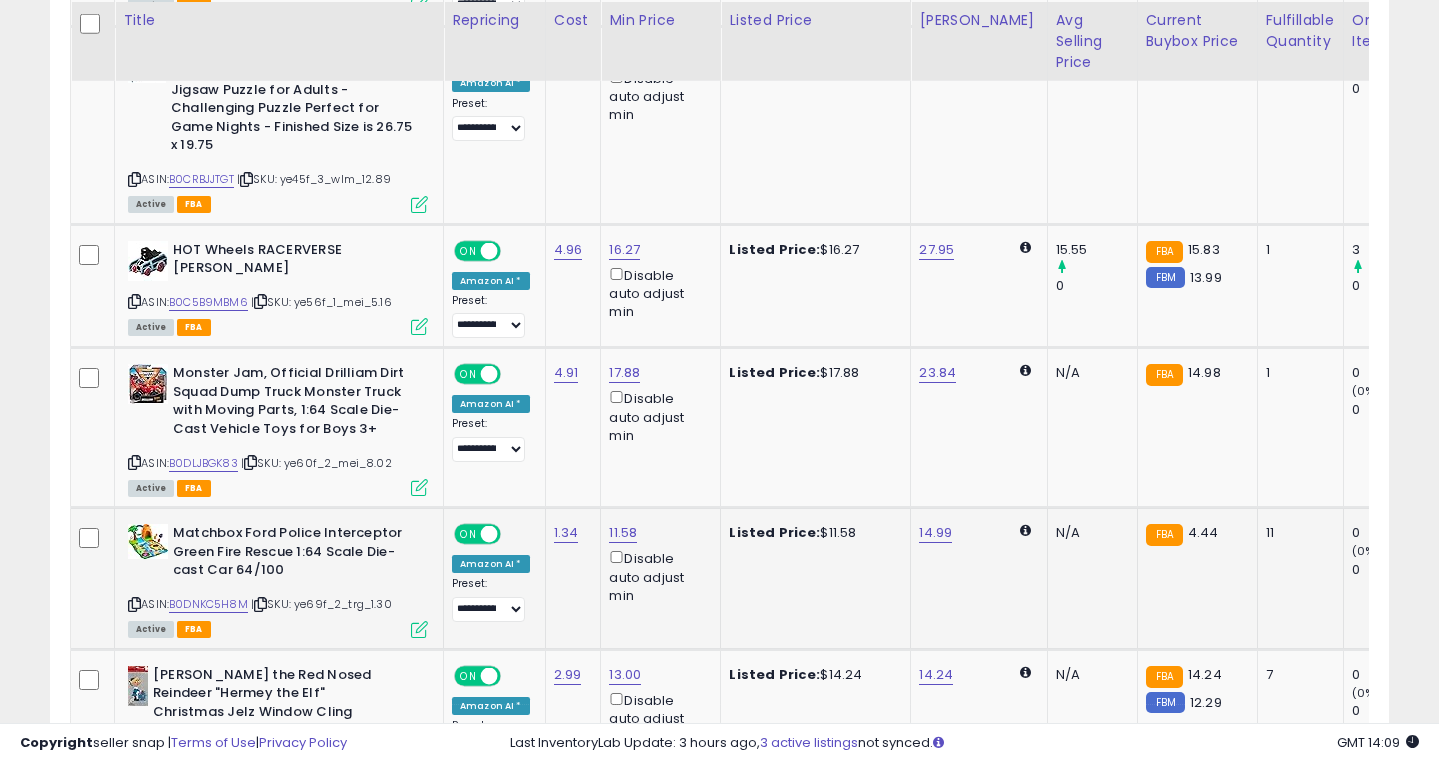 click at bounding box center [419, 629] 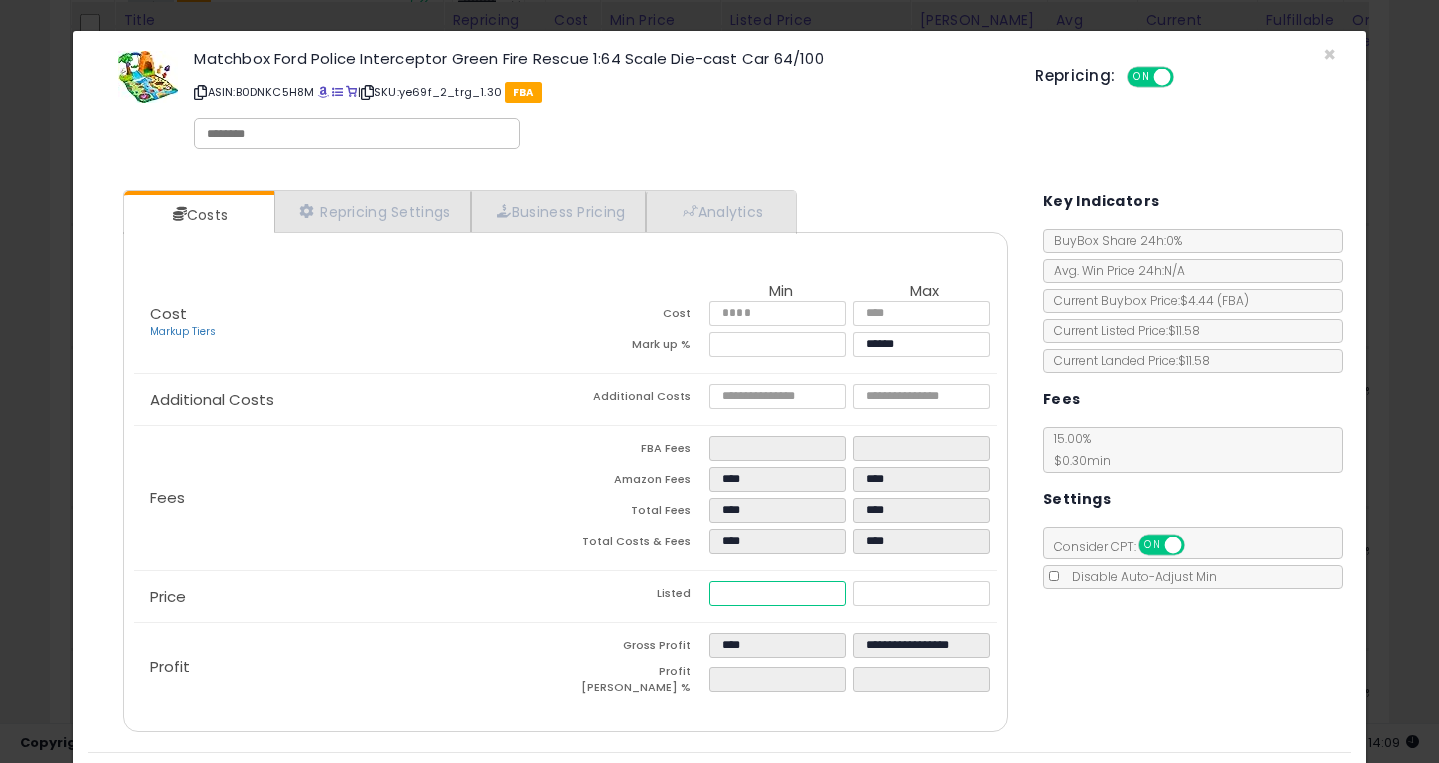 click on "*****" at bounding box center [777, 593] 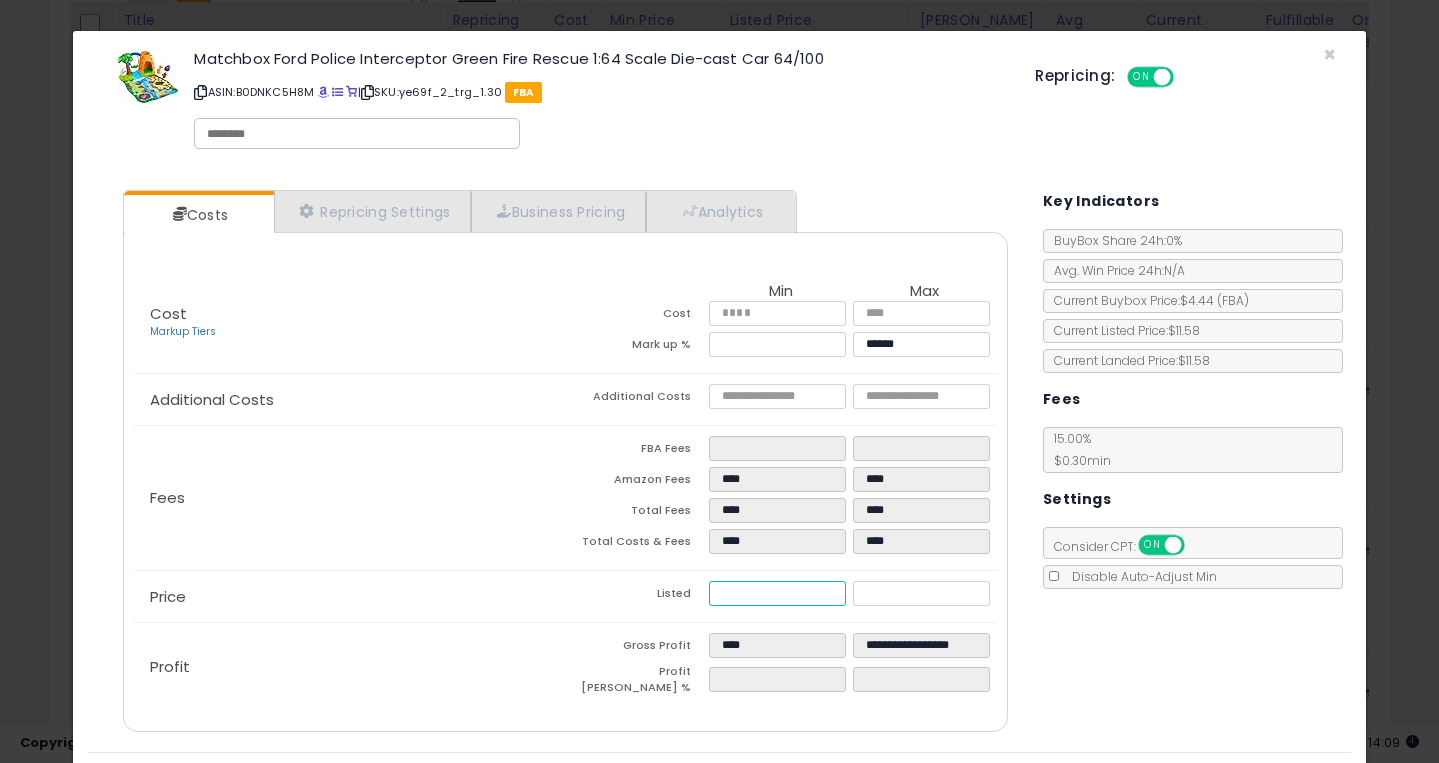 type on "****" 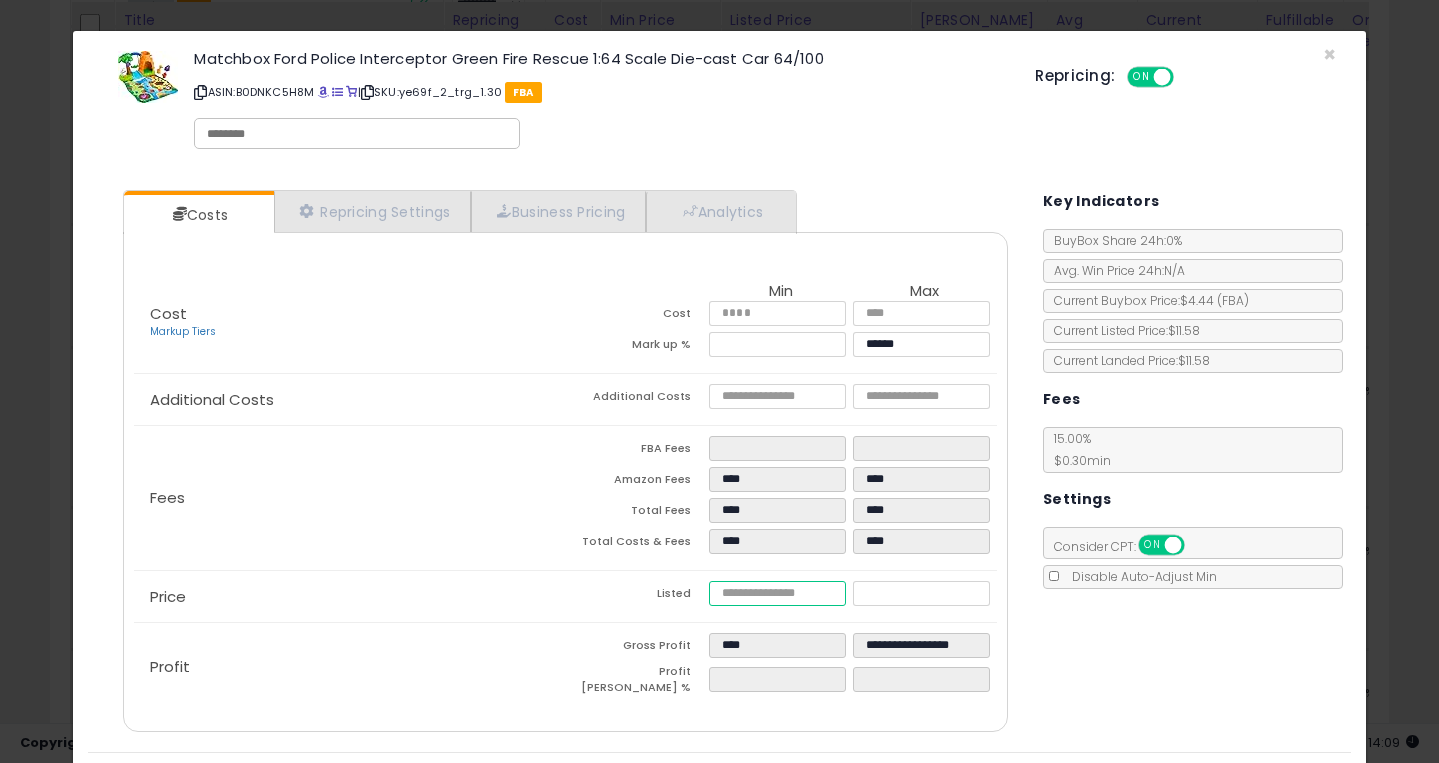 type 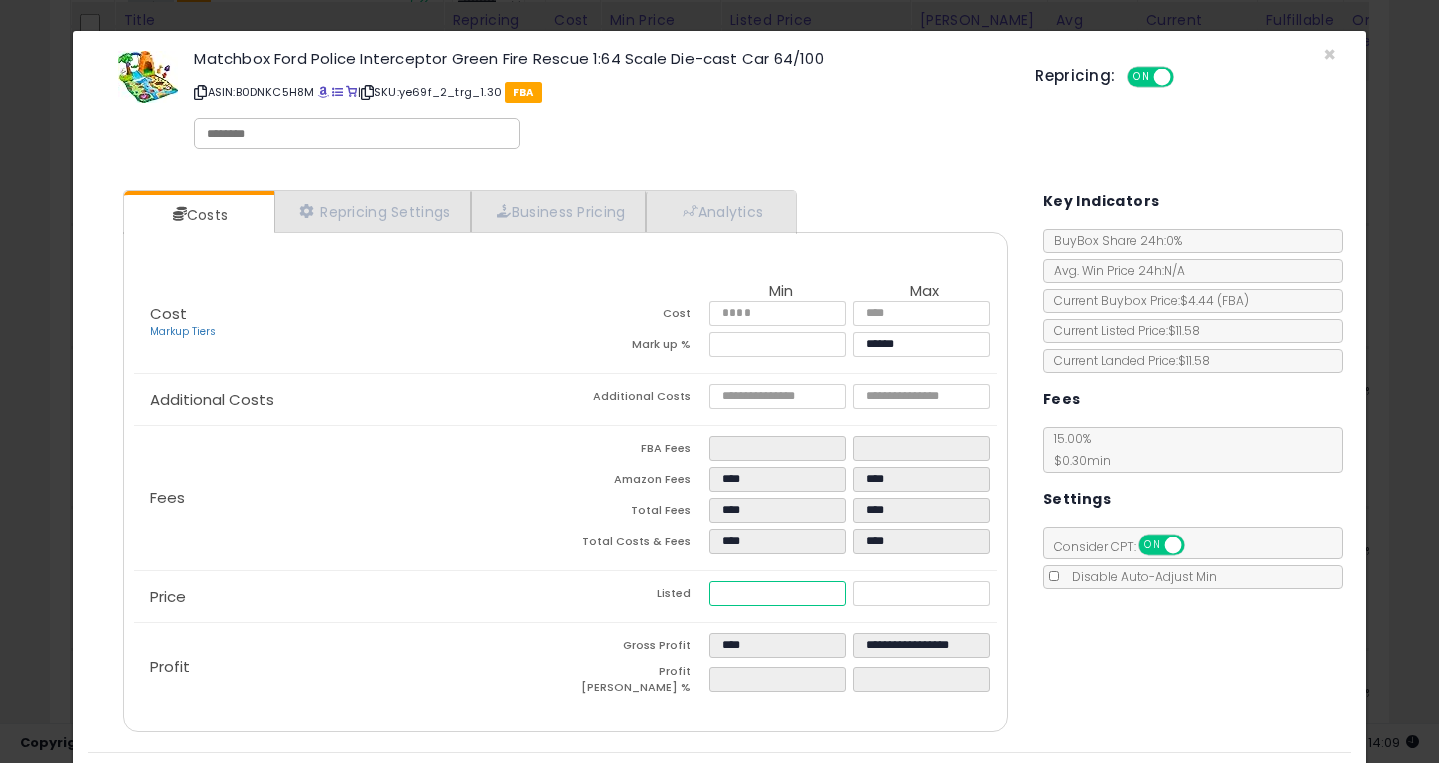 type on "****" 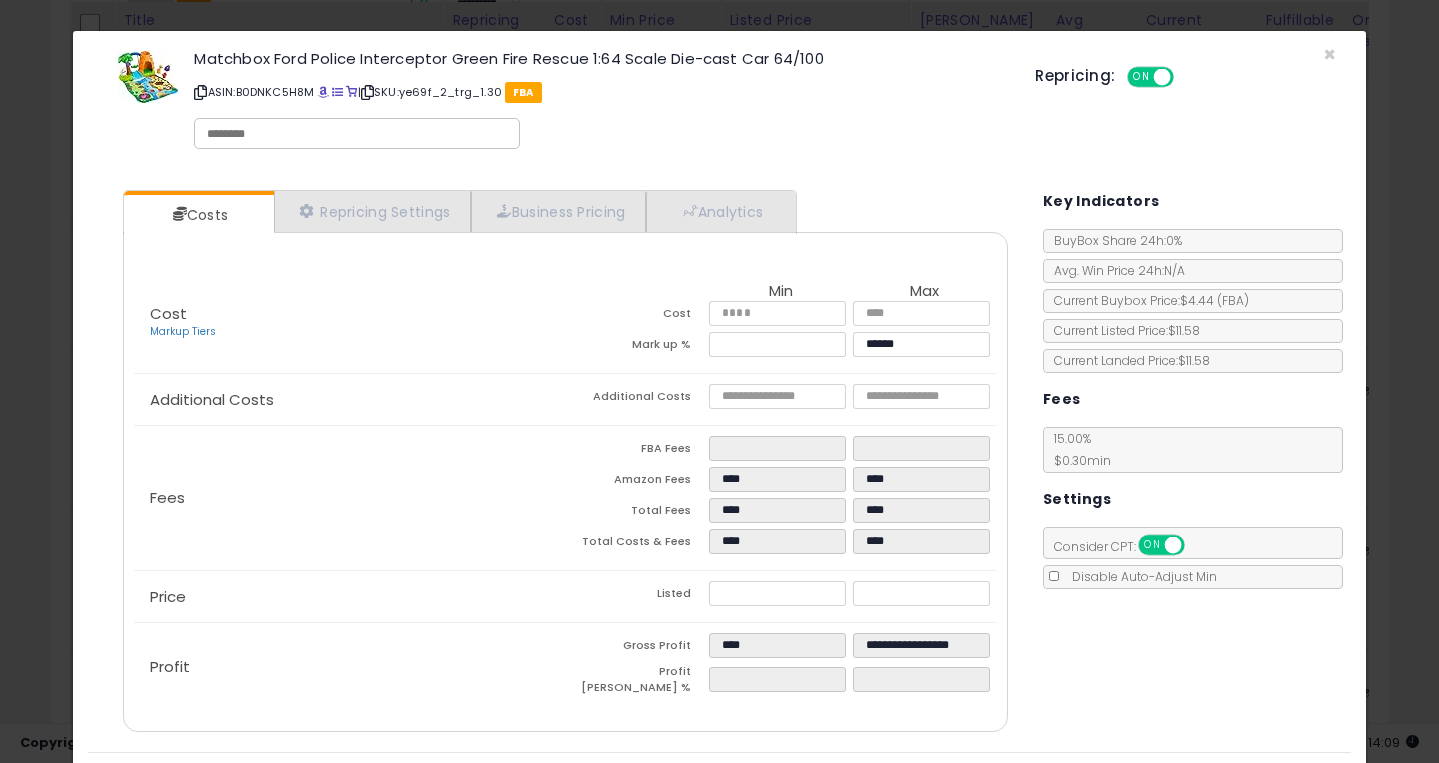 type on "******" 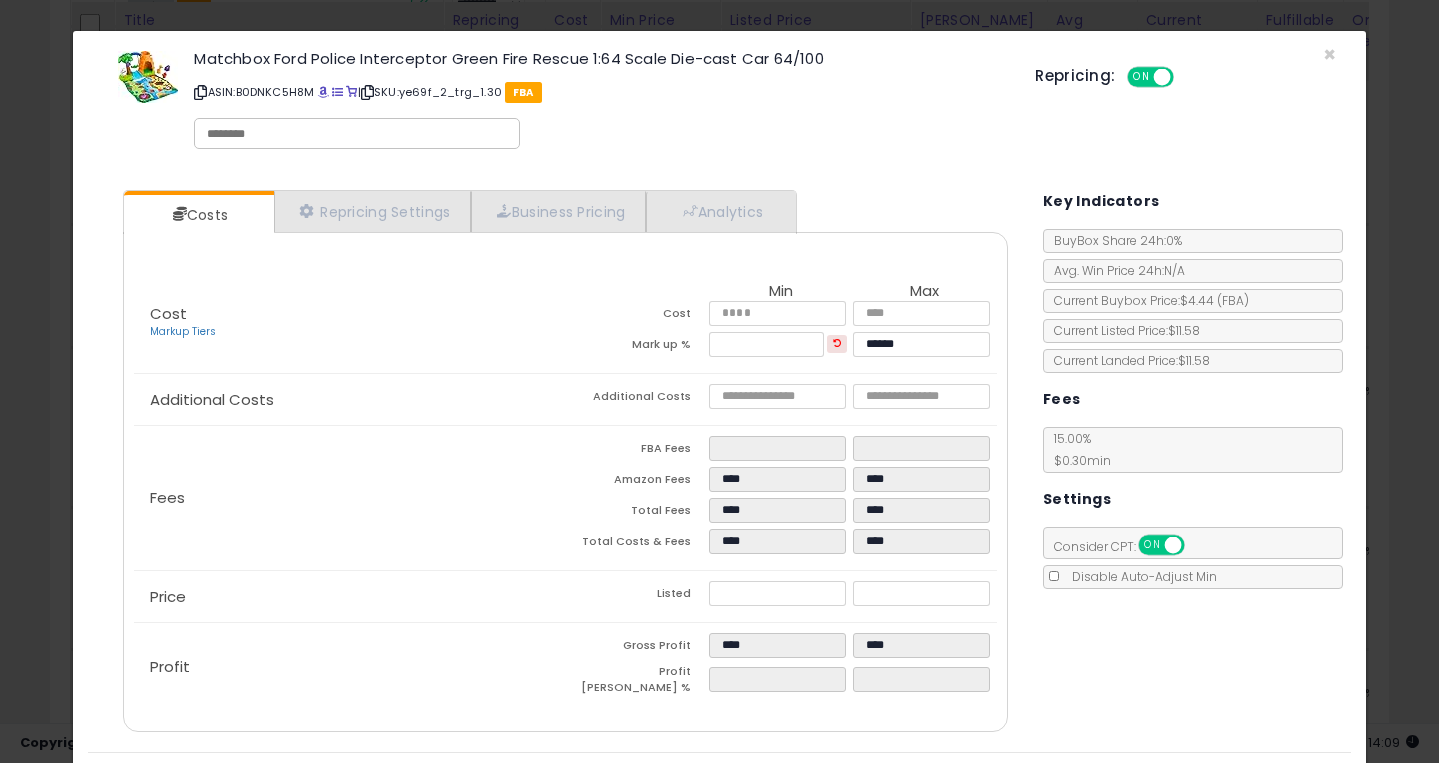 click on "Disable Auto-Adjust Min" 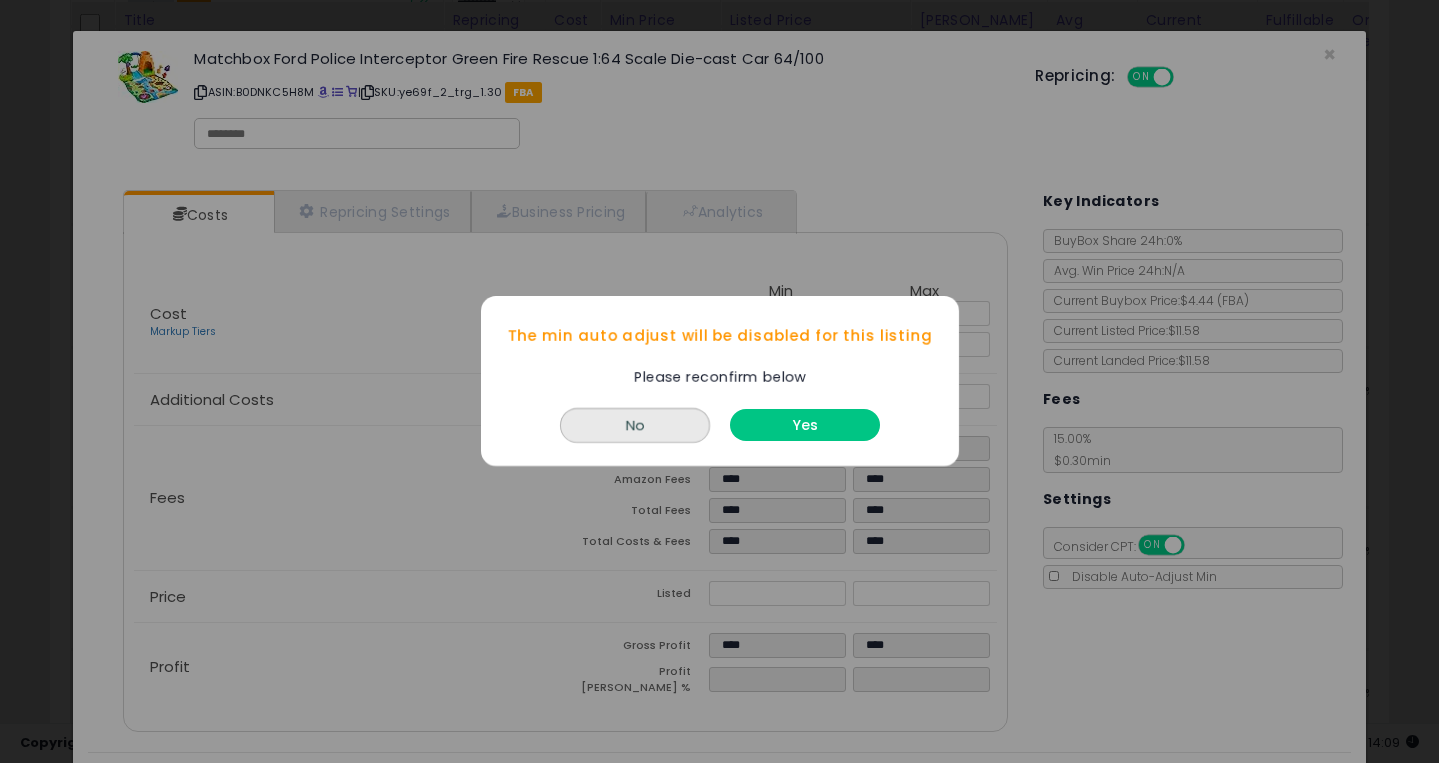 click on "Yes" at bounding box center (805, 426) 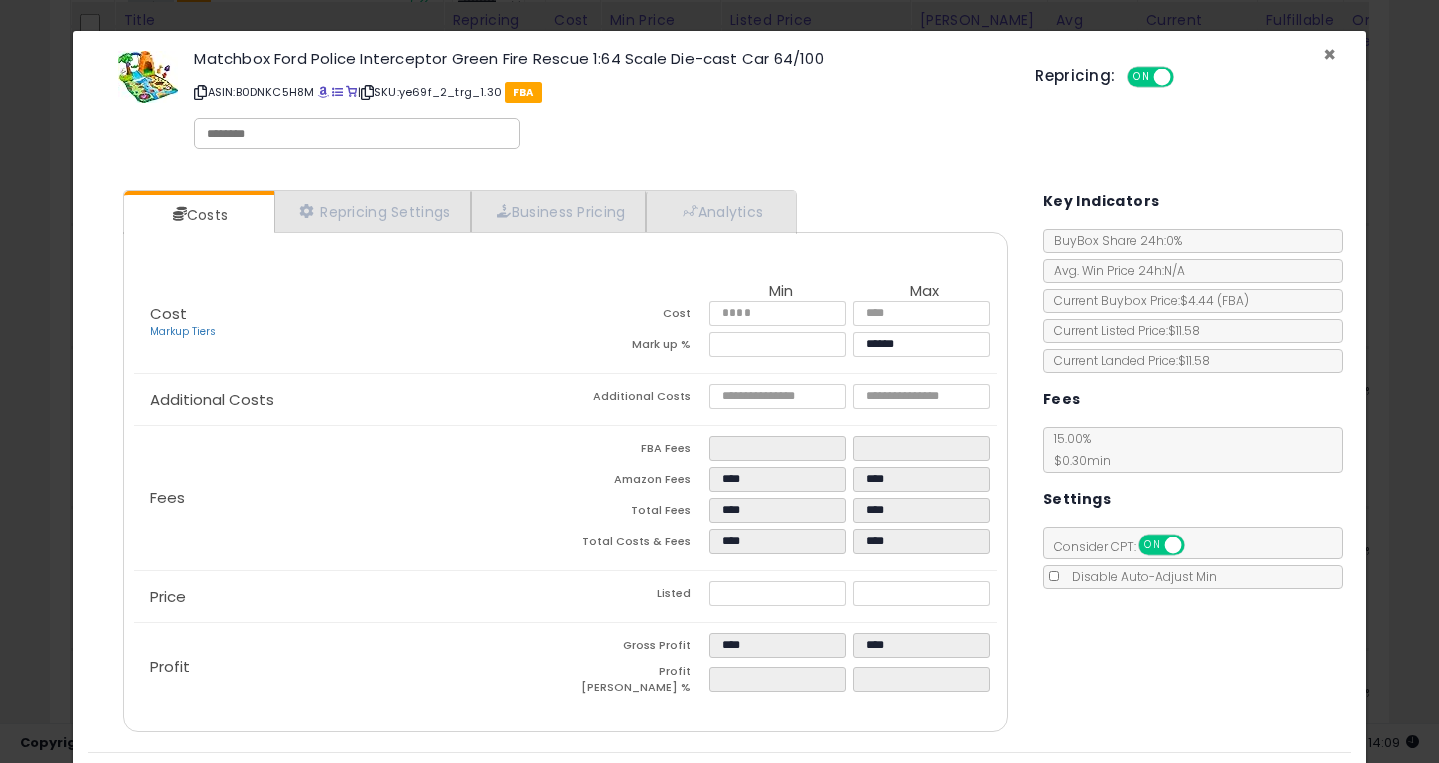 click on "×" at bounding box center (1329, 54) 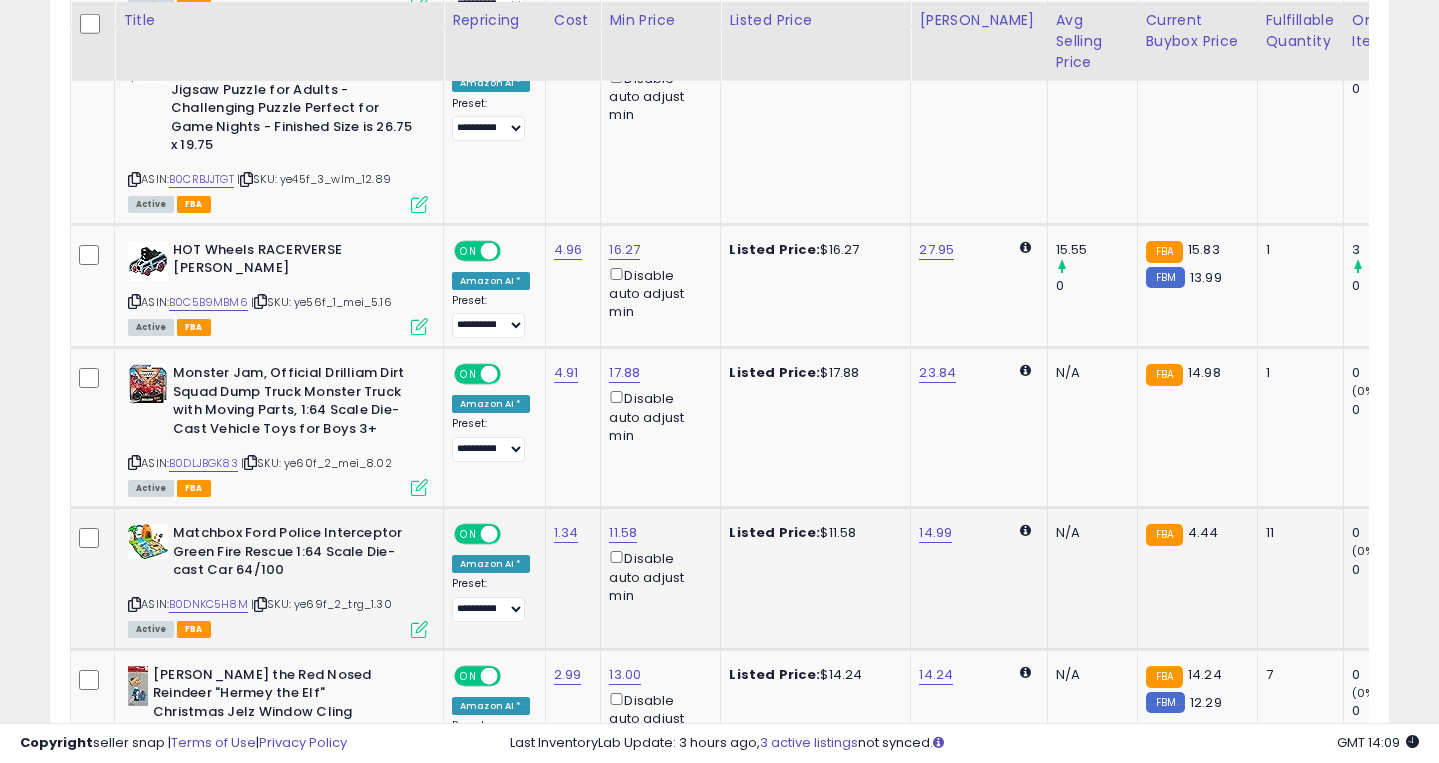 click at bounding box center (419, 629) 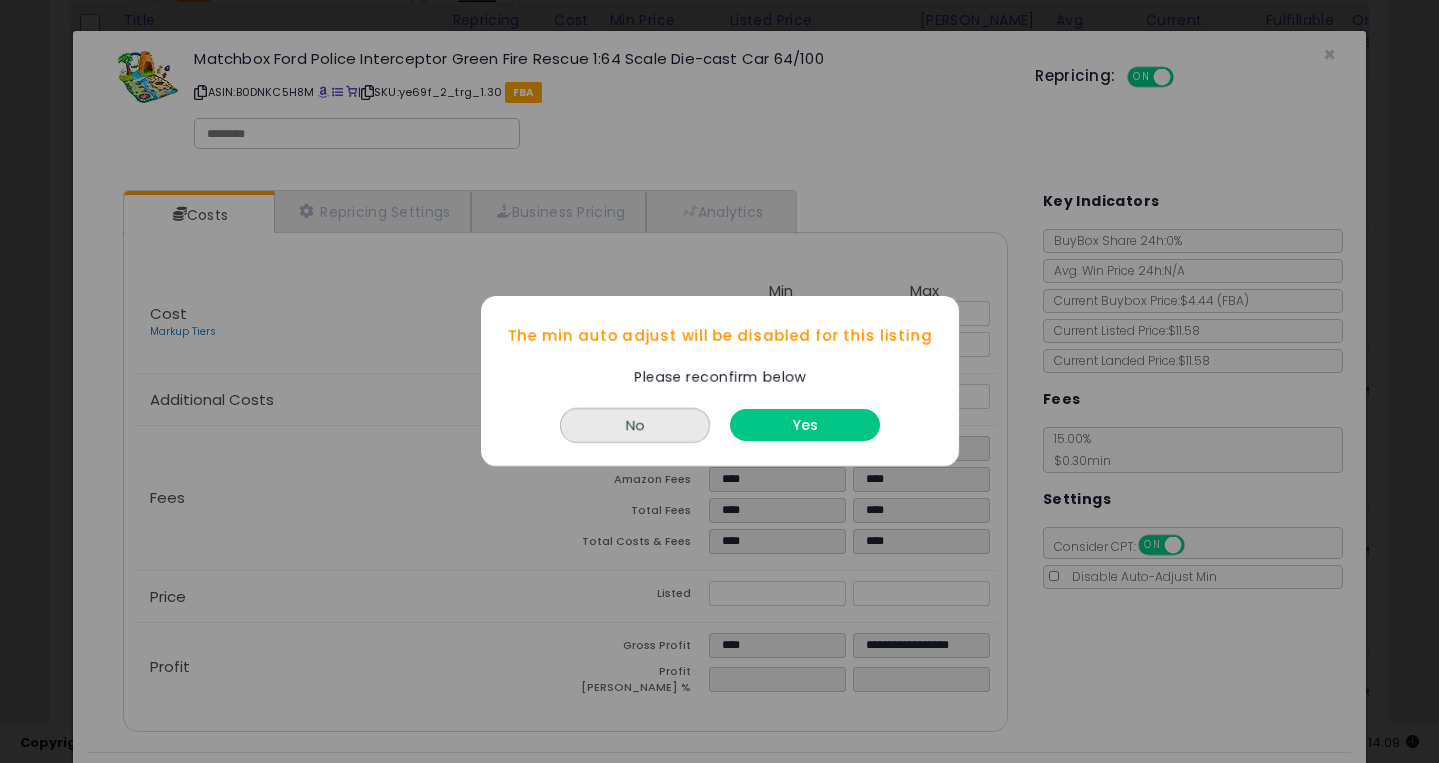 click on "Yes" at bounding box center (805, 426) 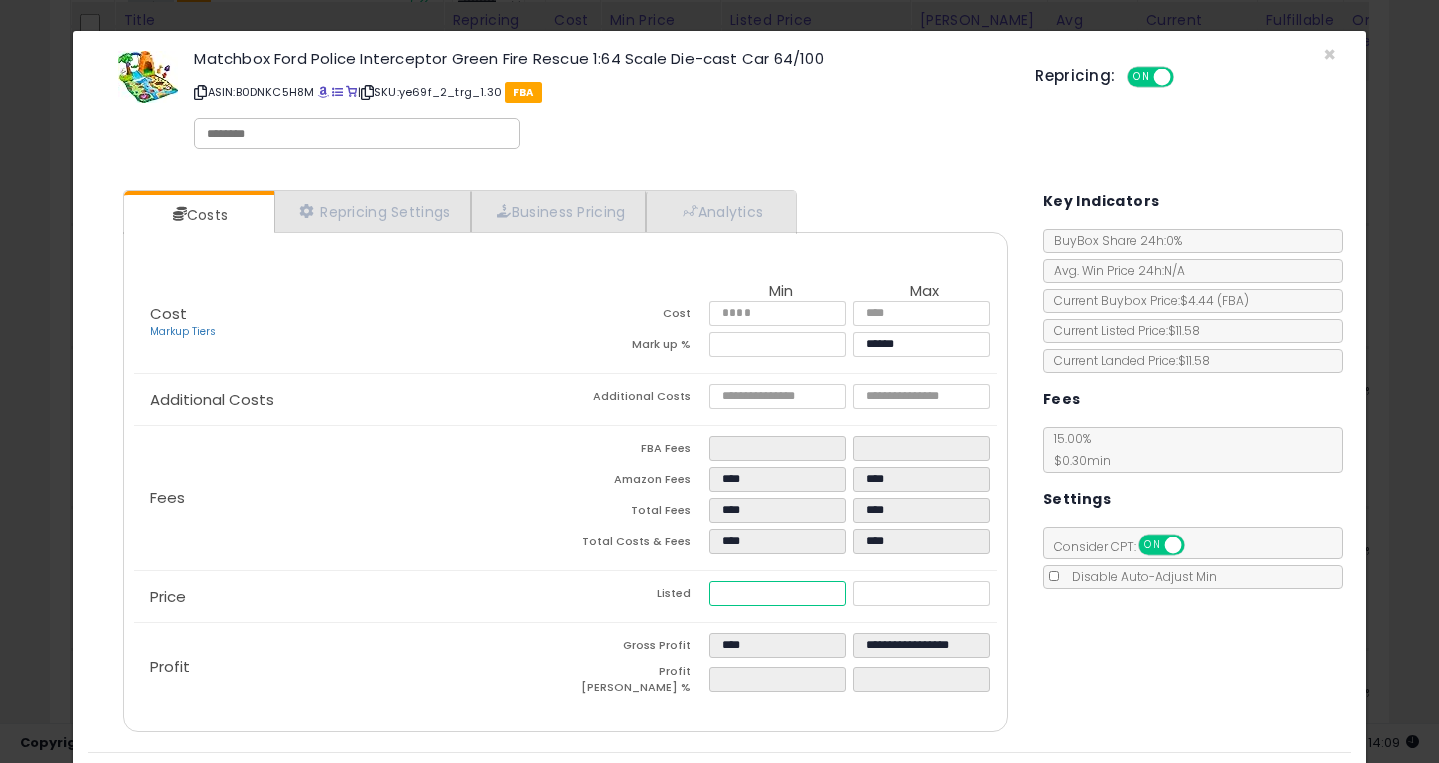 click on "*****" at bounding box center (777, 593) 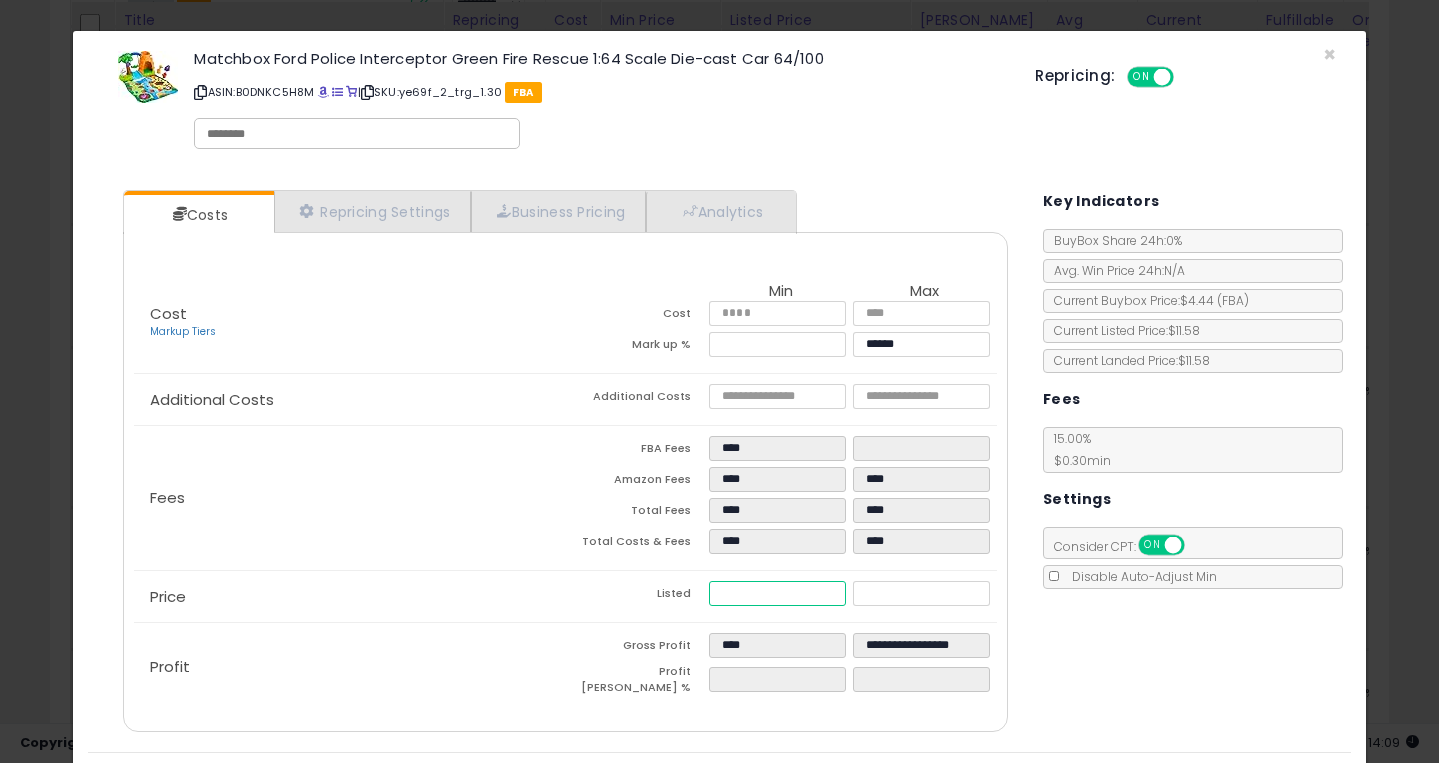type on "****" 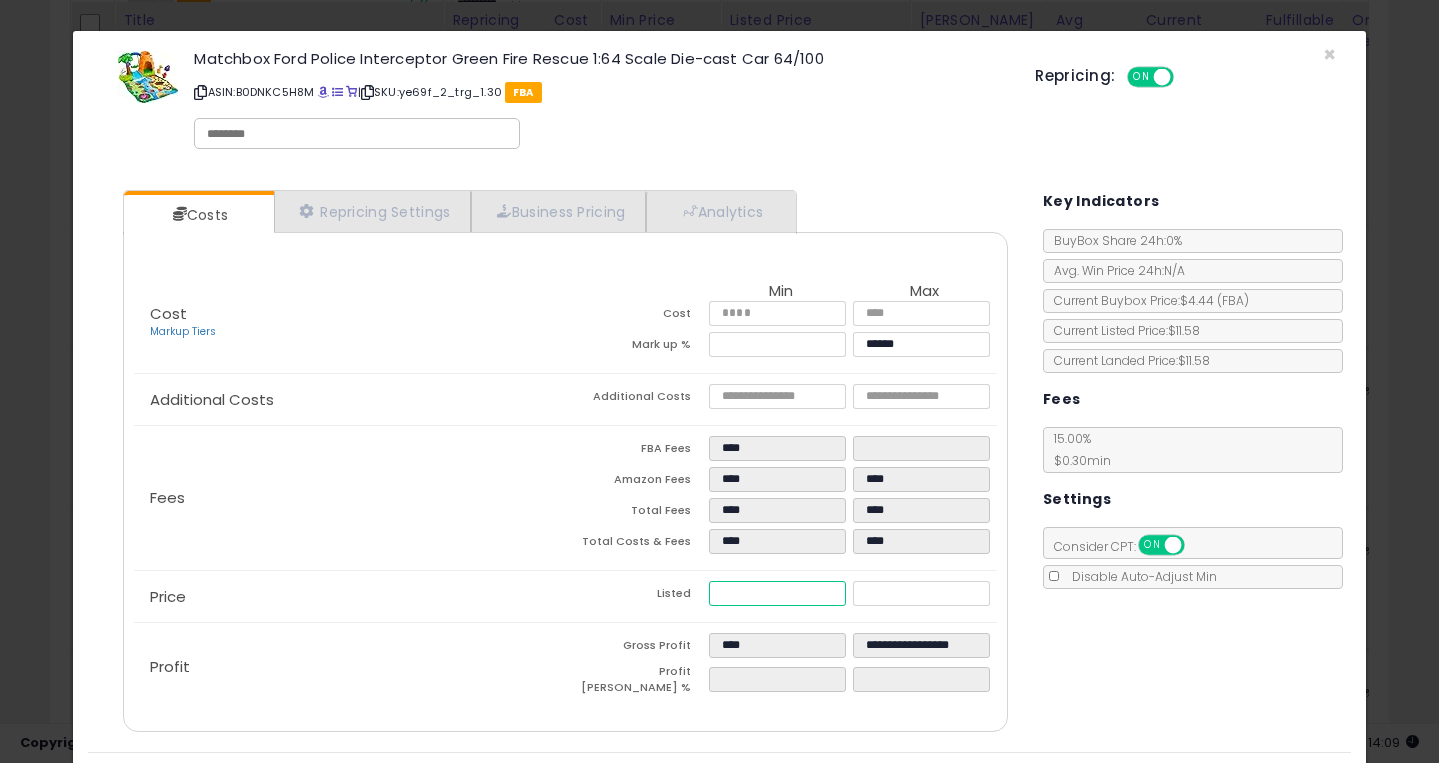 type on "****" 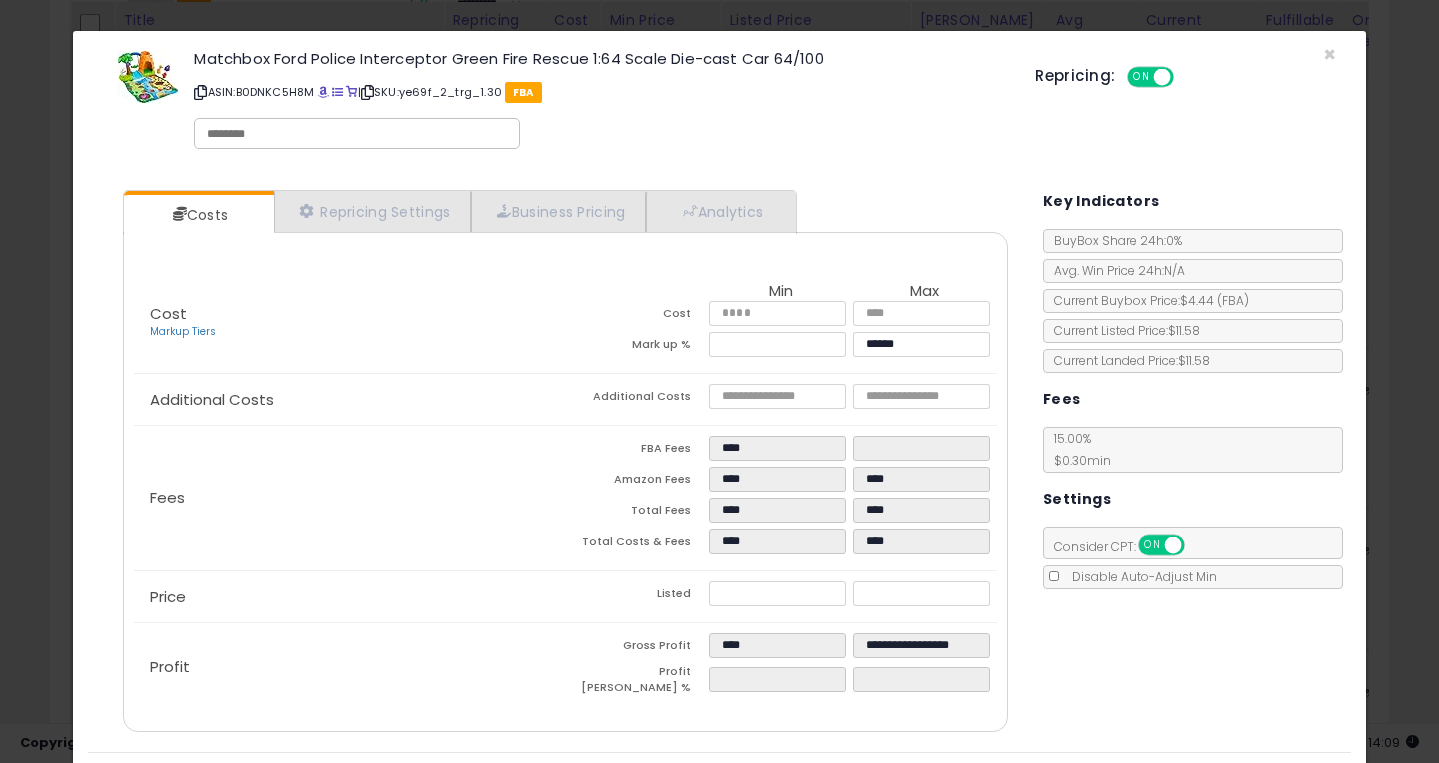 click on "Costs
Repricing Settings
Business Pricing
Analytics
Cost" at bounding box center [719, 463] 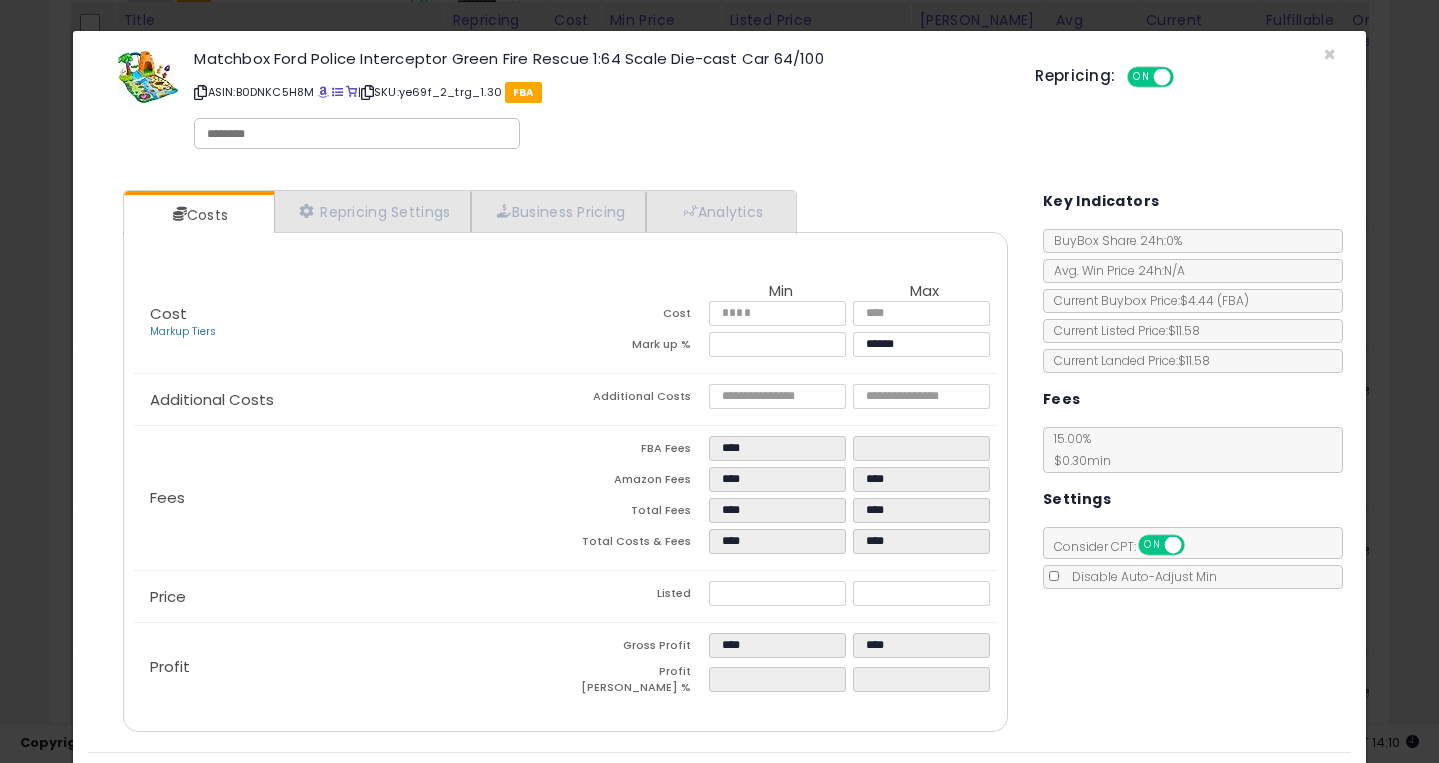 scroll, scrollTop: 47, scrollLeft: 0, axis: vertical 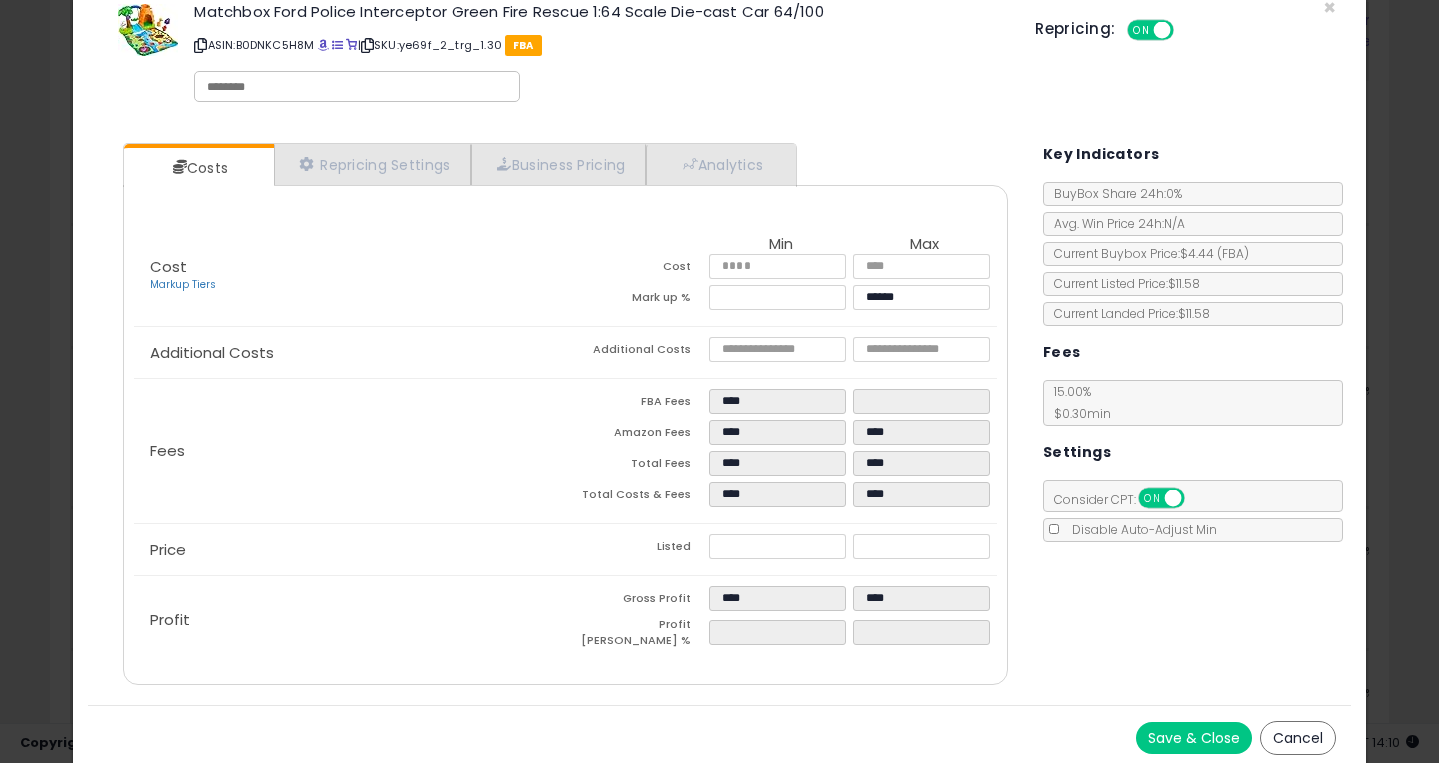 click on "Save & Close" at bounding box center [1194, 738] 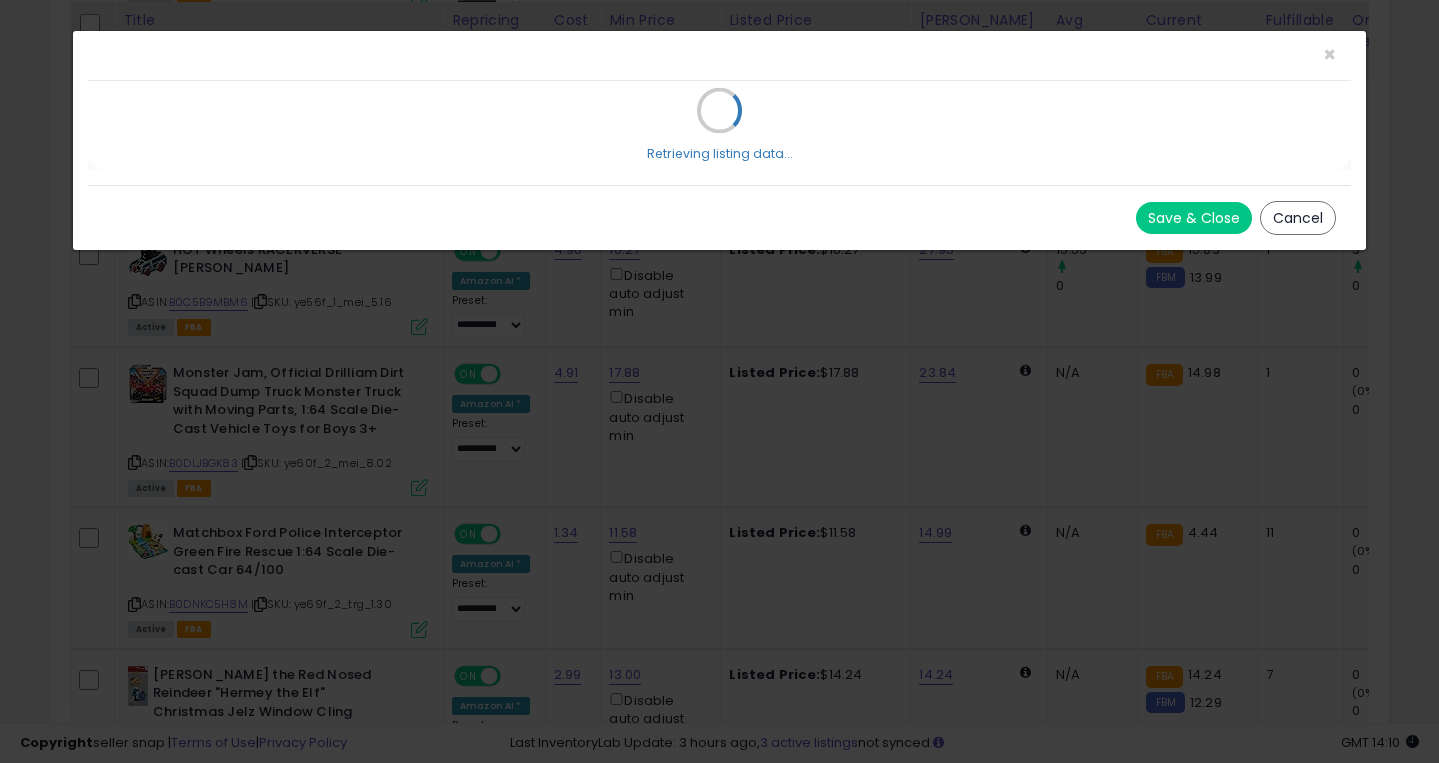 scroll, scrollTop: 0, scrollLeft: 0, axis: both 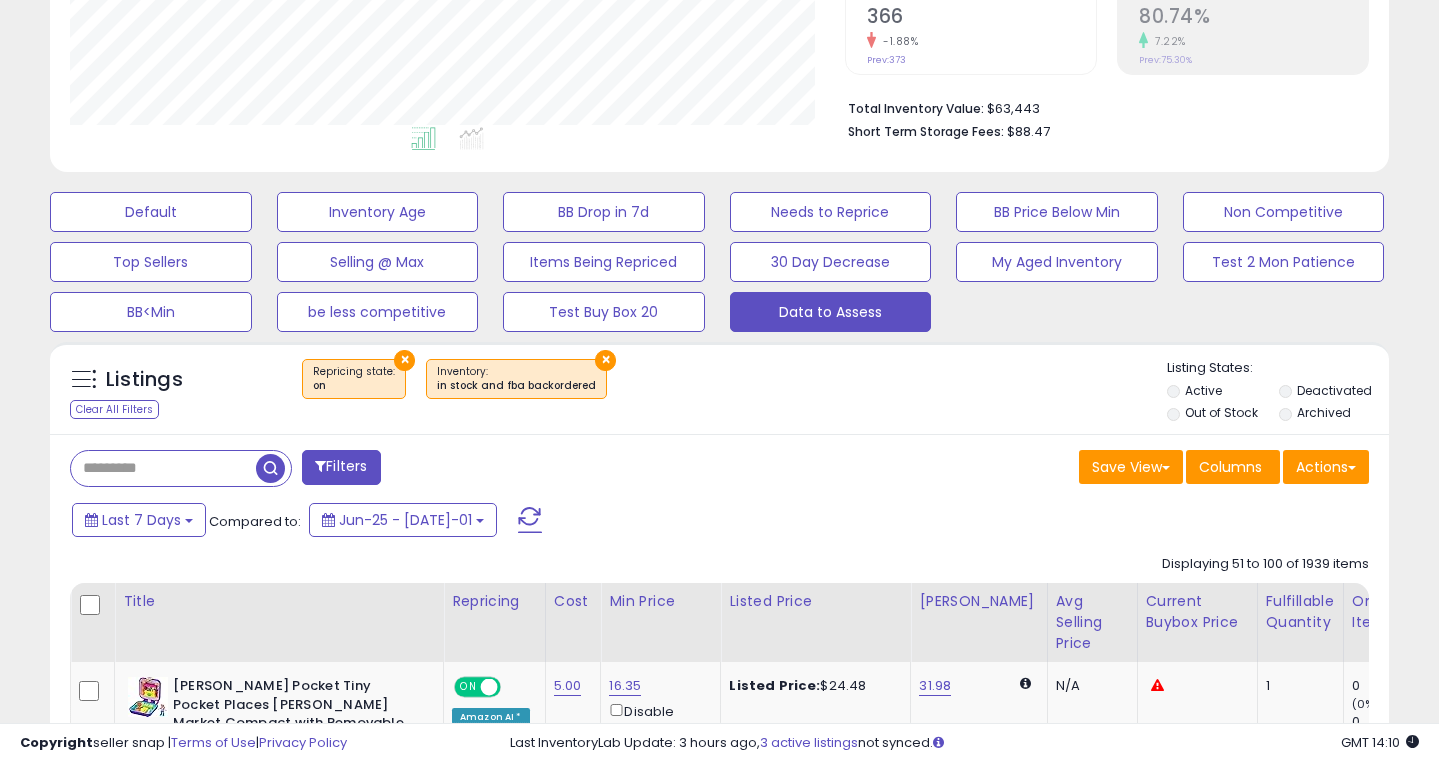 click on "Filters" at bounding box center [341, 467] 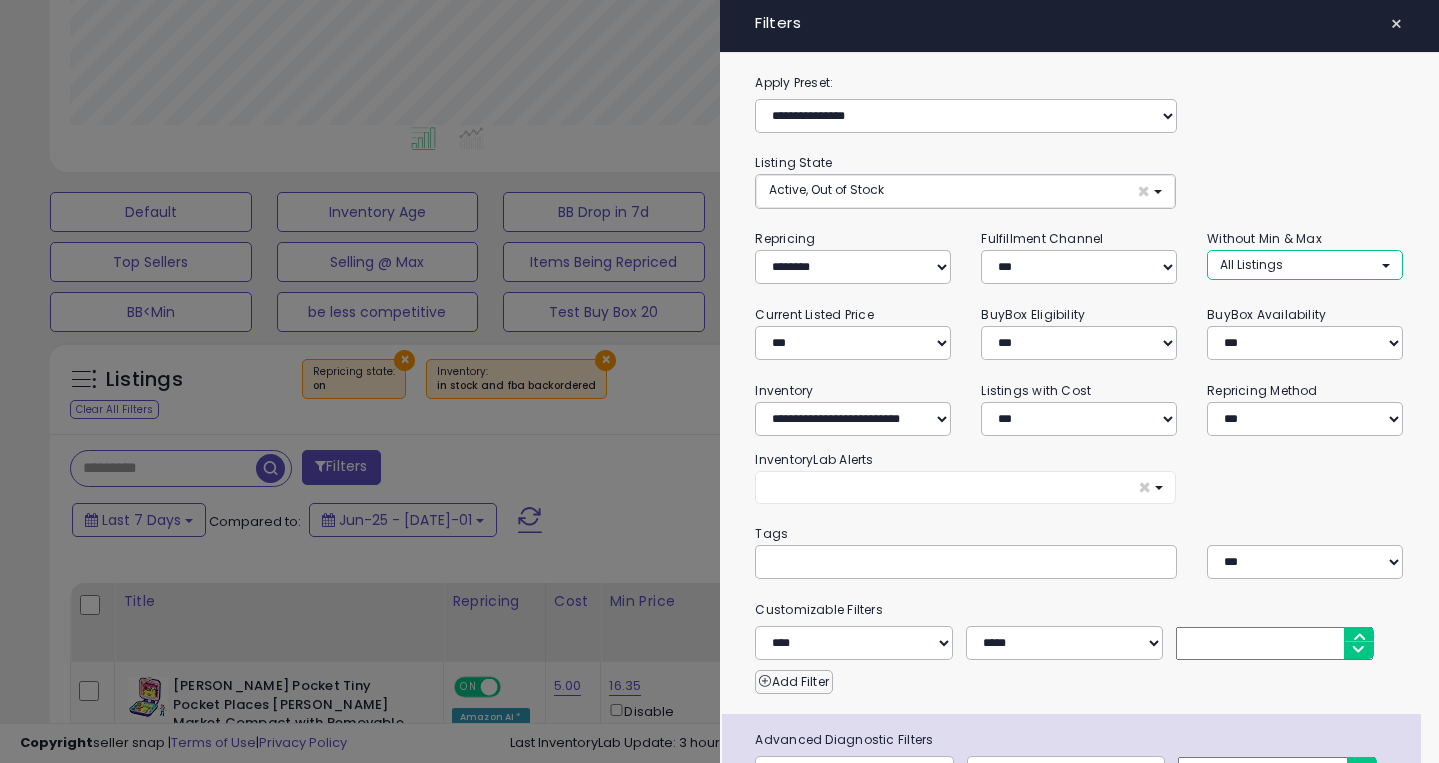 click on "All Listings" at bounding box center [1305, 264] 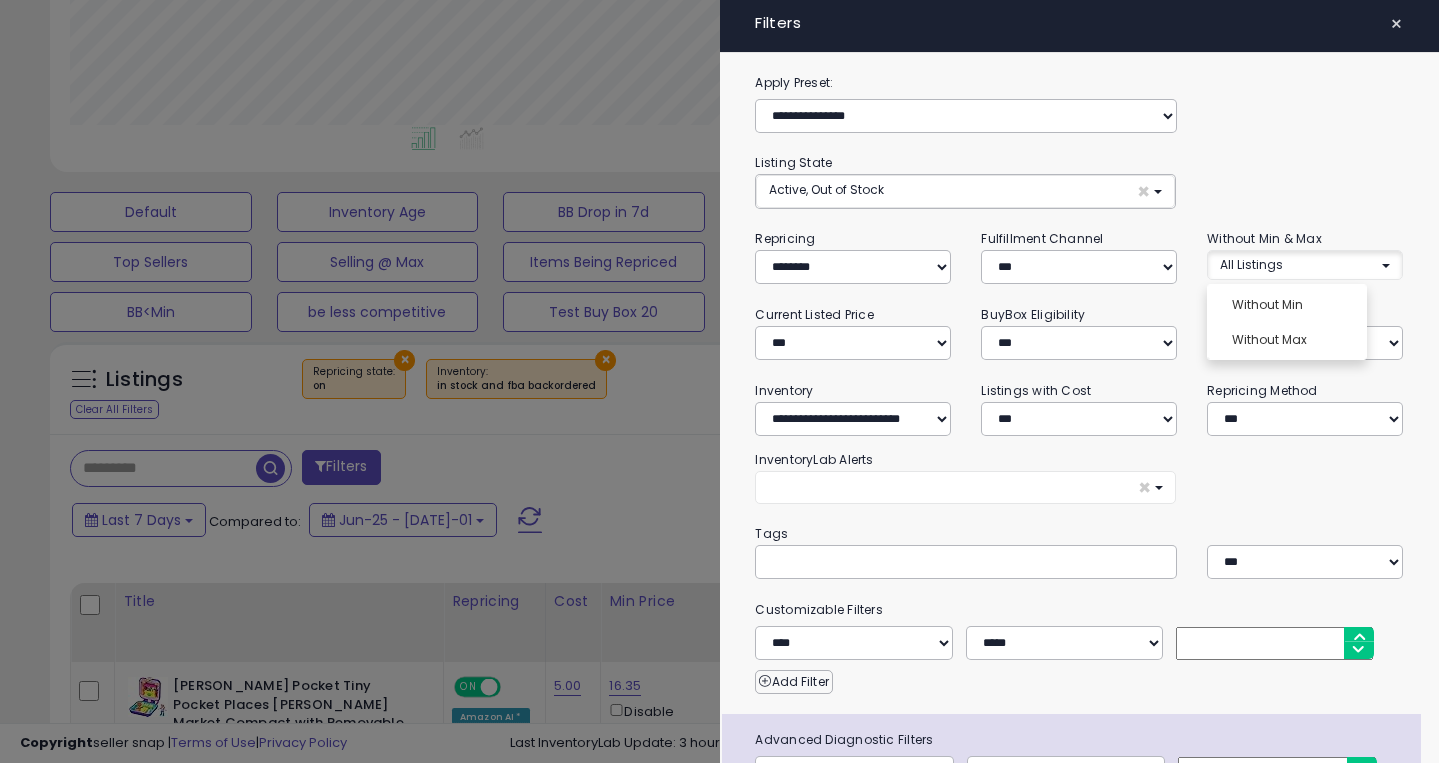 click on "**********" 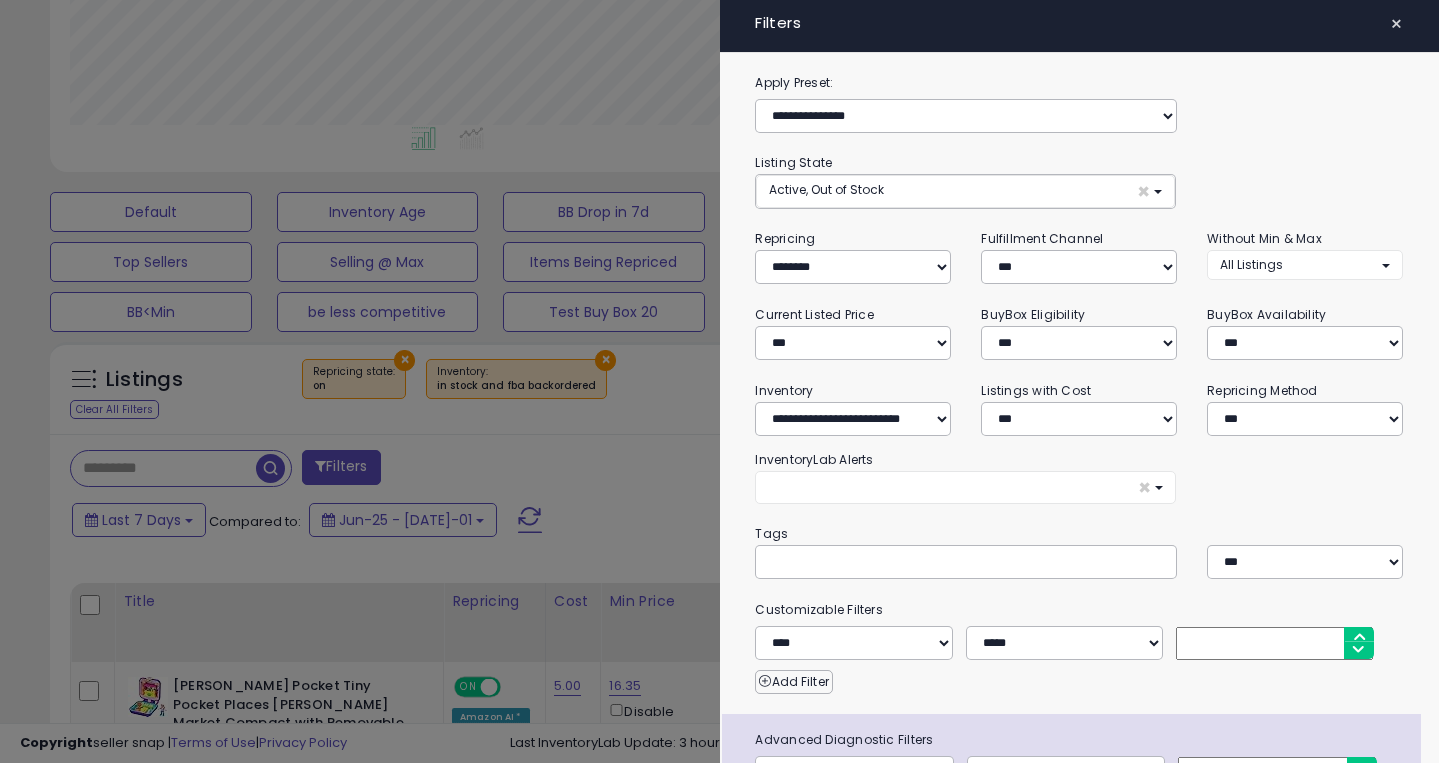 scroll, scrollTop: 149, scrollLeft: 0, axis: vertical 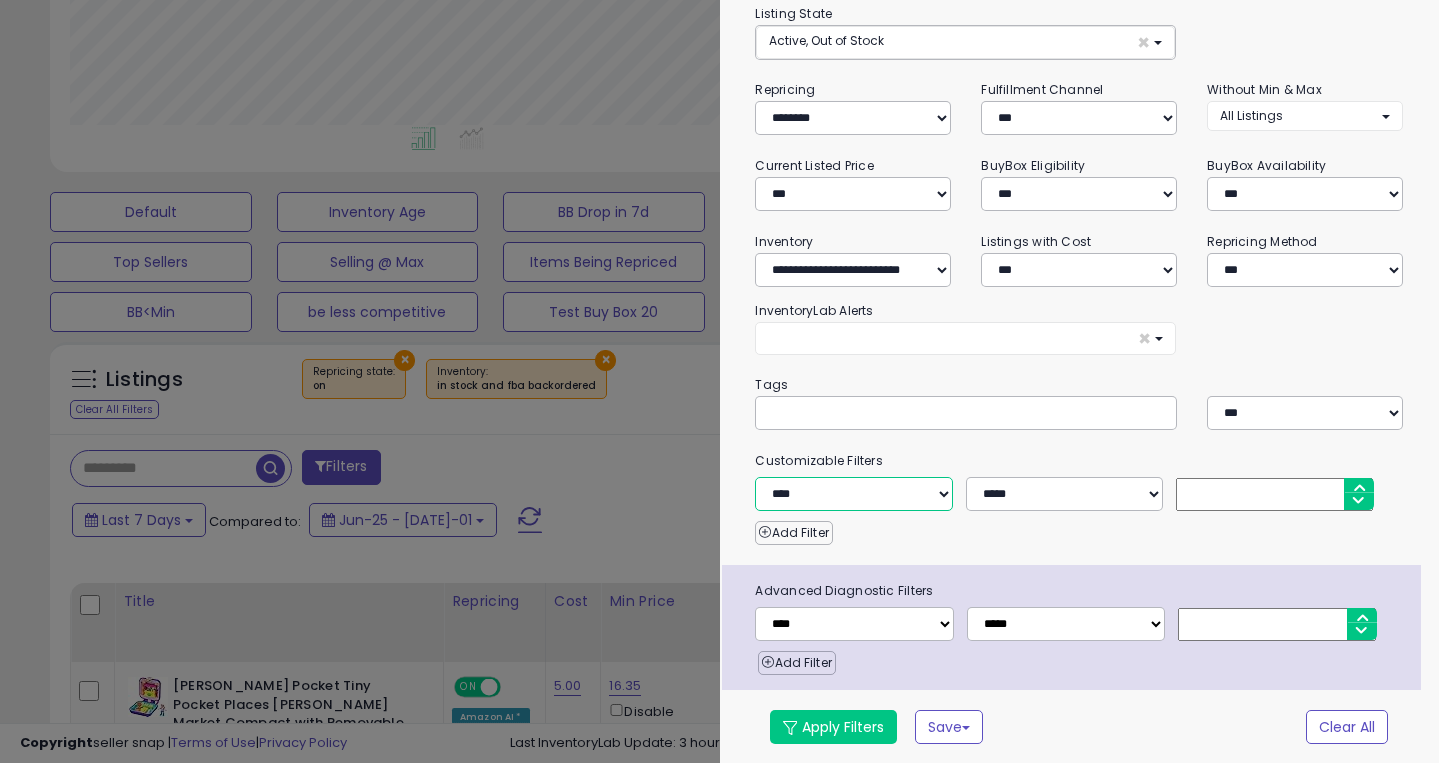 click on "**********" at bounding box center [853, 494] 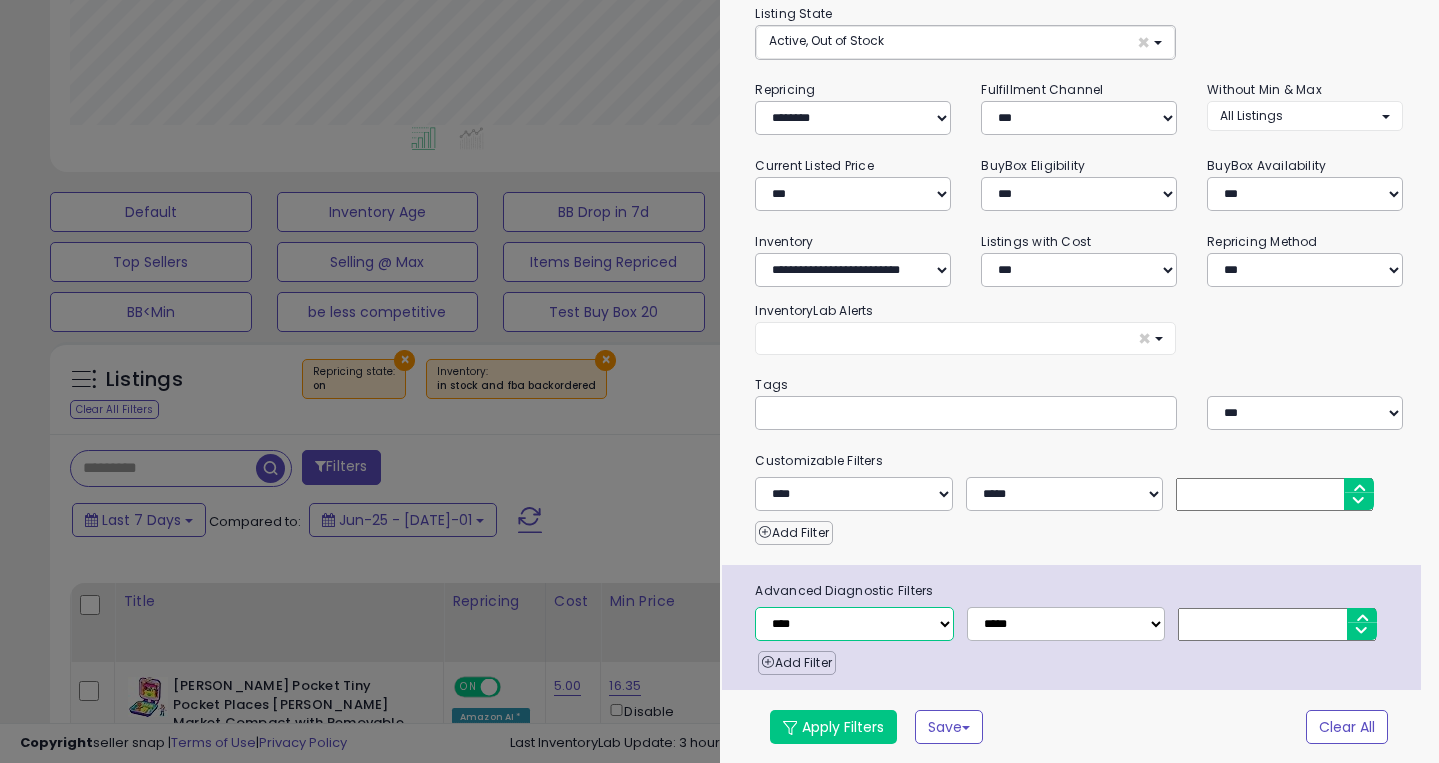 click on "**********" at bounding box center [854, 624] 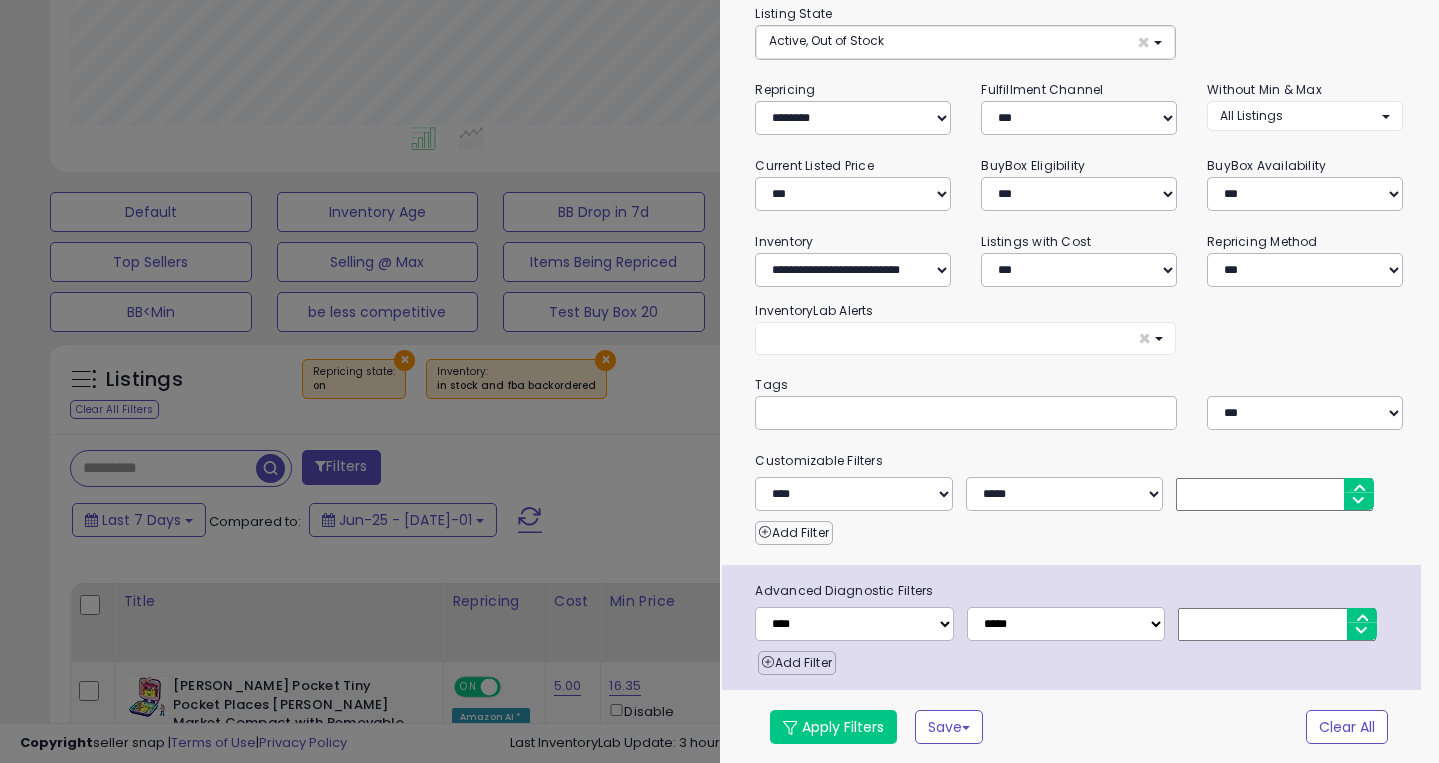 click at bounding box center [719, 381] 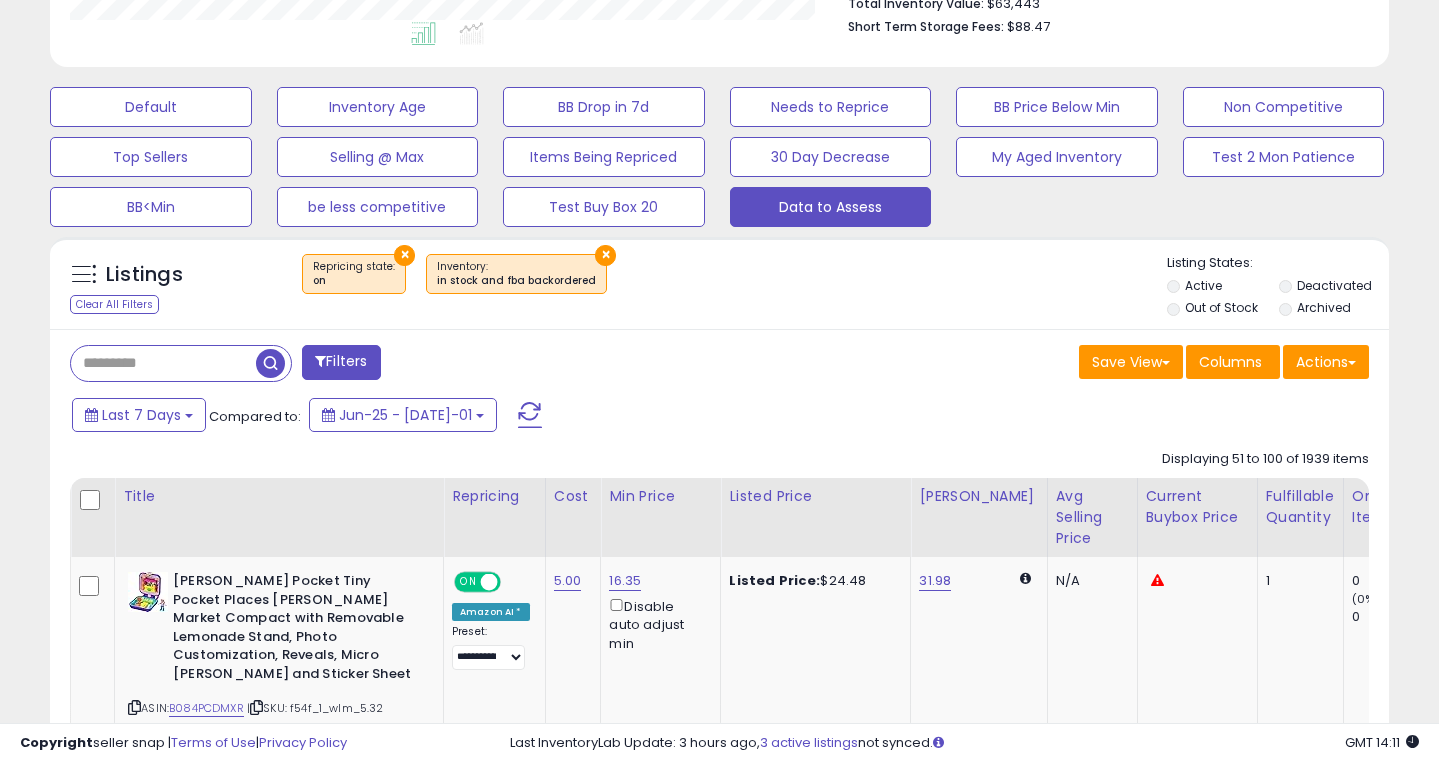 scroll, scrollTop: 440, scrollLeft: 0, axis: vertical 